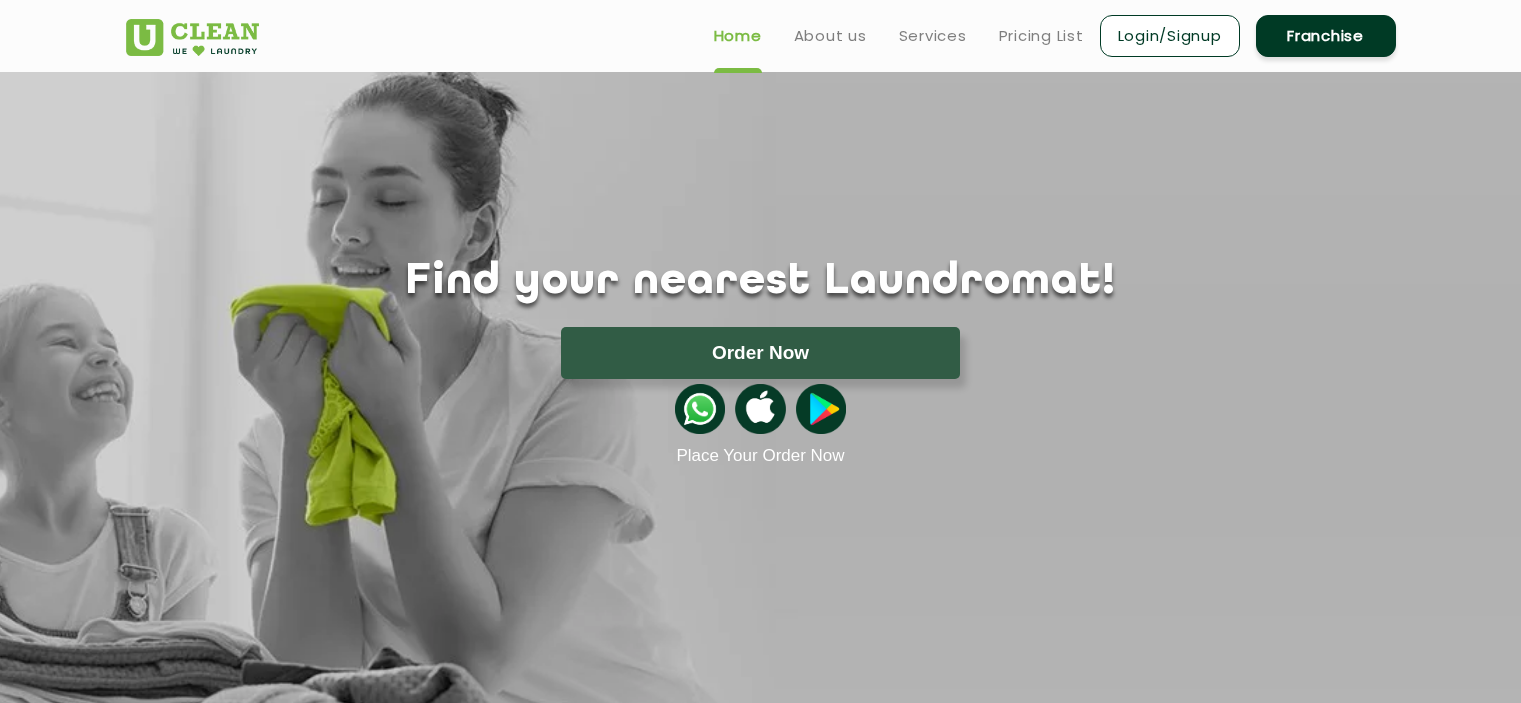 scroll, scrollTop: 0, scrollLeft: 0, axis: both 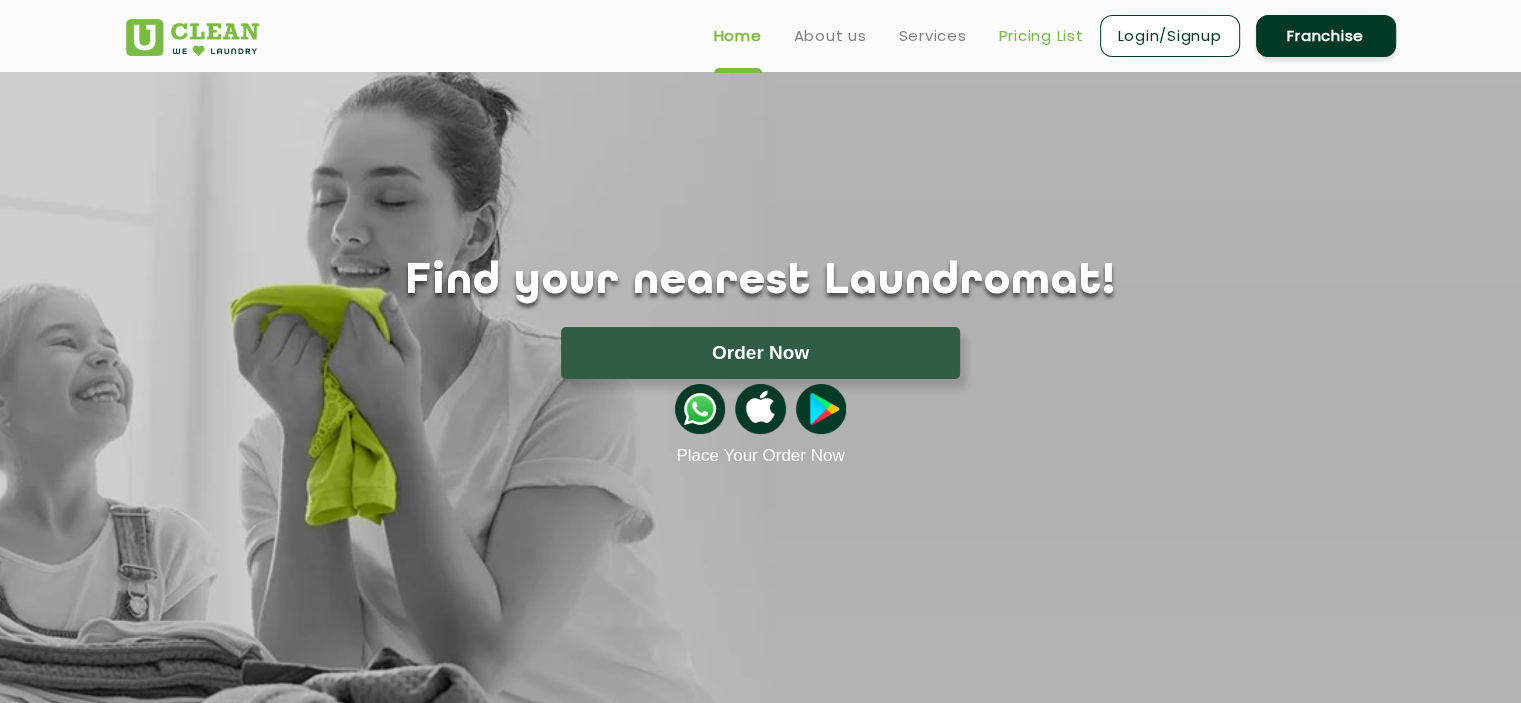 click on "Pricing List" at bounding box center (1041, 36) 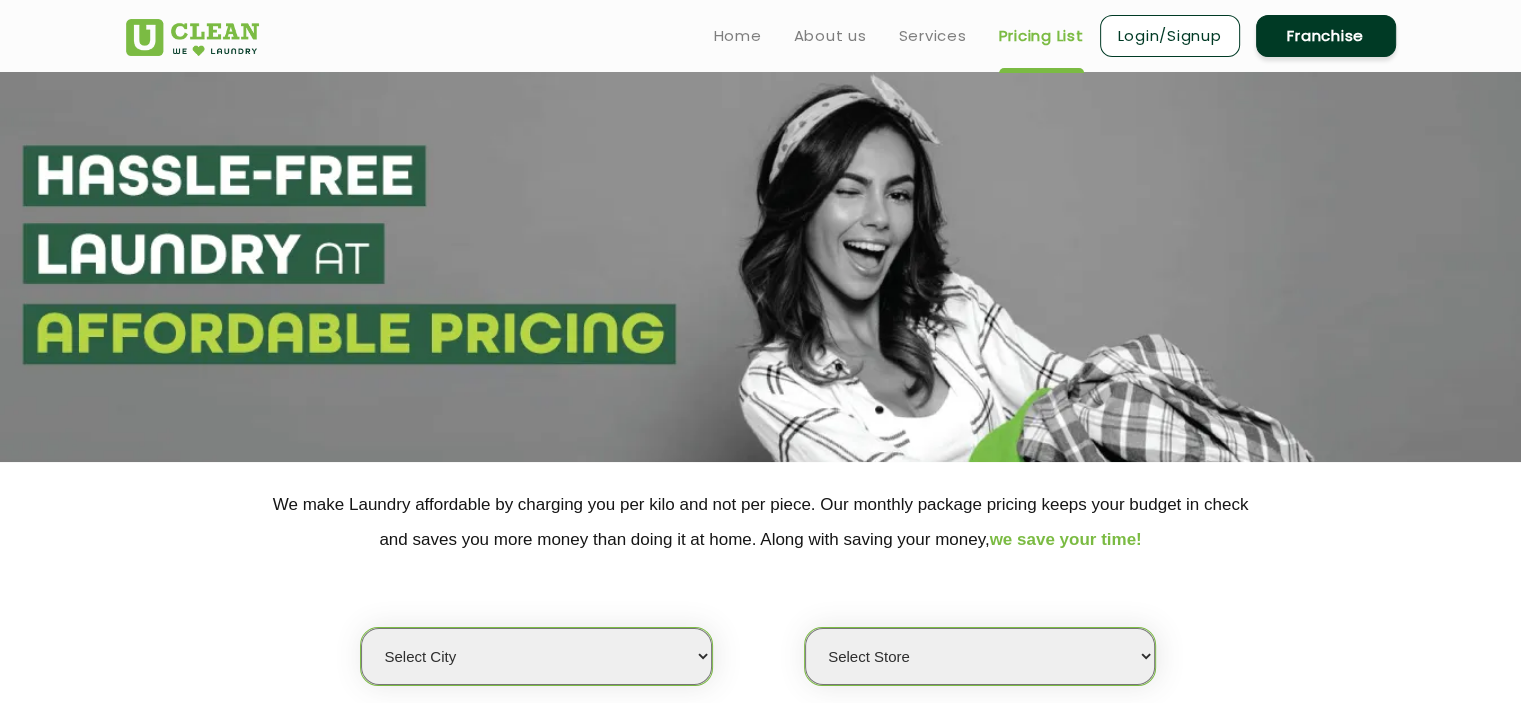 select on "0" 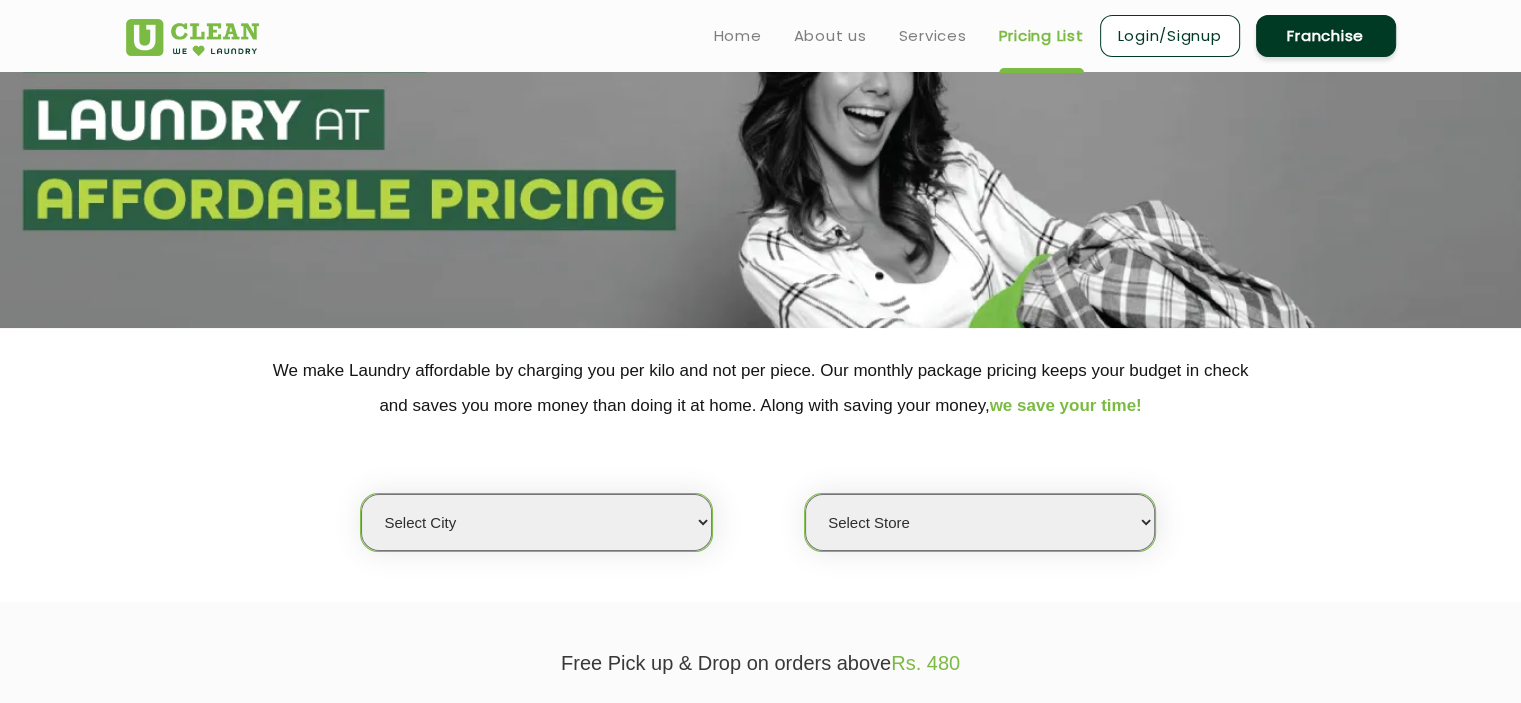 scroll, scrollTop: 133, scrollLeft: 0, axis: vertical 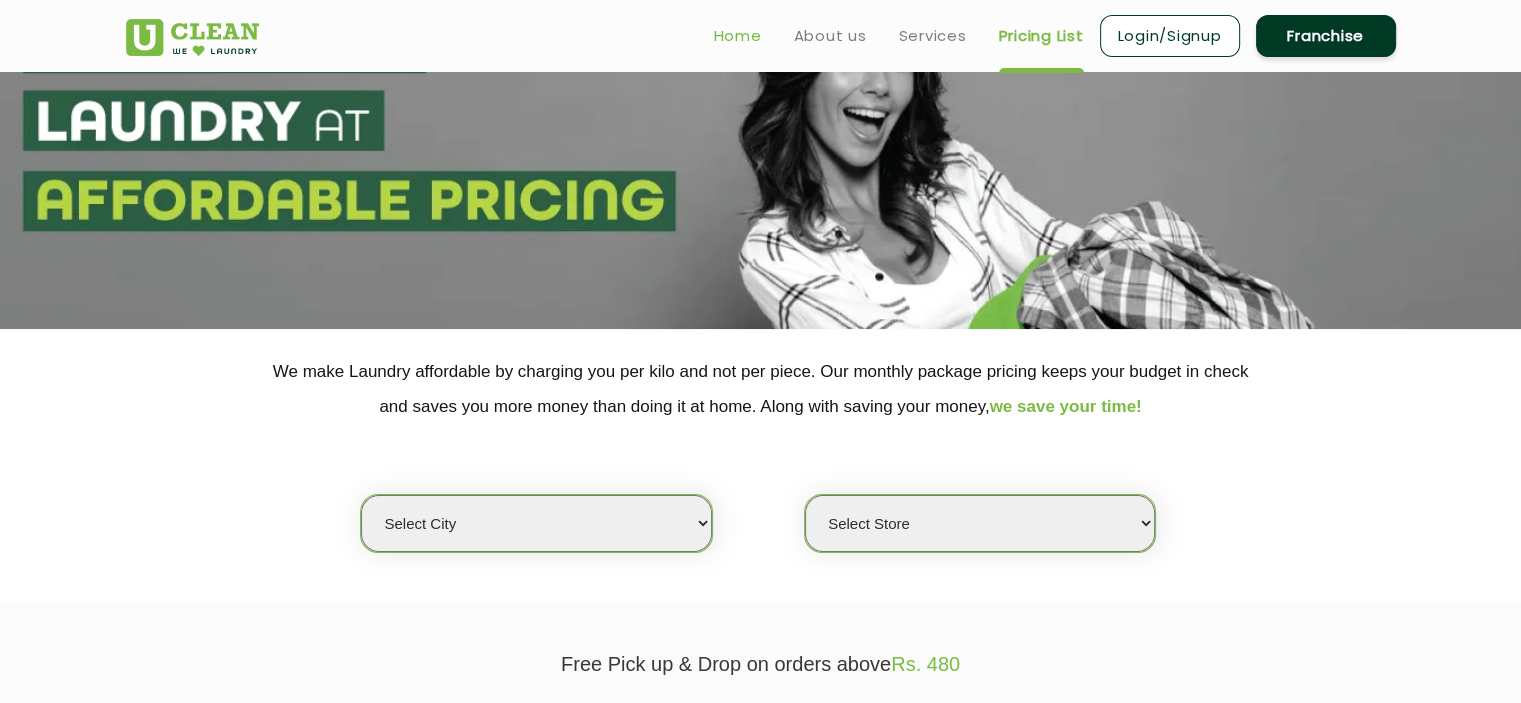 click on "Home" at bounding box center [738, 36] 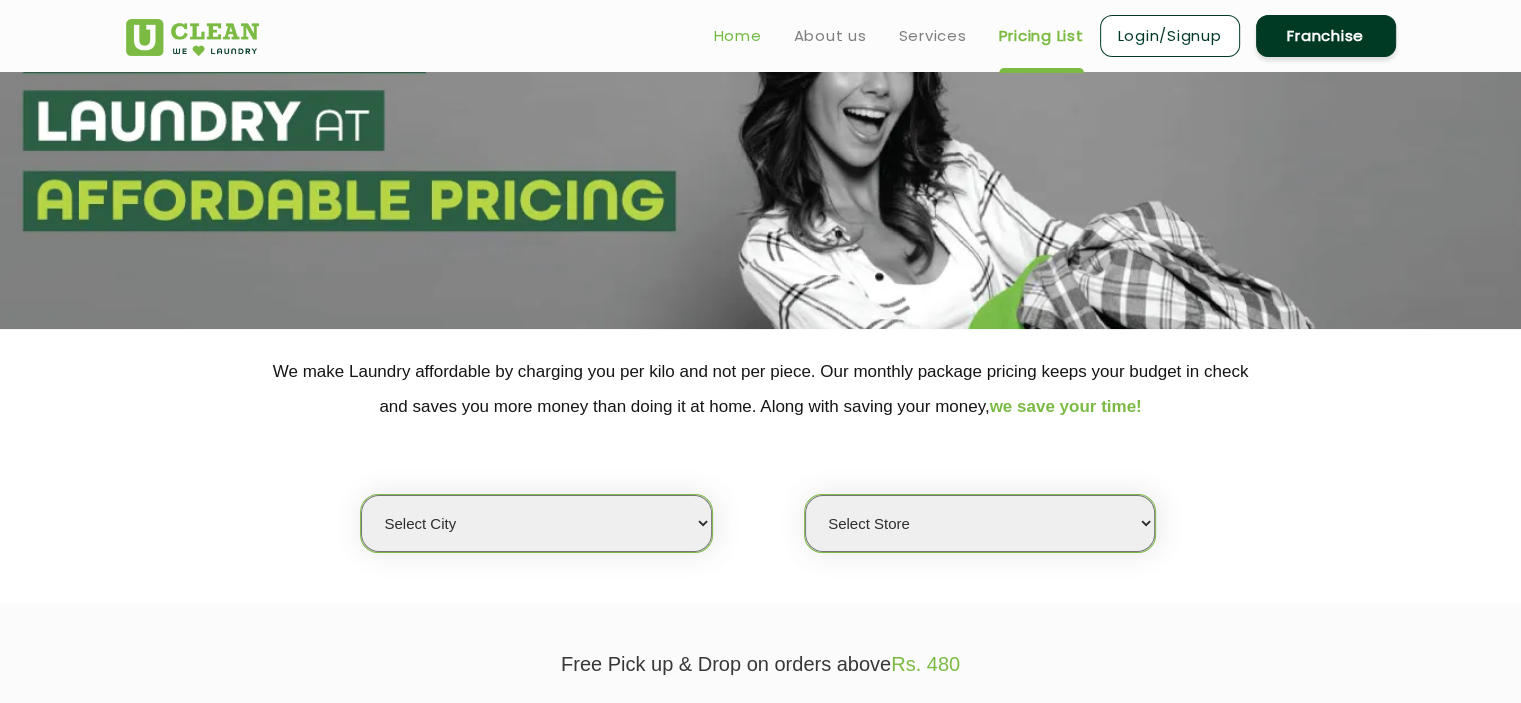 scroll, scrollTop: 0, scrollLeft: 0, axis: both 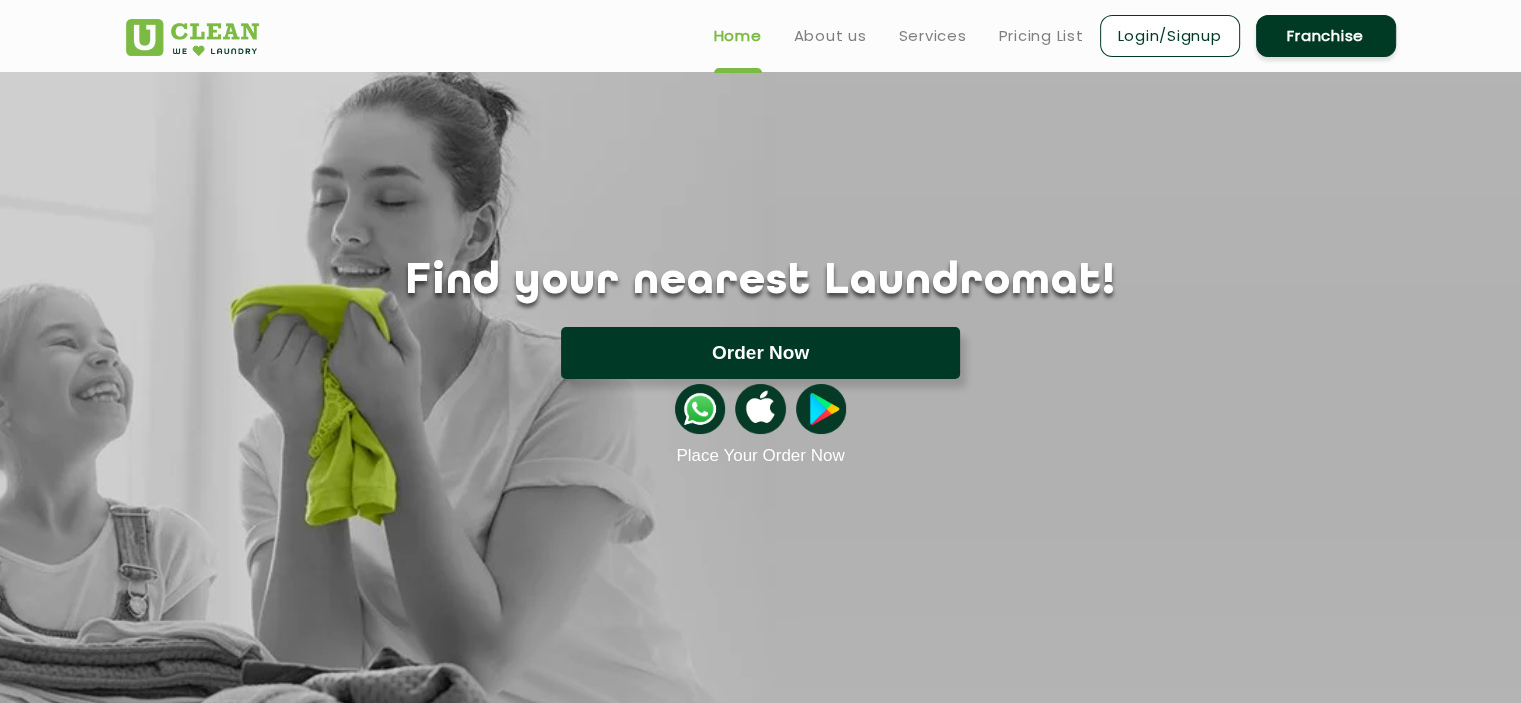 click on "Order Now" 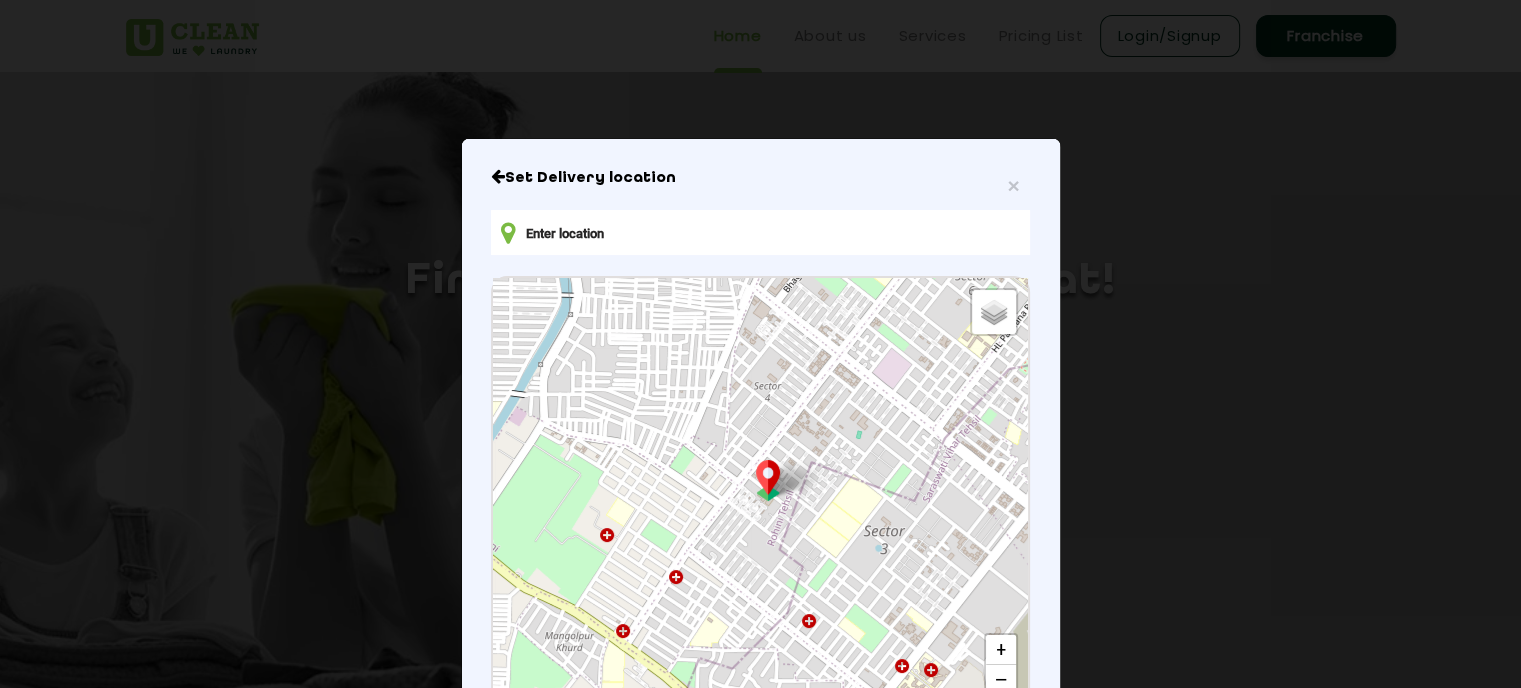 drag, startPoint x: 840, startPoint y: 180, endPoint x: 868, endPoint y: 104, distance: 80.99383 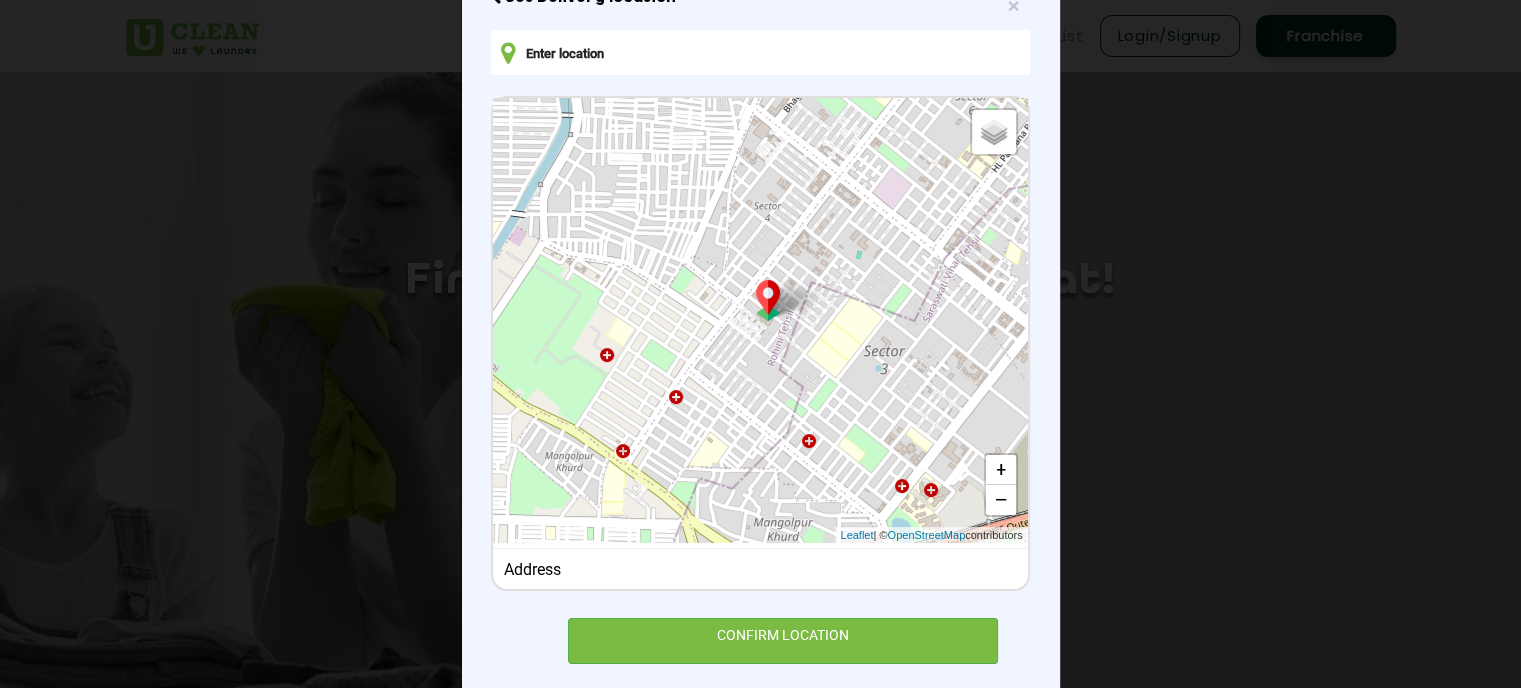 scroll, scrollTop: 216, scrollLeft: 0, axis: vertical 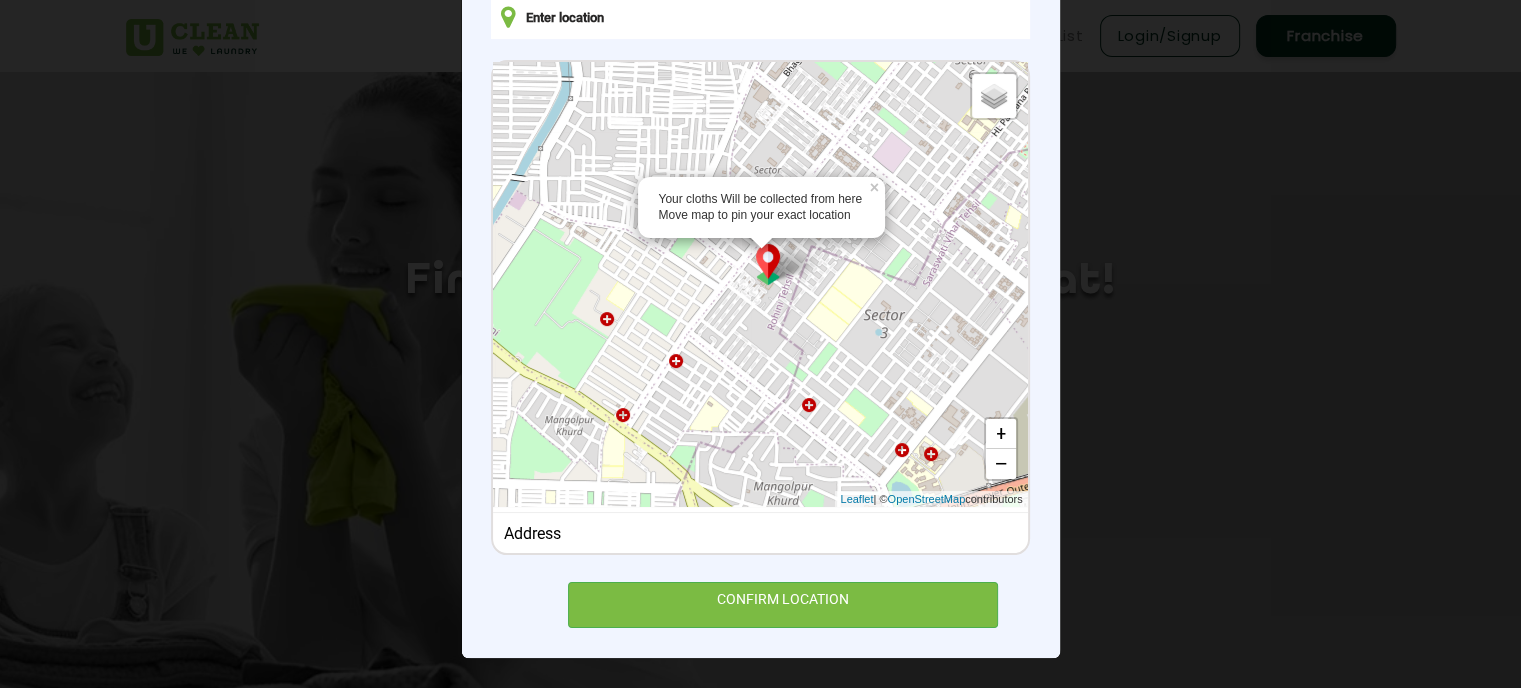 type on "[BUILDING_NAME] [STREET], [BUILDING_NAME], [AREA], [AREA], [CITY], [POSTAL_CODE], [COUNTRY]" 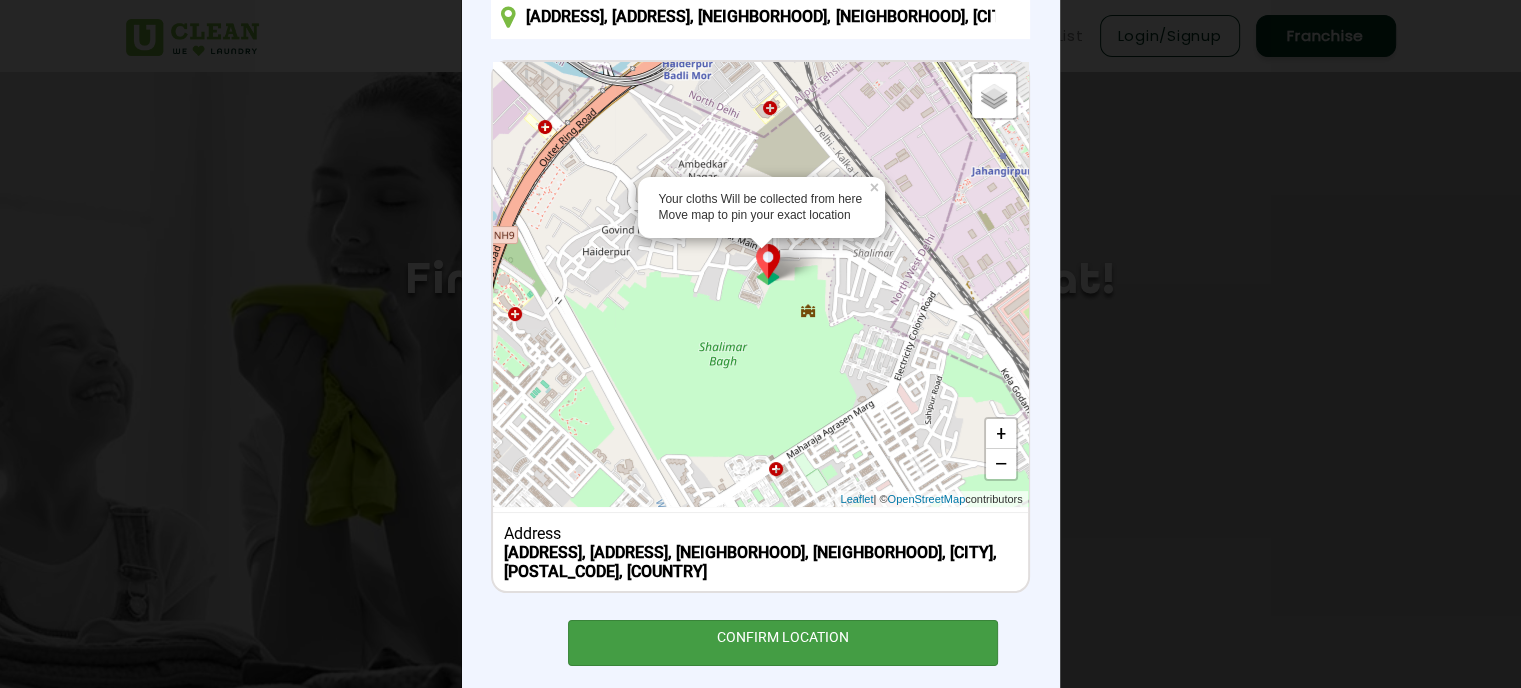 click on "CONFIRM LOCATION" at bounding box center (783, 642) 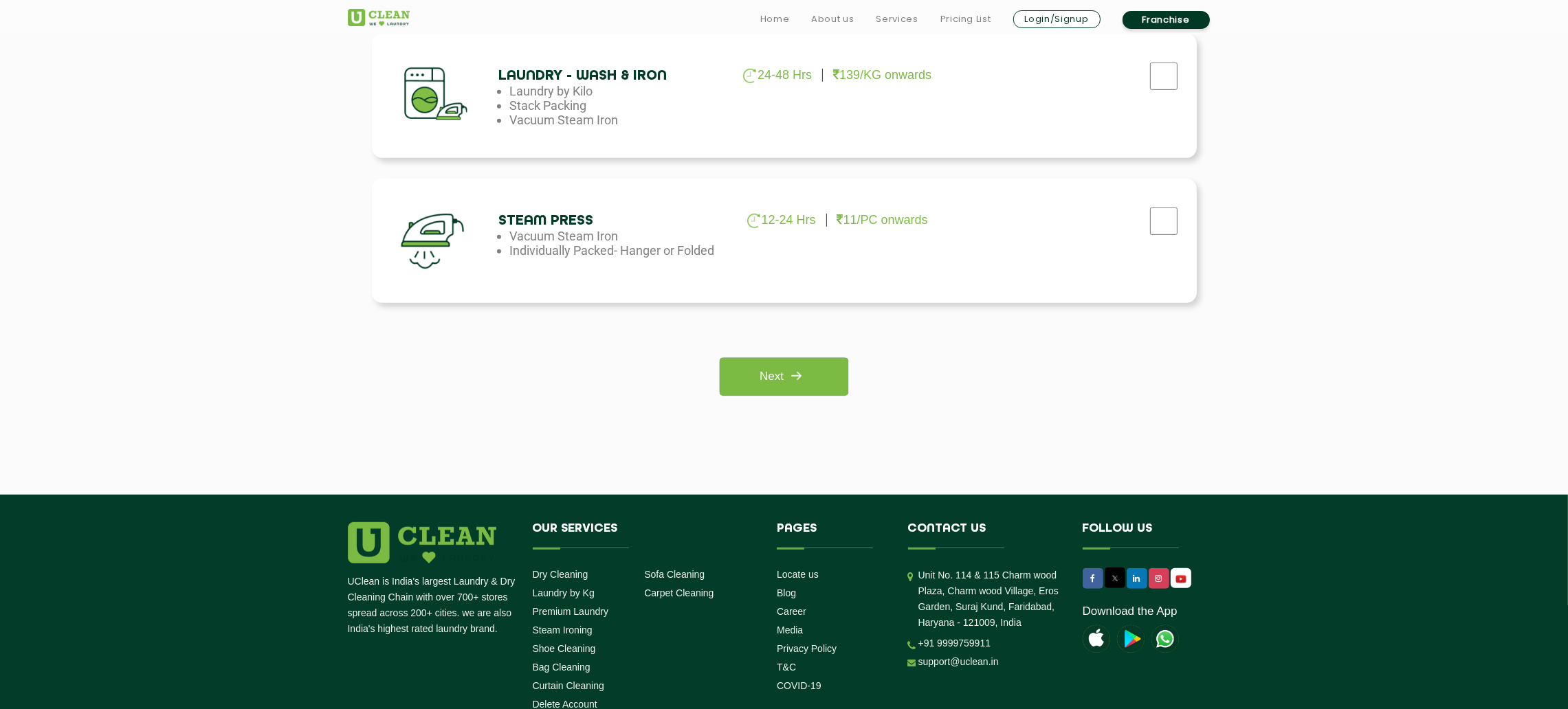 scroll, scrollTop: 1067, scrollLeft: 0, axis: vertical 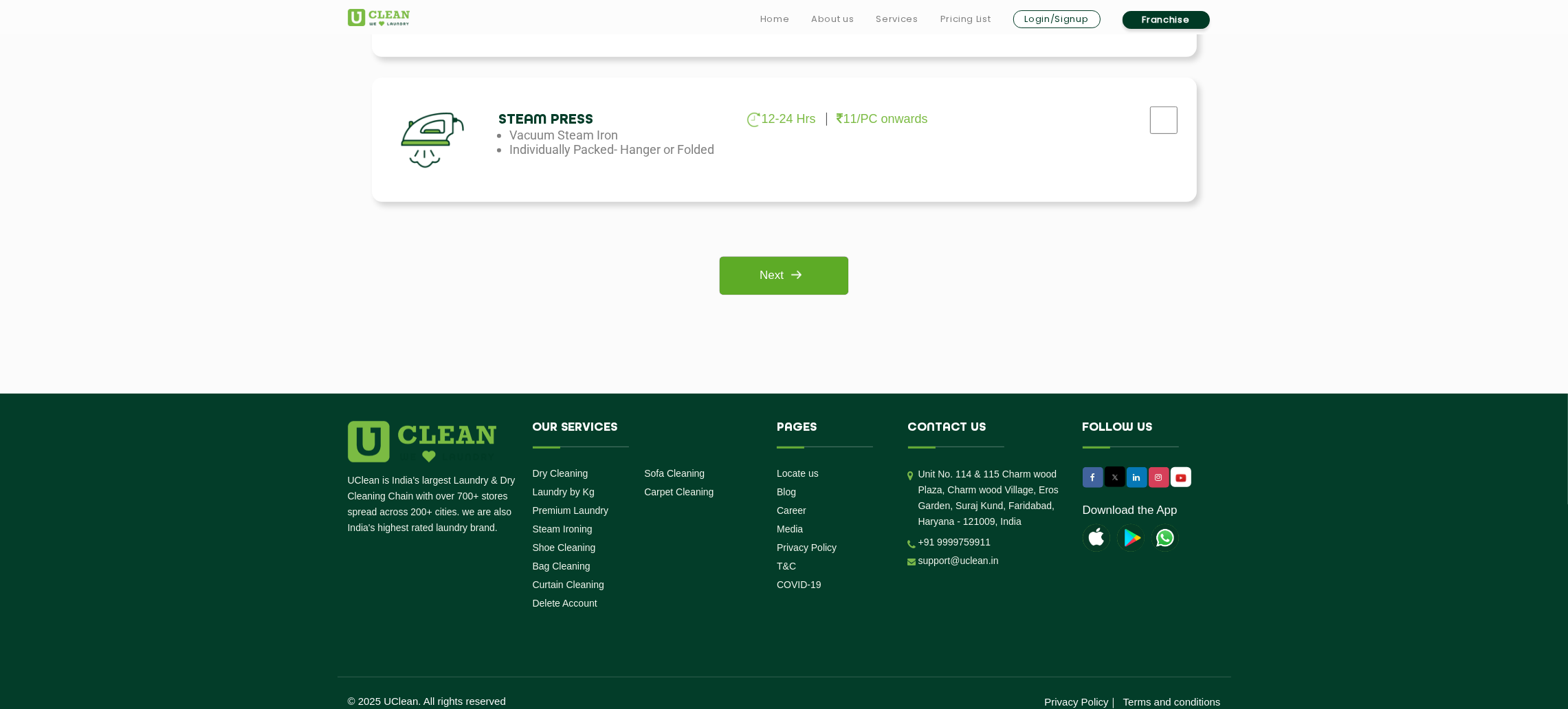click on "Next" at bounding box center (784, 275) 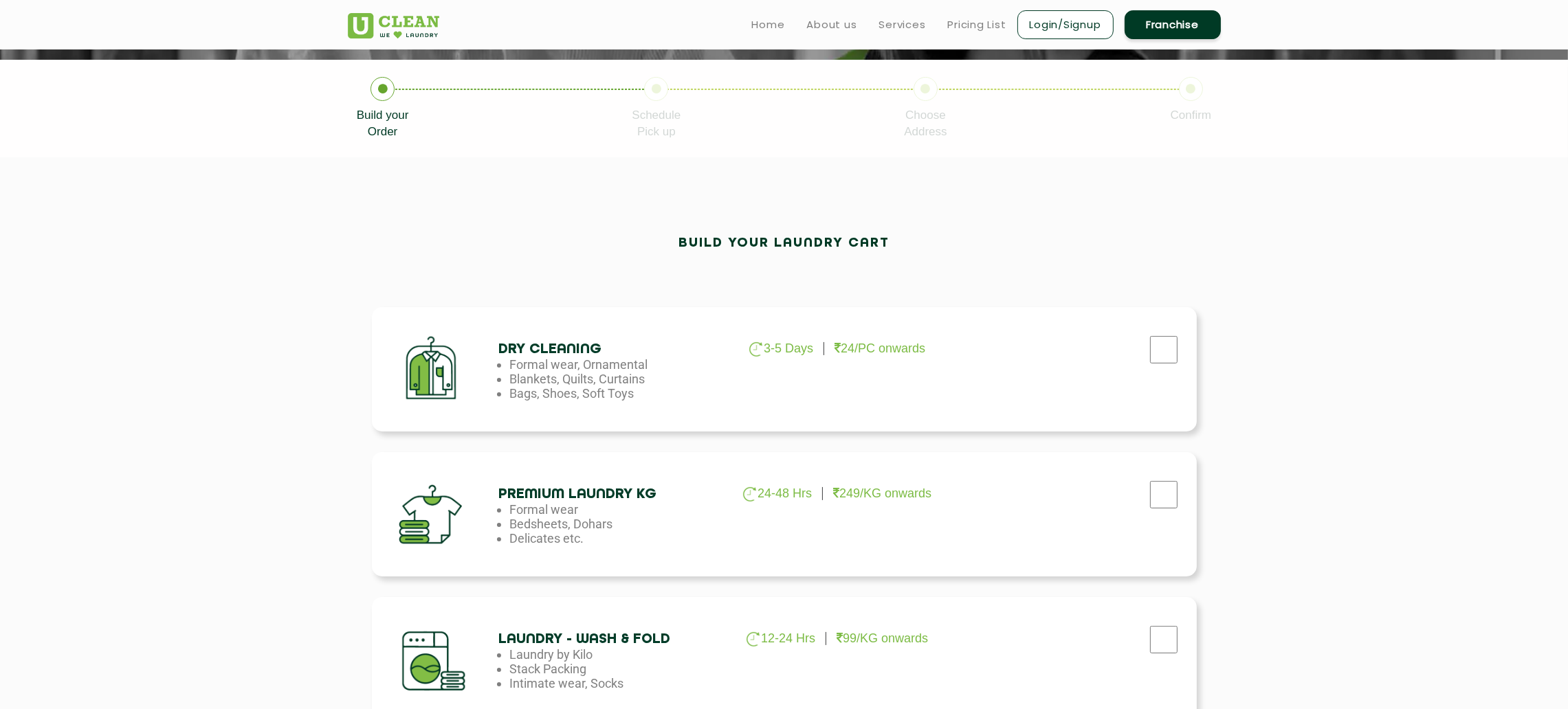 scroll, scrollTop: 243, scrollLeft: 0, axis: vertical 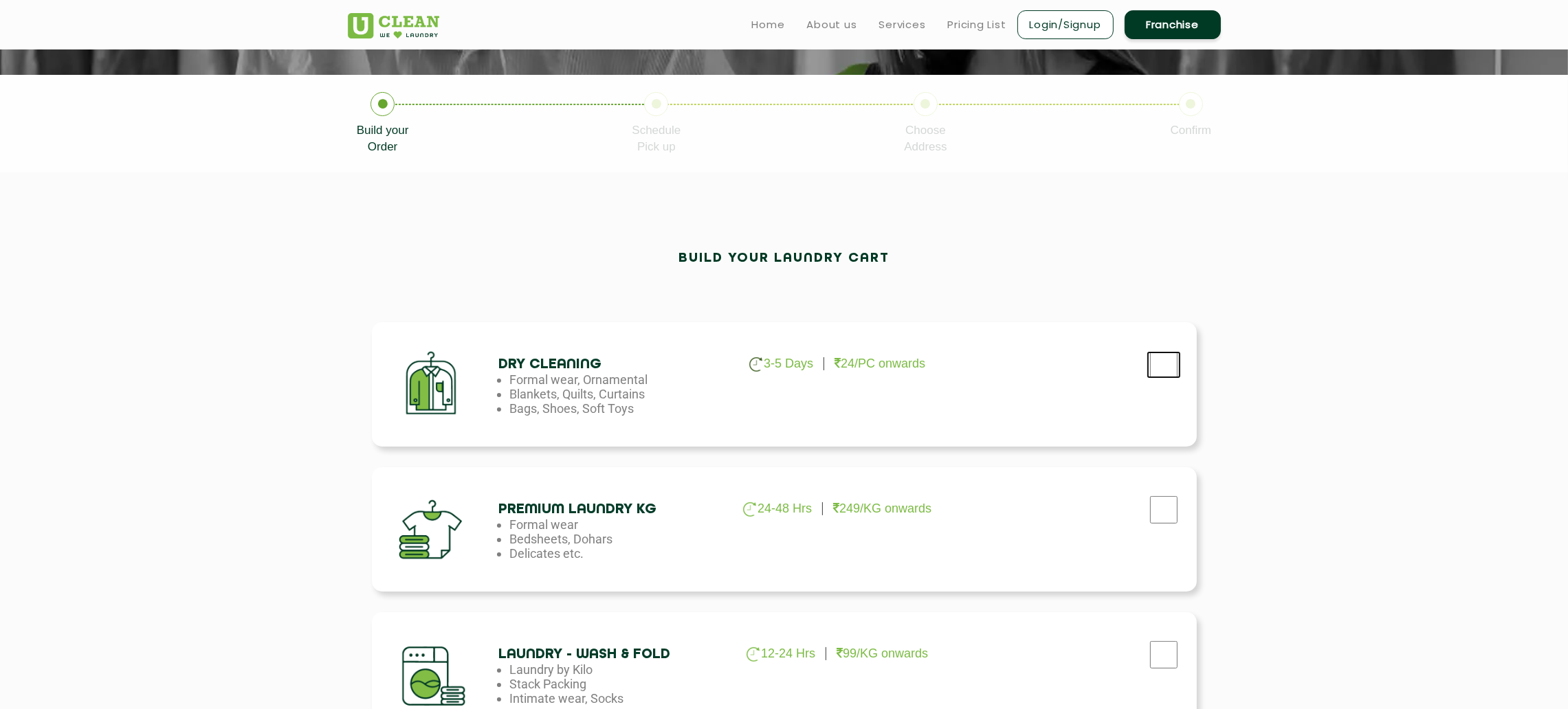 click at bounding box center (1164, 365) 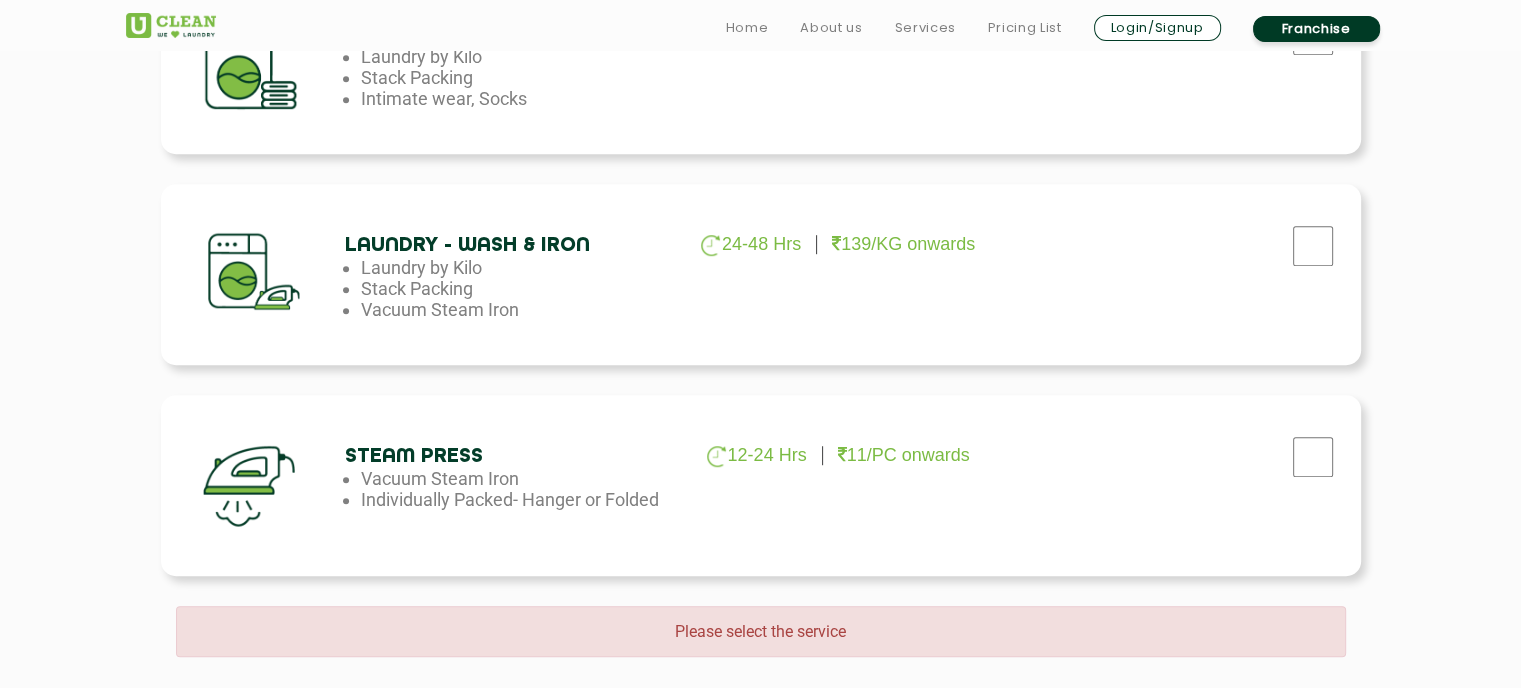 scroll, scrollTop: 1626, scrollLeft: 0, axis: vertical 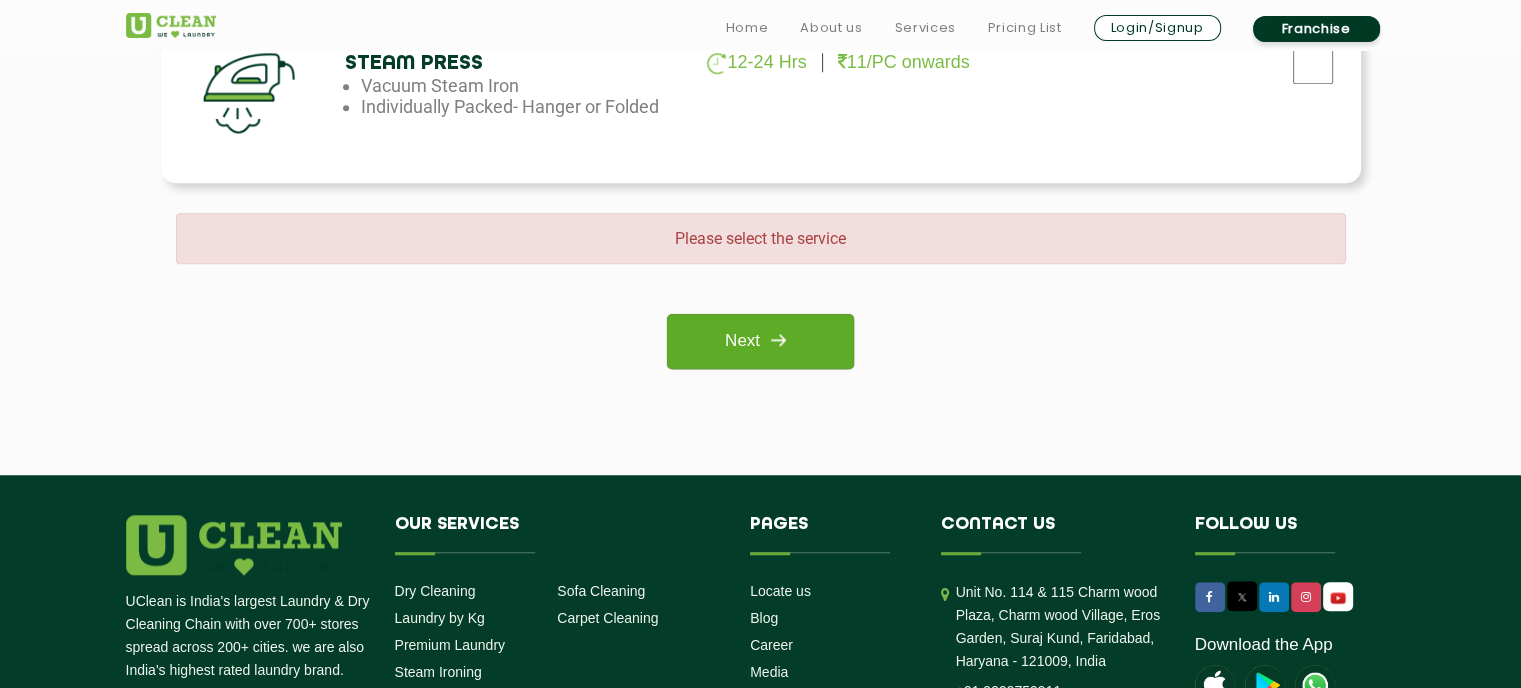 click at bounding box center [778, 340] 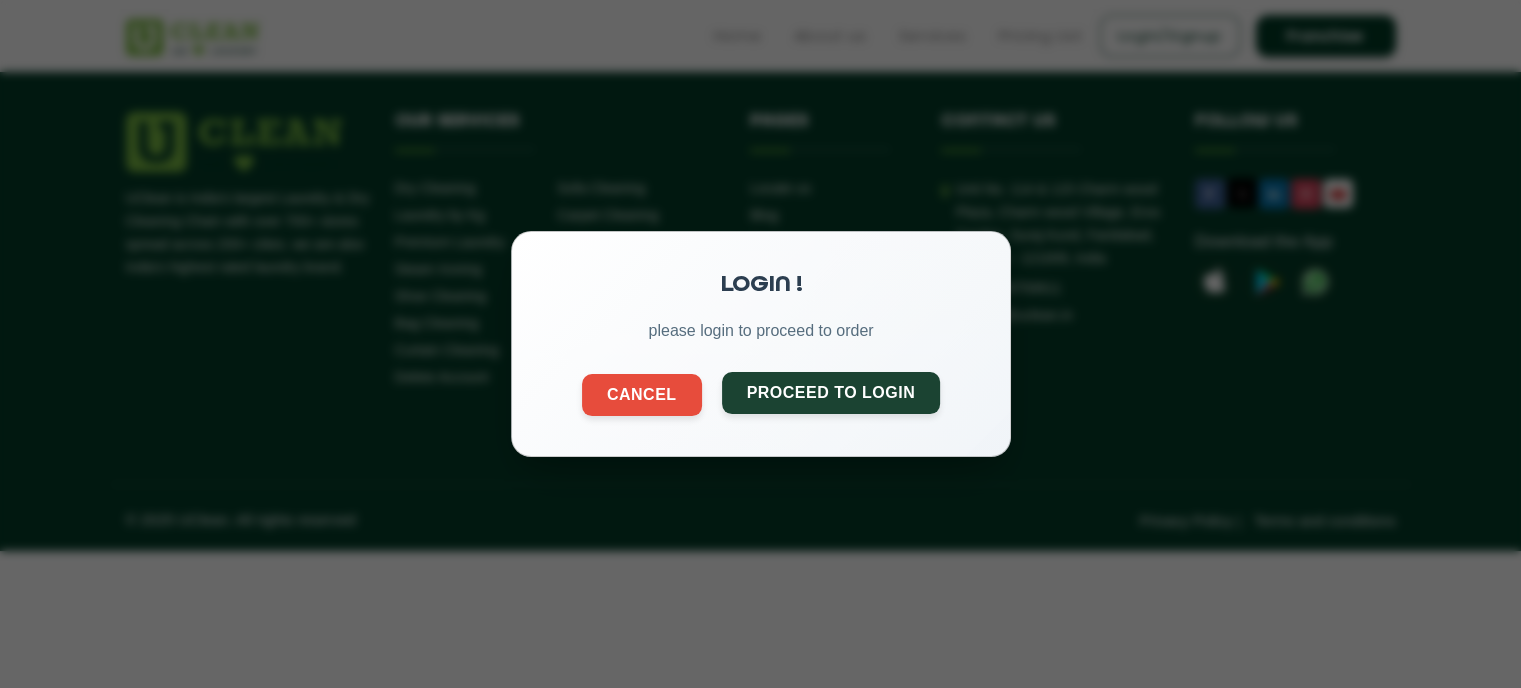 click on "Proceed to Login" 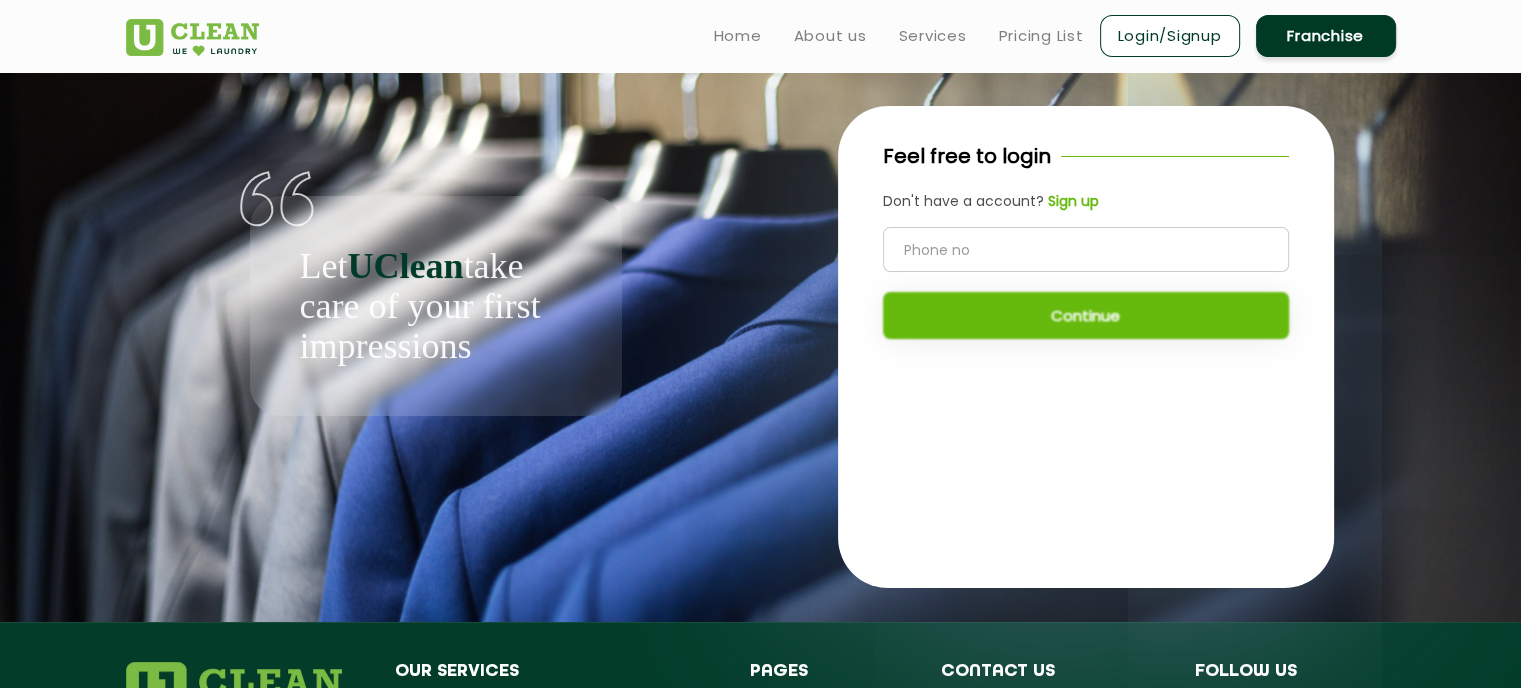 click 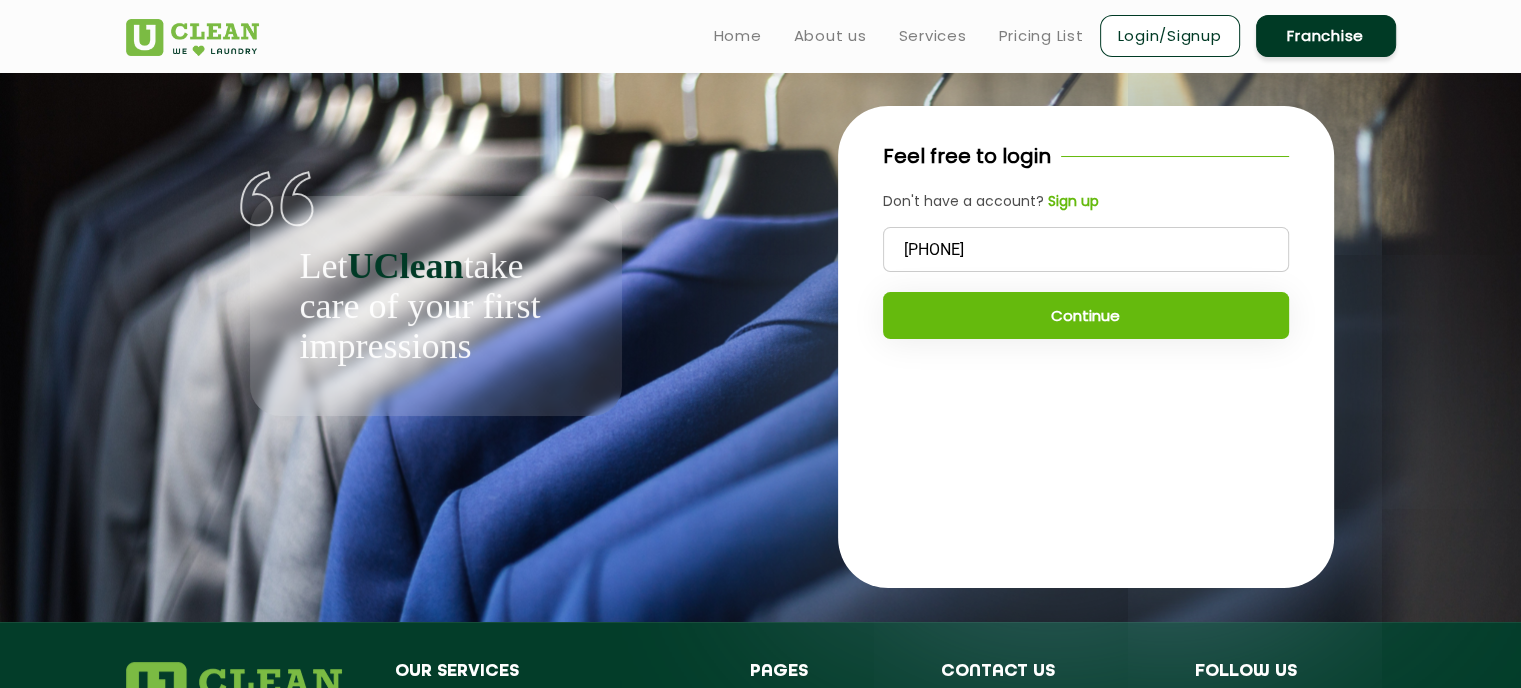 type on "9289584704" 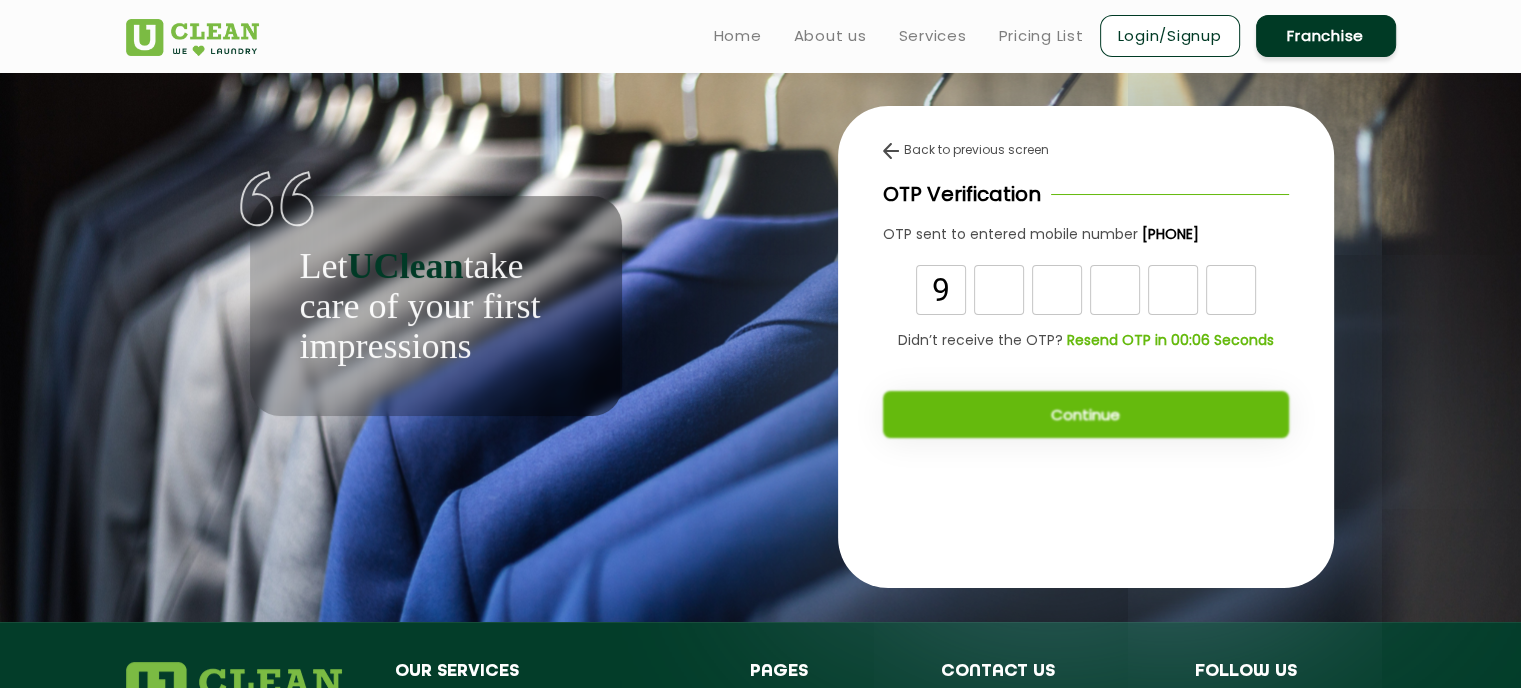 type on "9" 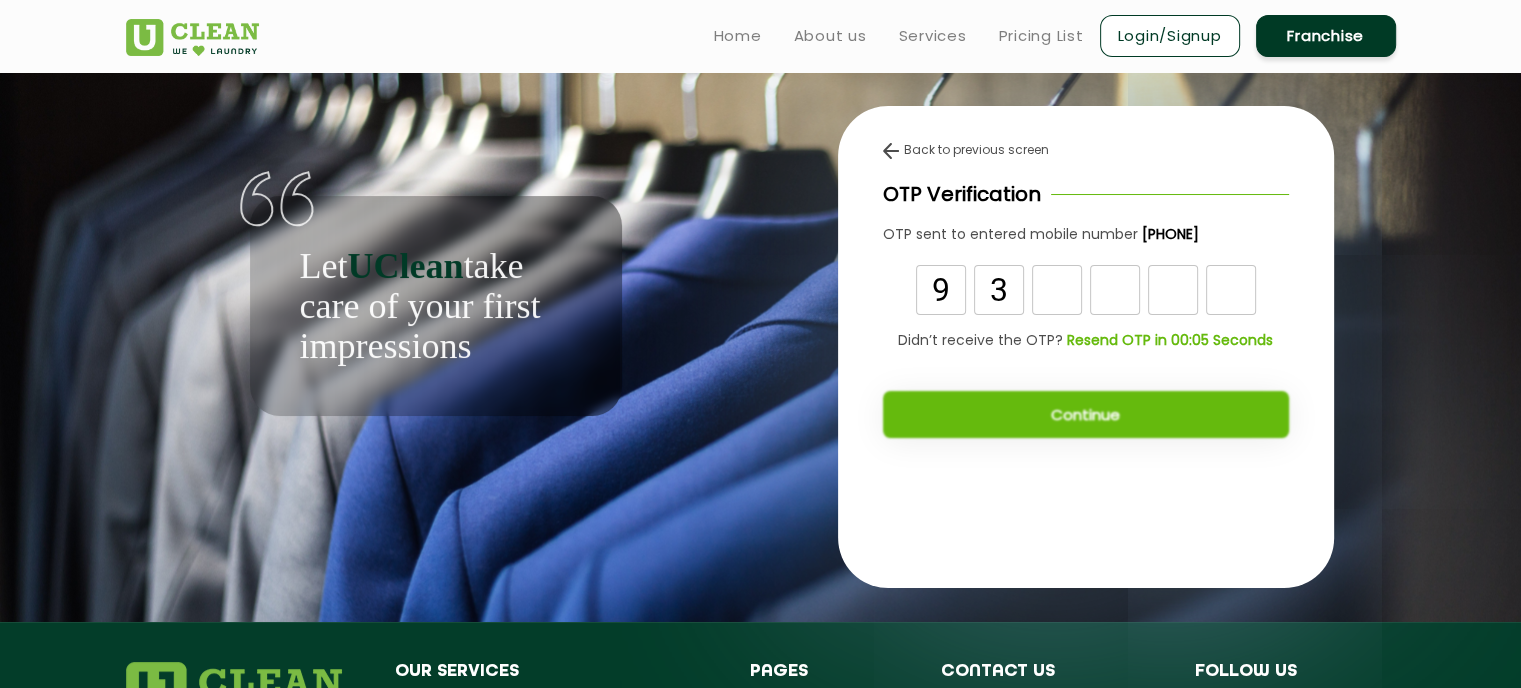 type on "3" 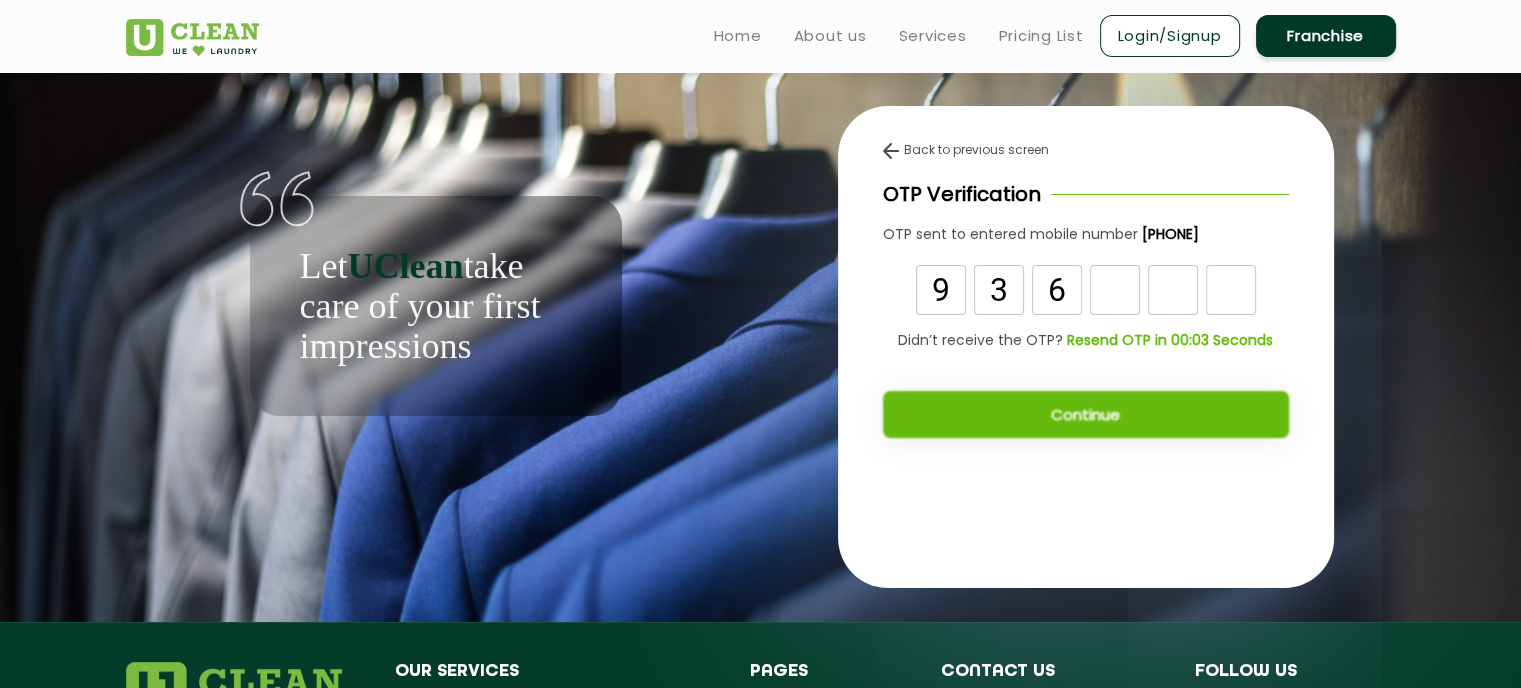 type on "6" 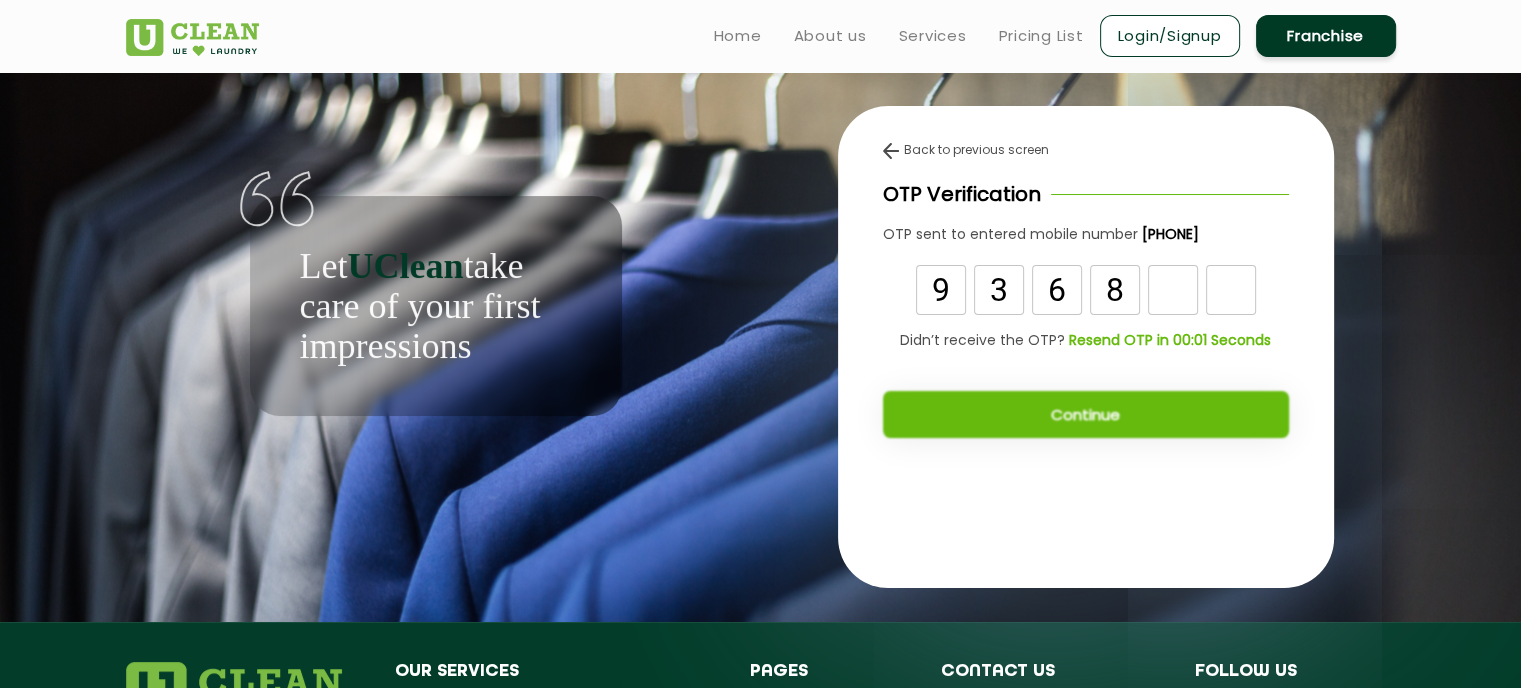 type on "8" 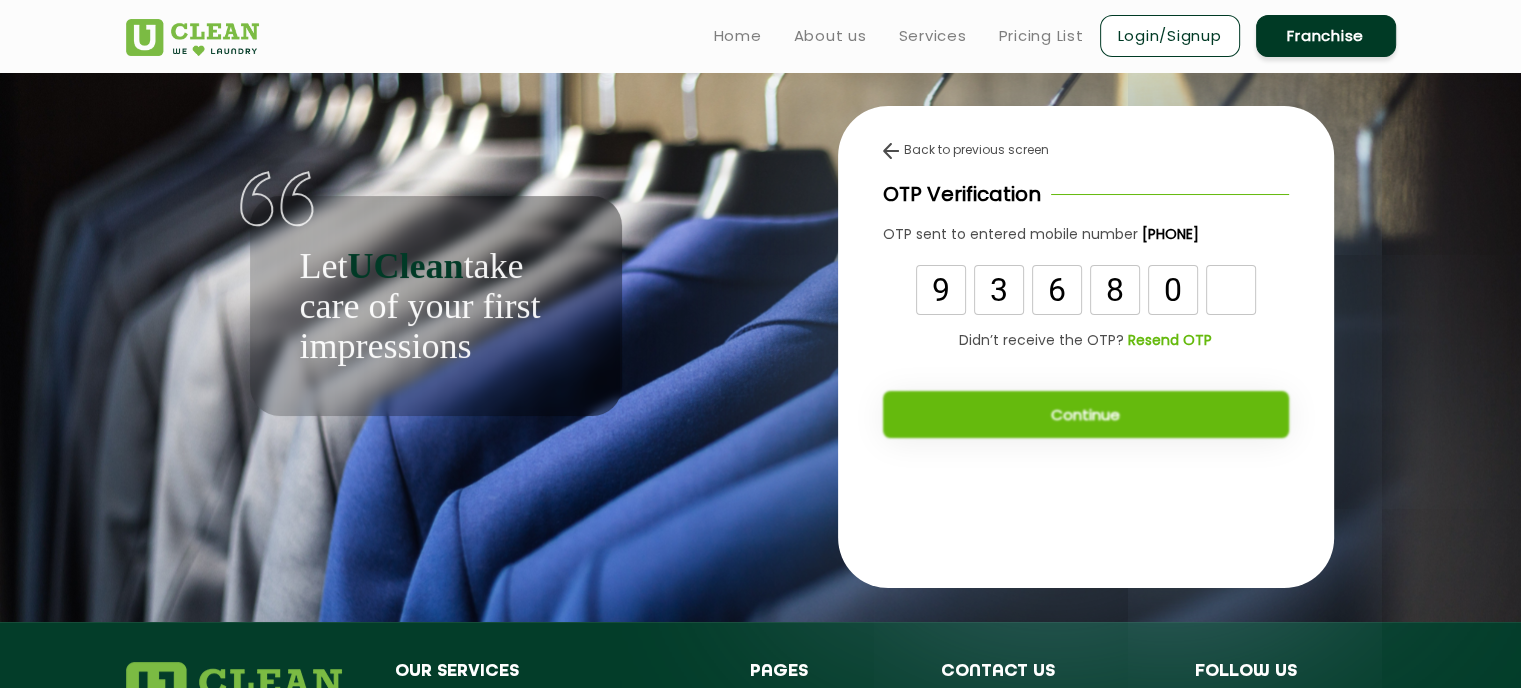 type on "0" 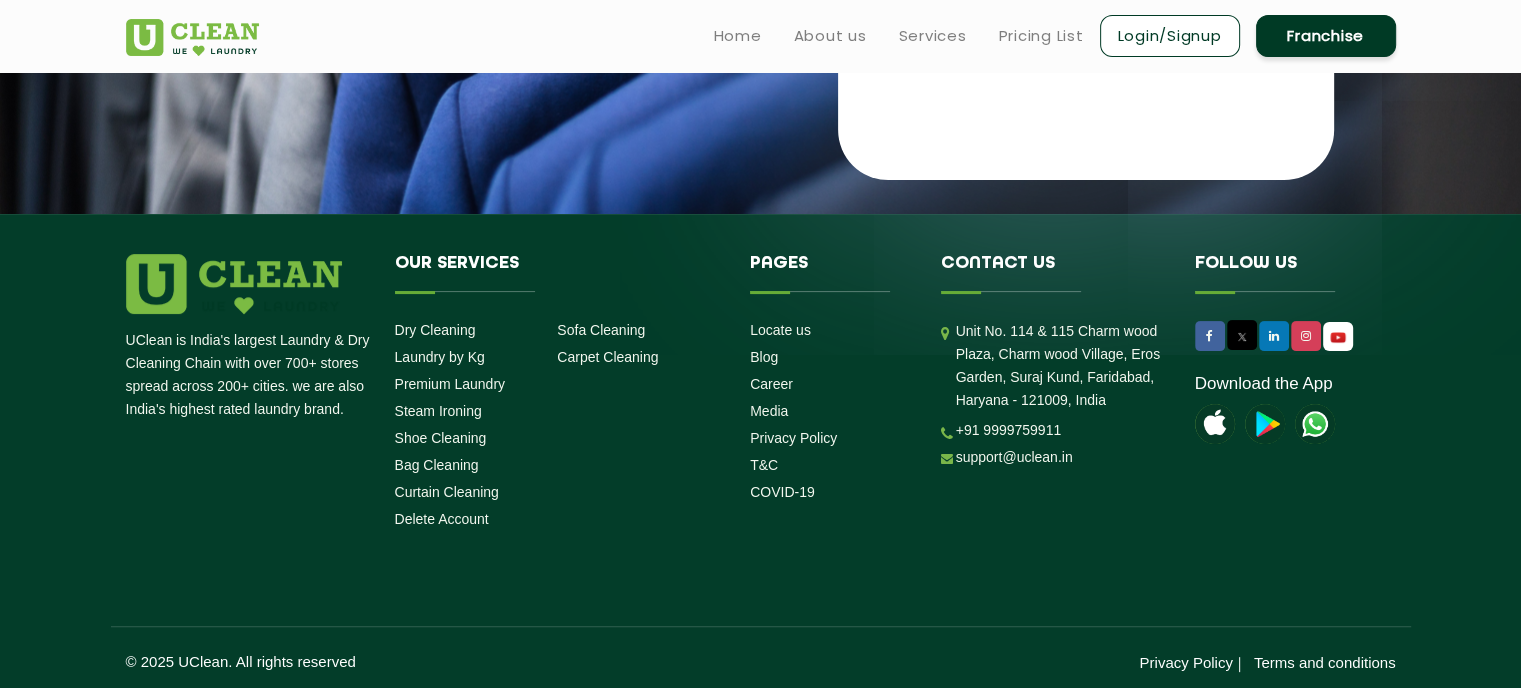 scroll, scrollTop: 427, scrollLeft: 0, axis: vertical 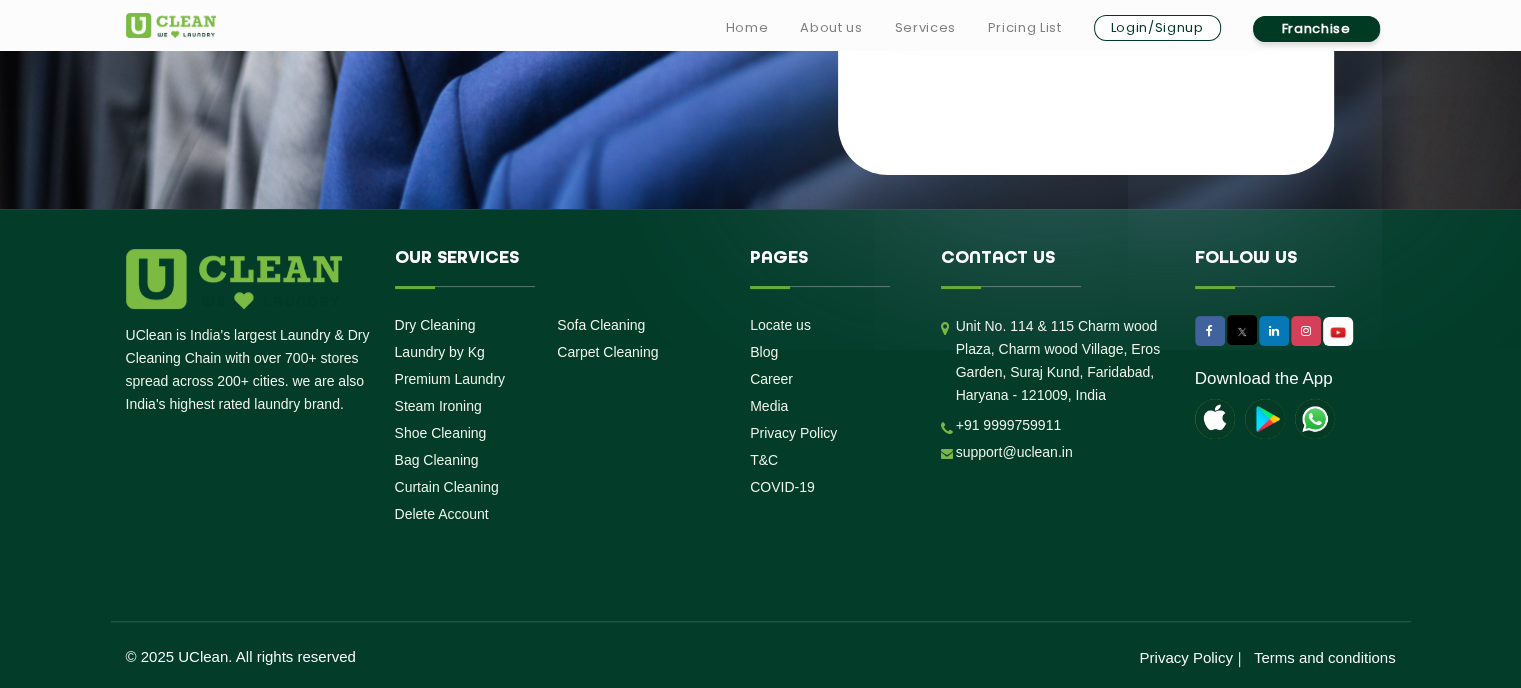 type on "8" 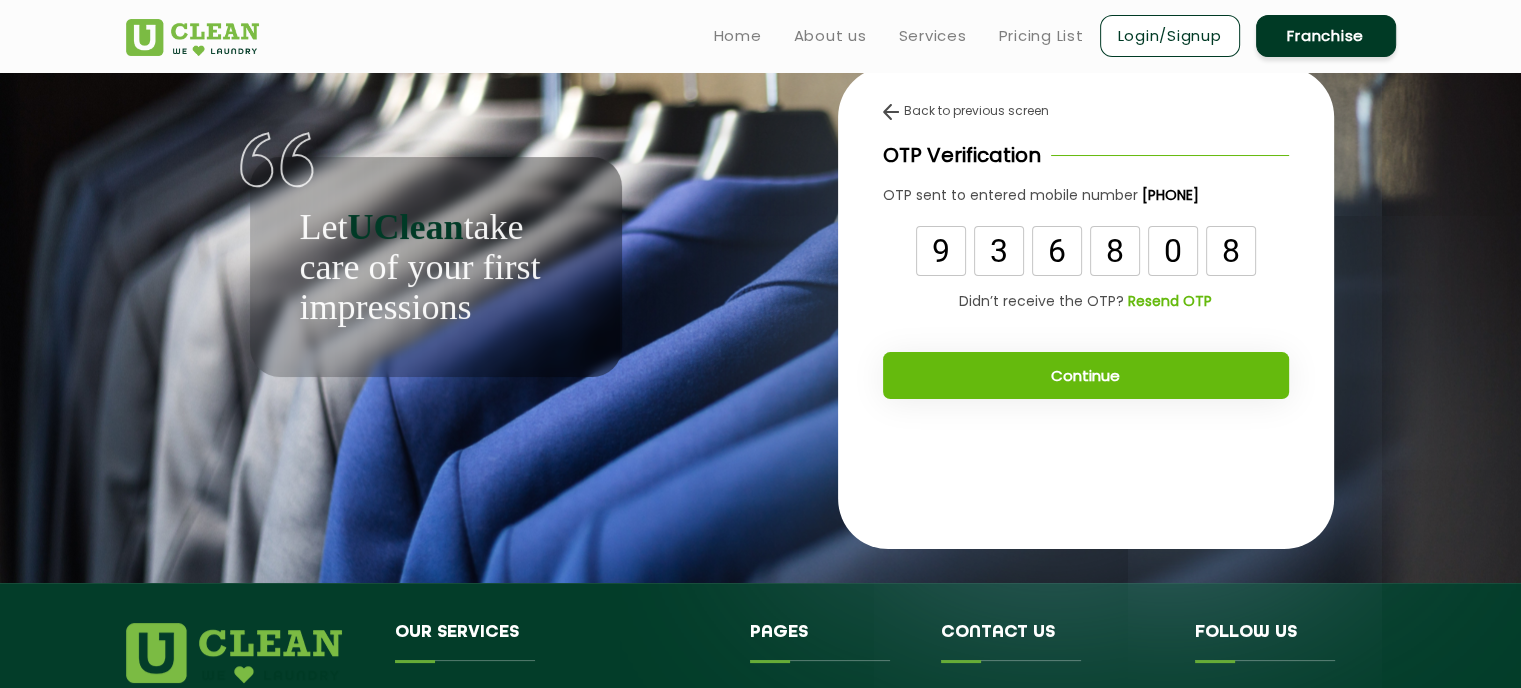 scroll, scrollTop: 27, scrollLeft: 0, axis: vertical 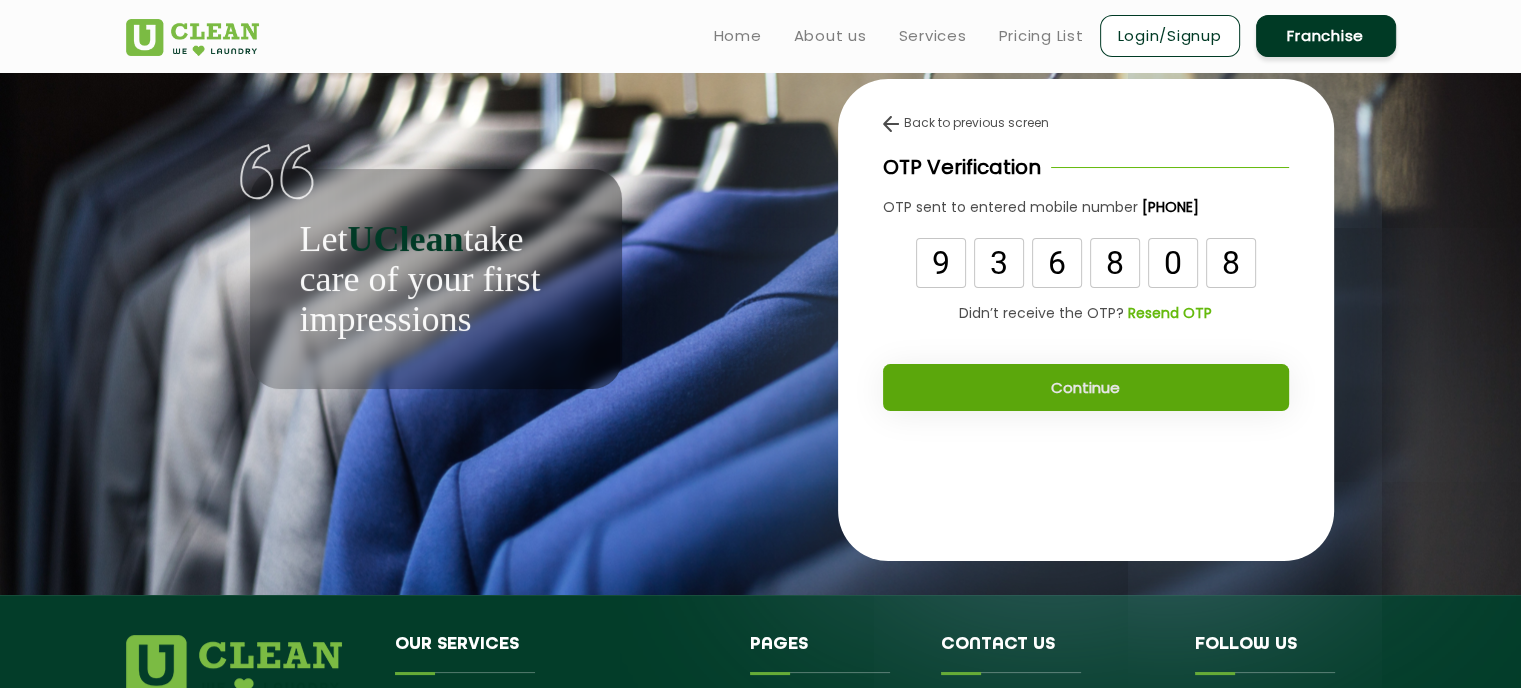 click on "Continue" 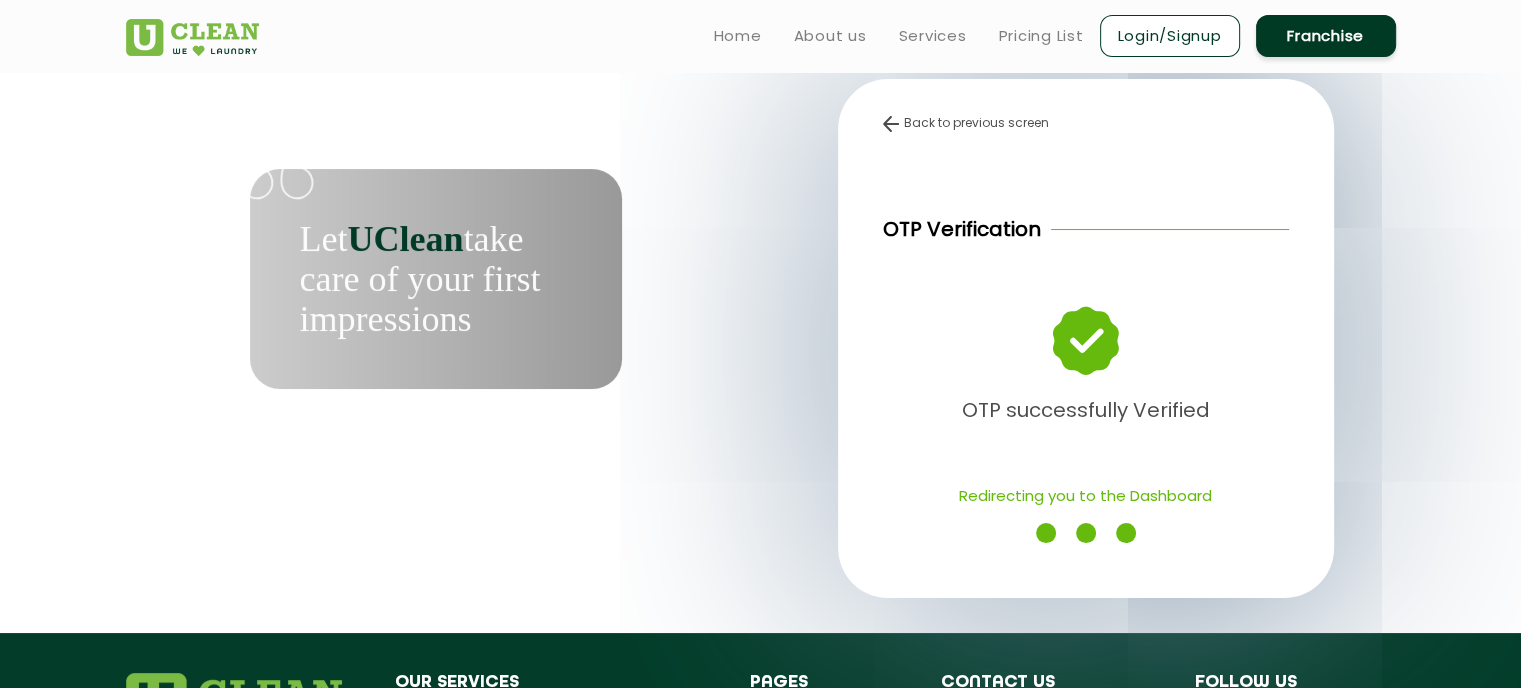 scroll, scrollTop: 0, scrollLeft: 0, axis: both 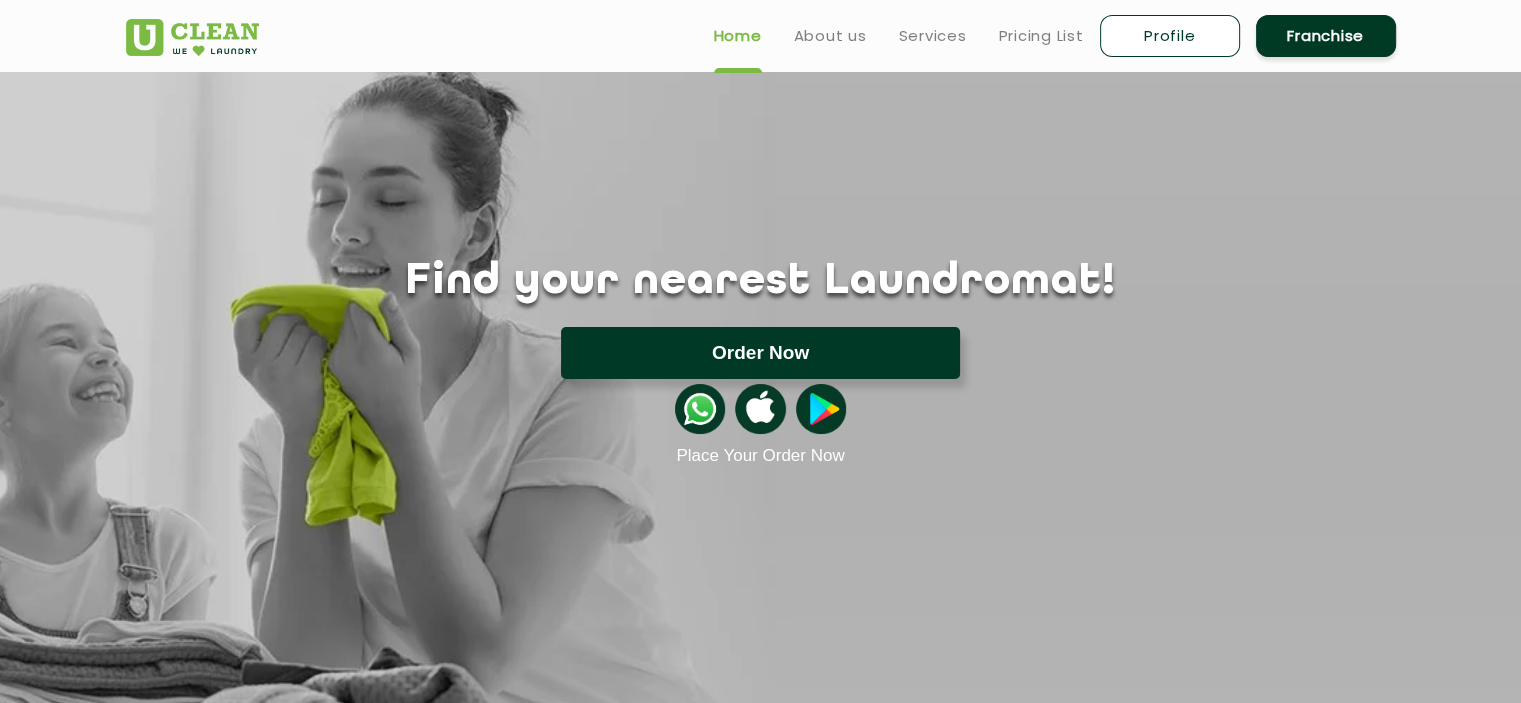 click on "Order Now" 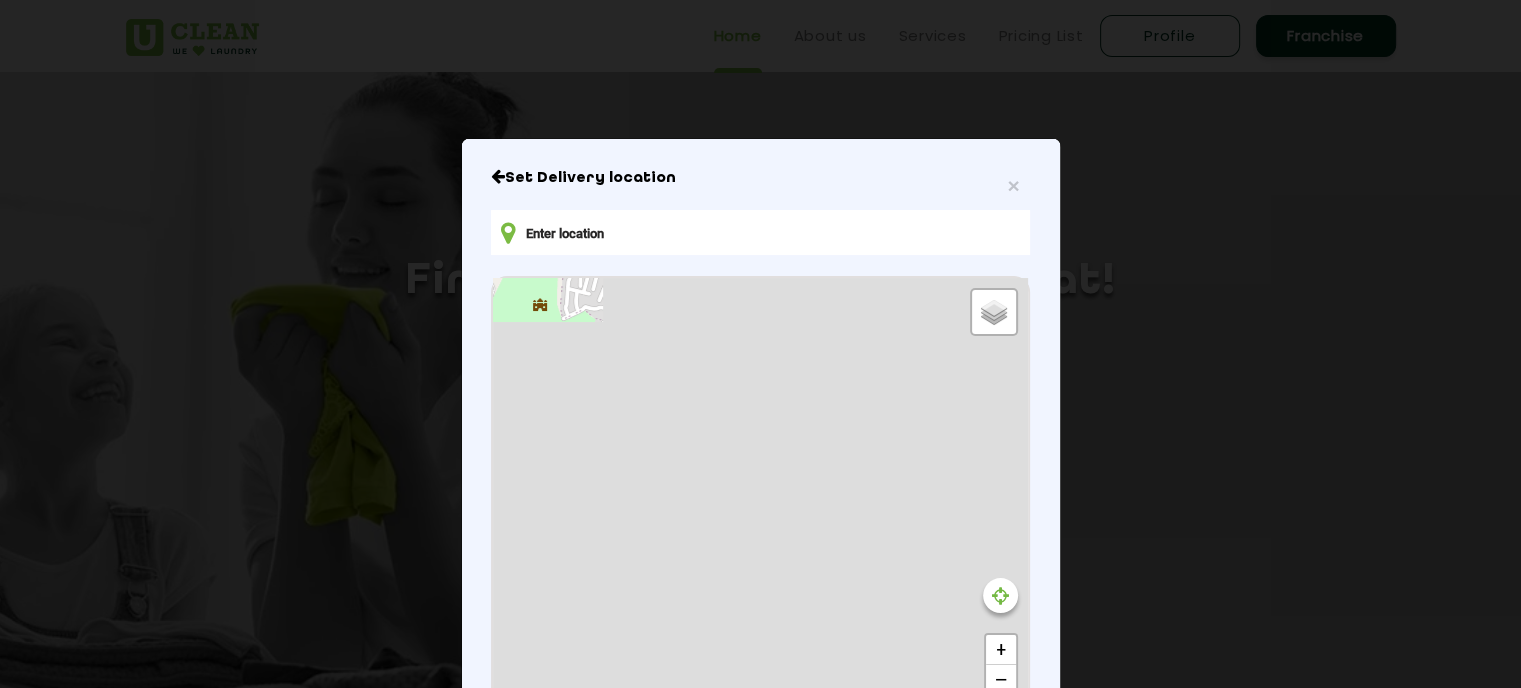 type on "[BUILDING_NAME] [STREET], [BUILDING_NAME], [AREA], [AREA], [CITY], [POSTAL_CODE], [COUNTRY]" 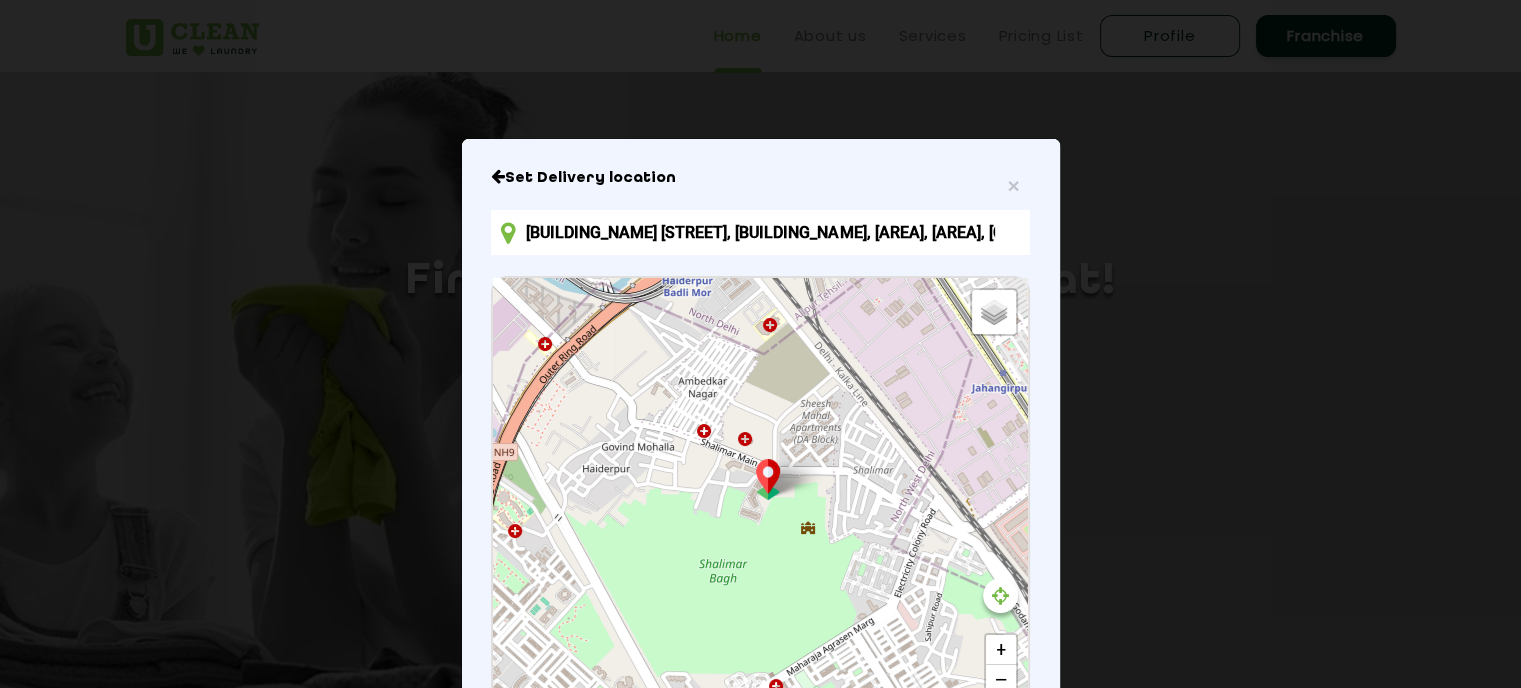 drag, startPoint x: 820, startPoint y: 175, endPoint x: 852, endPoint y: 104, distance: 77.87811 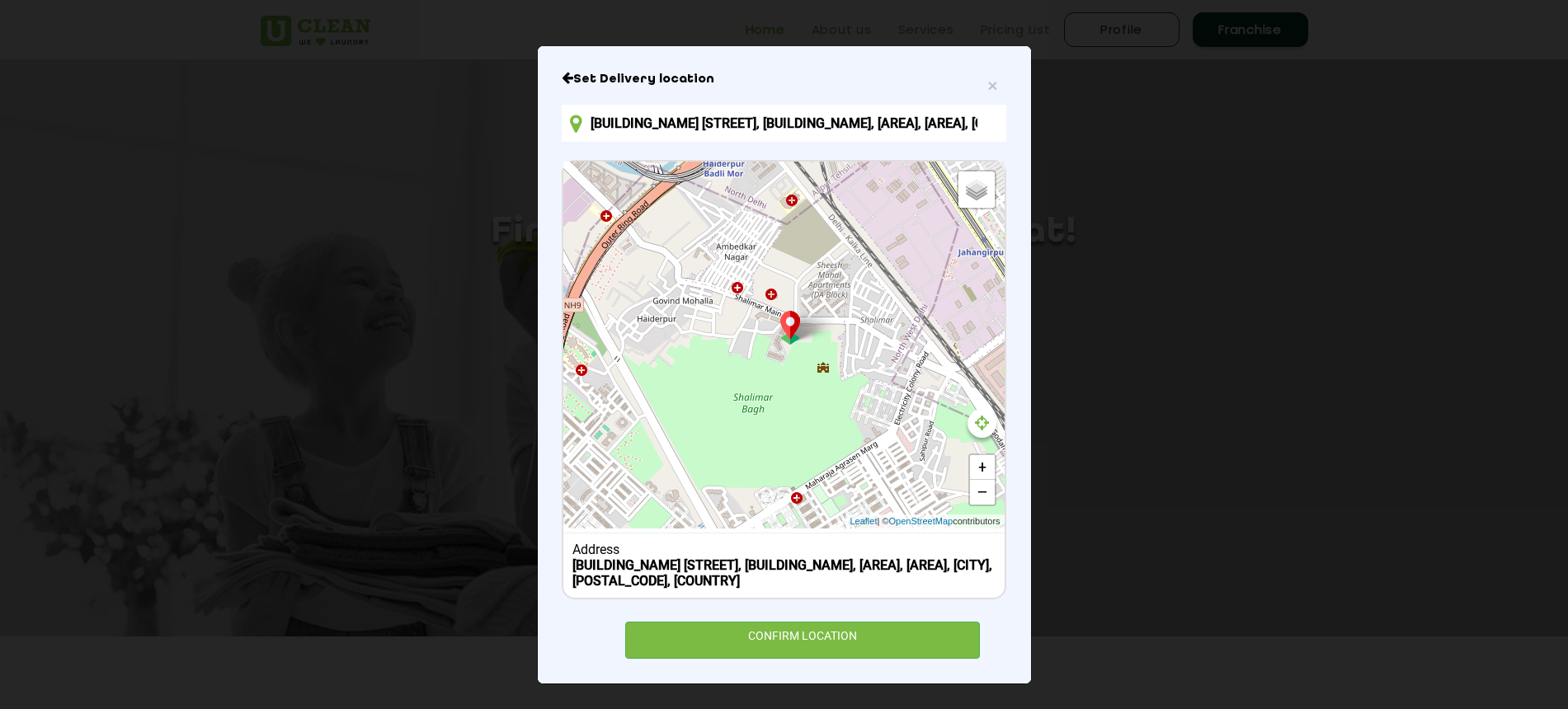 scroll, scrollTop: 98, scrollLeft: 0, axis: vertical 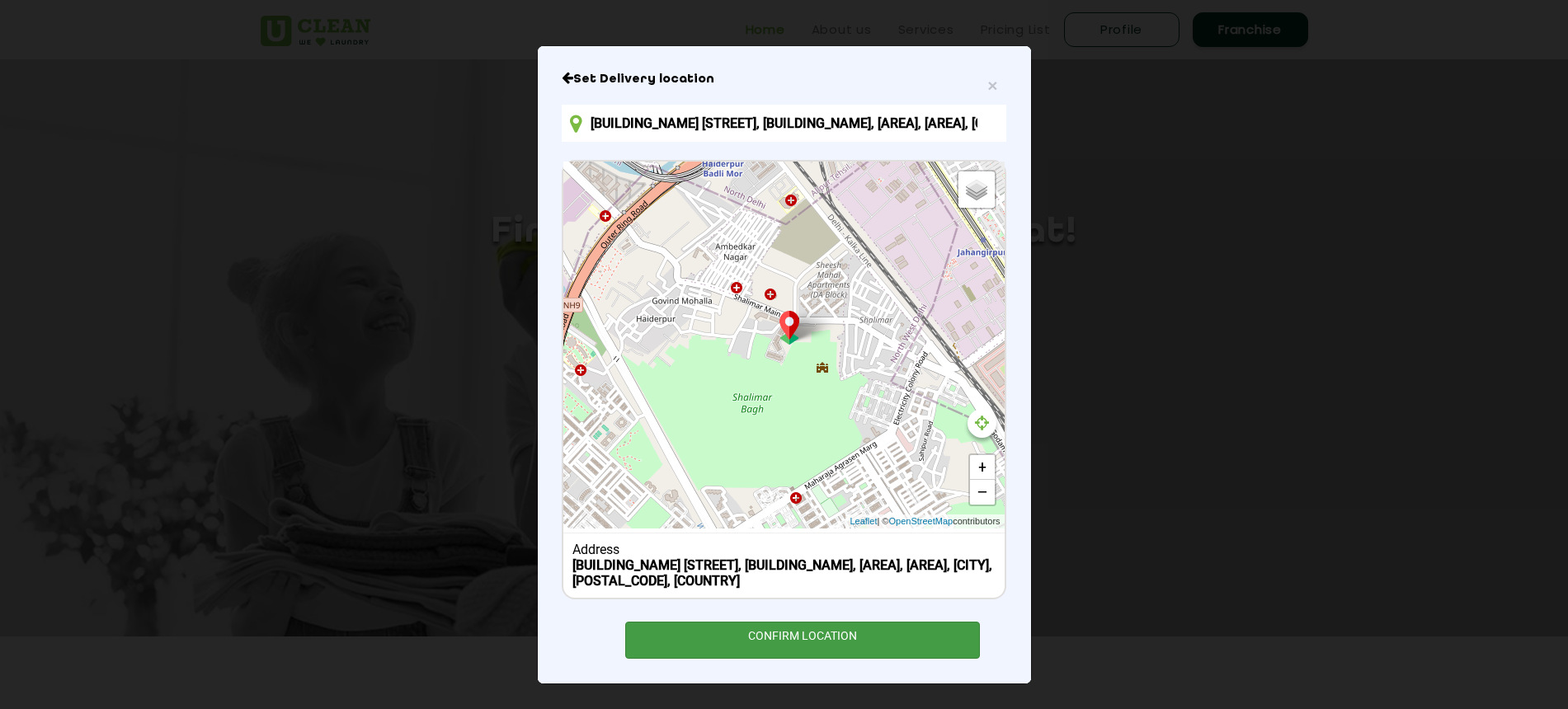 click on "CONFIRM LOCATION" at bounding box center [803, 640] 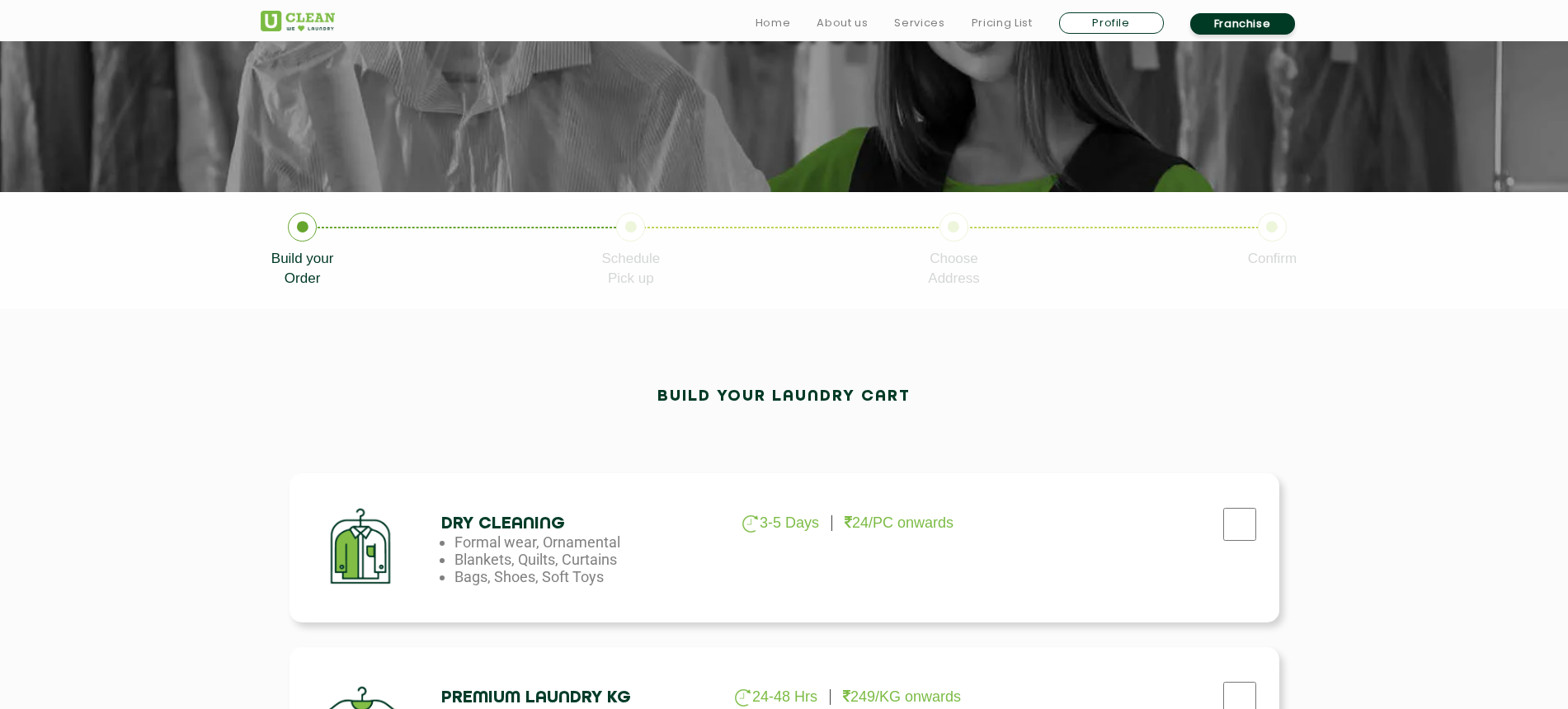 scroll, scrollTop: 275, scrollLeft: 0, axis: vertical 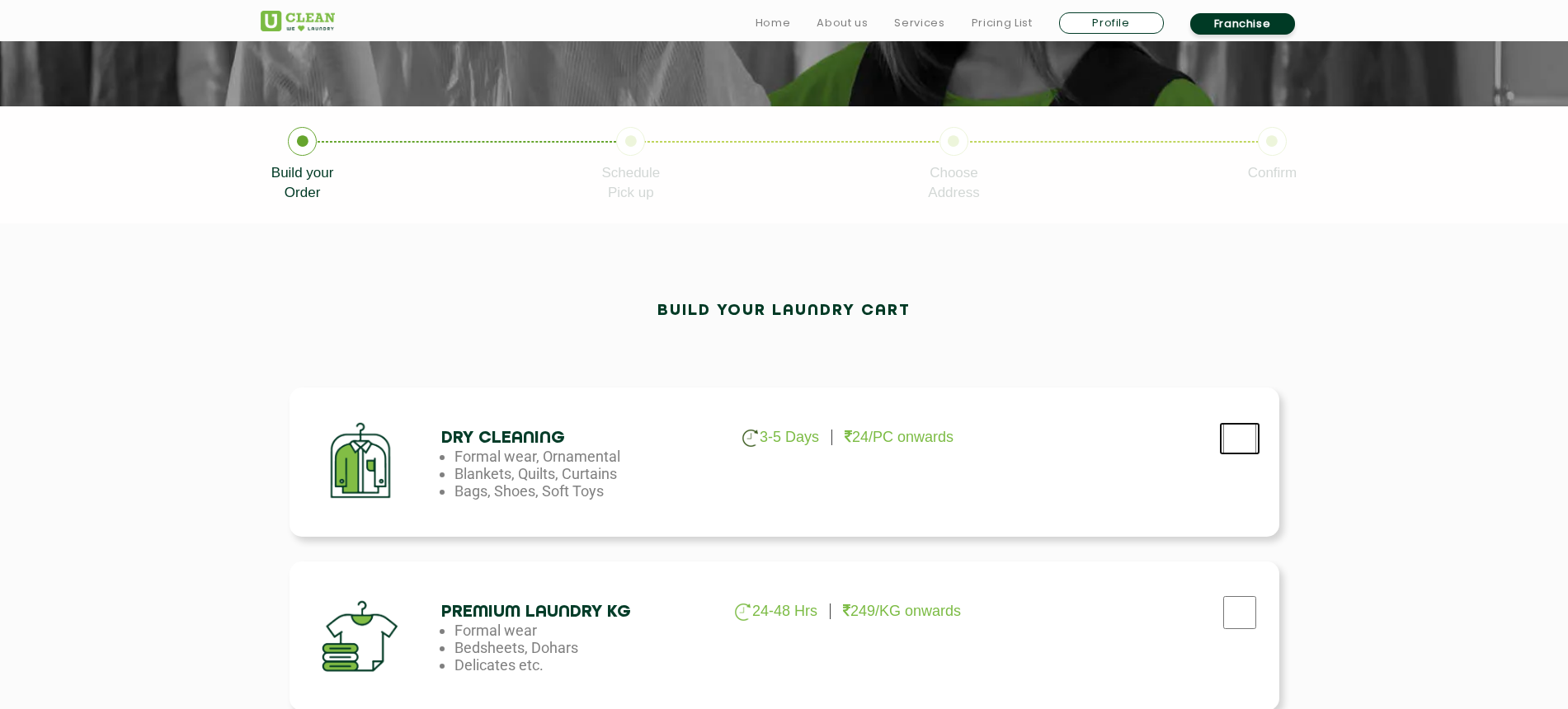 click at bounding box center [1240, 439] 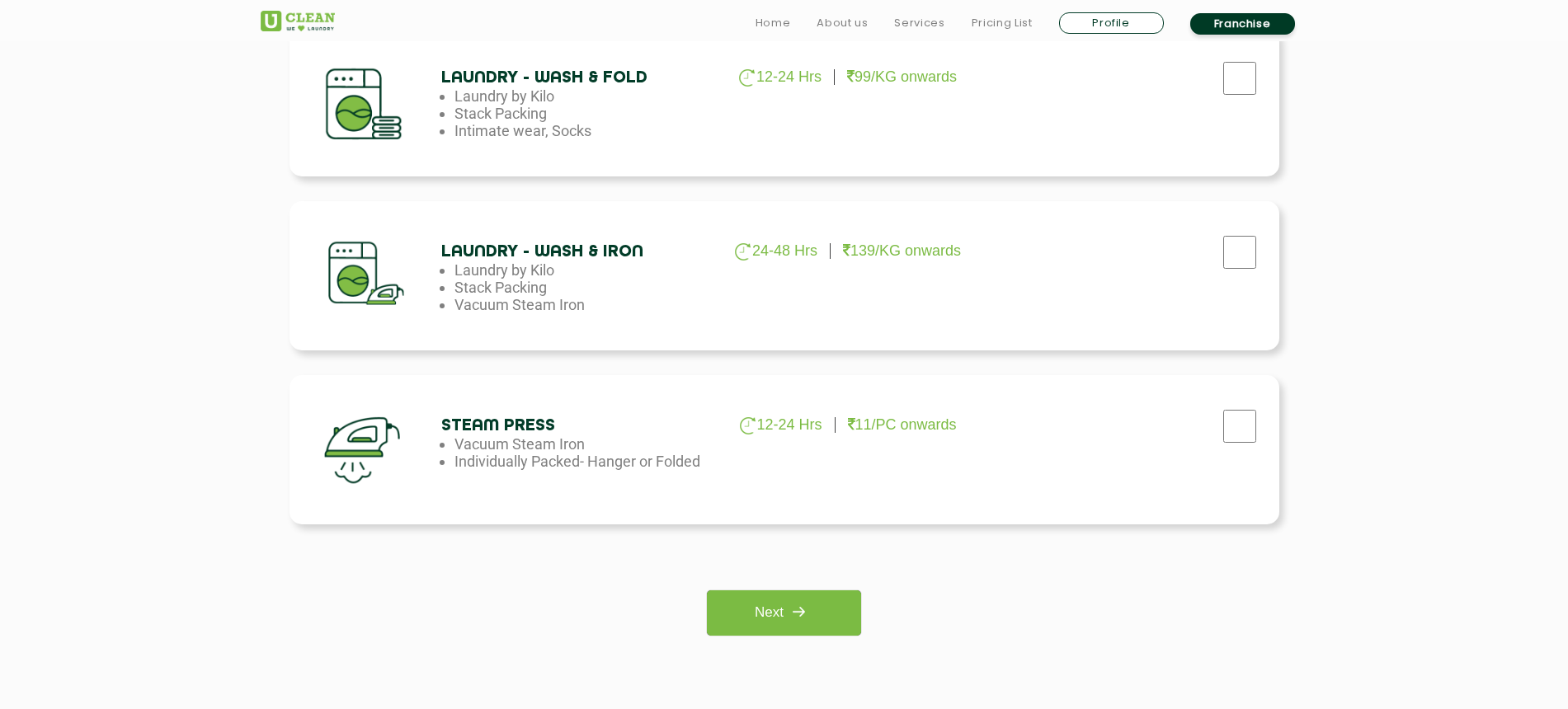 scroll, scrollTop: 1237, scrollLeft: 0, axis: vertical 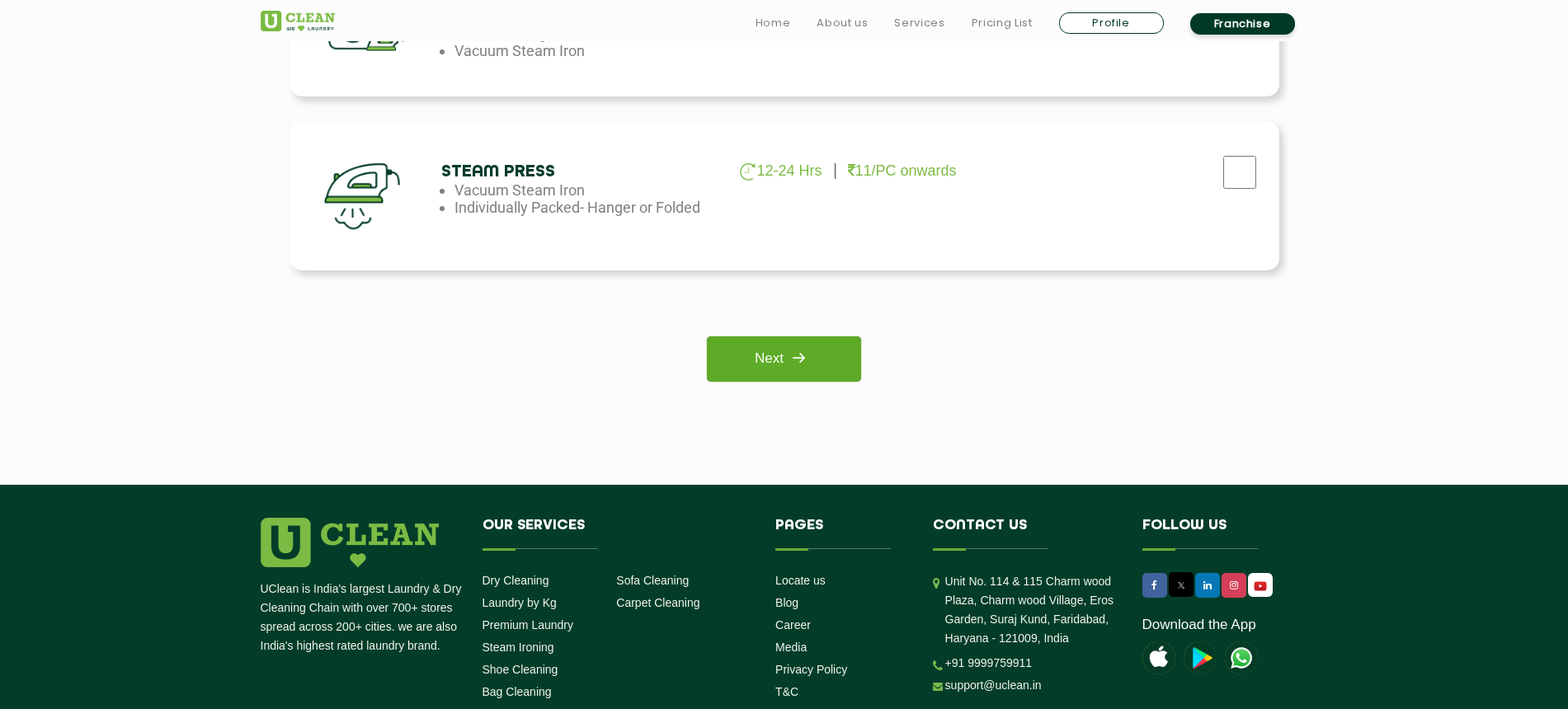 click on "Next" at bounding box center [784, 359] 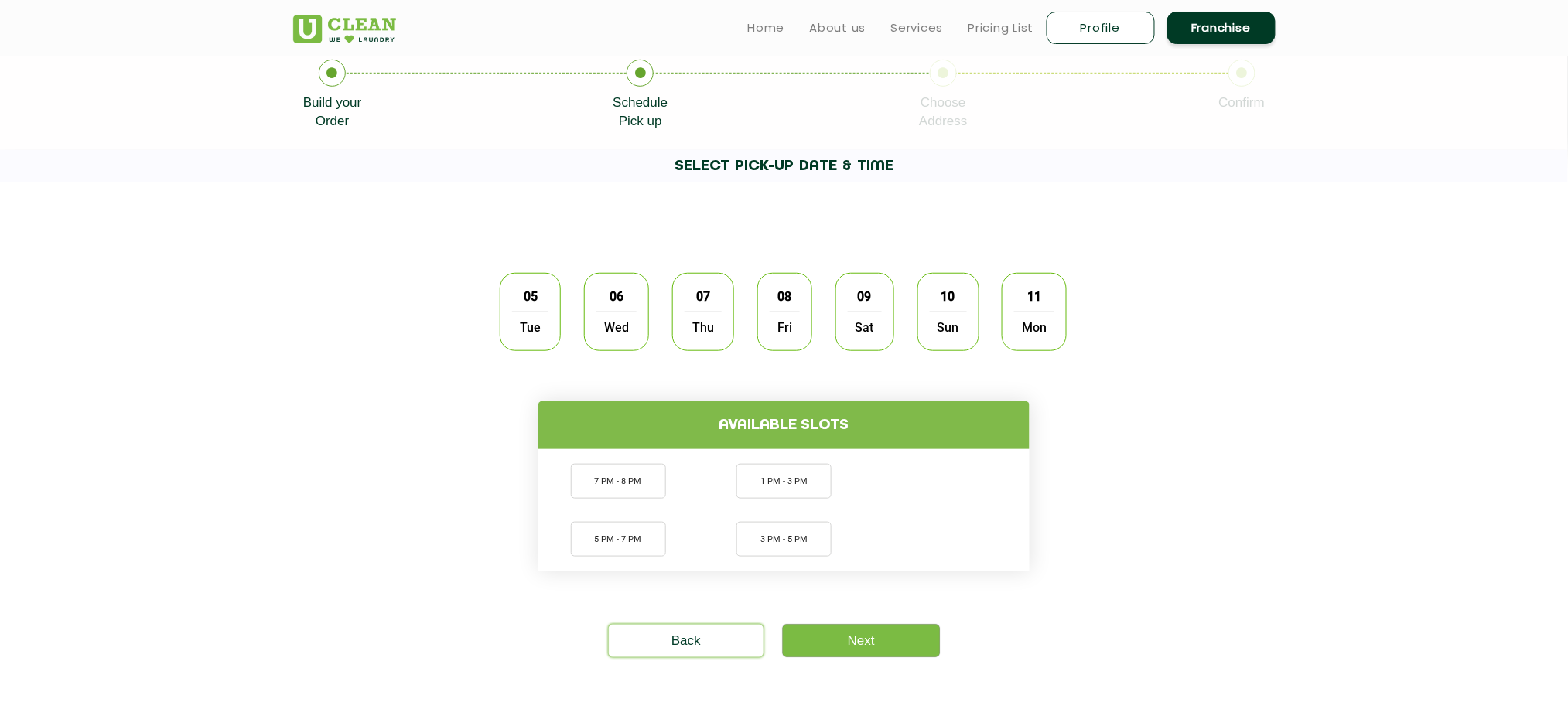 scroll, scrollTop: 316, scrollLeft: 0, axis: vertical 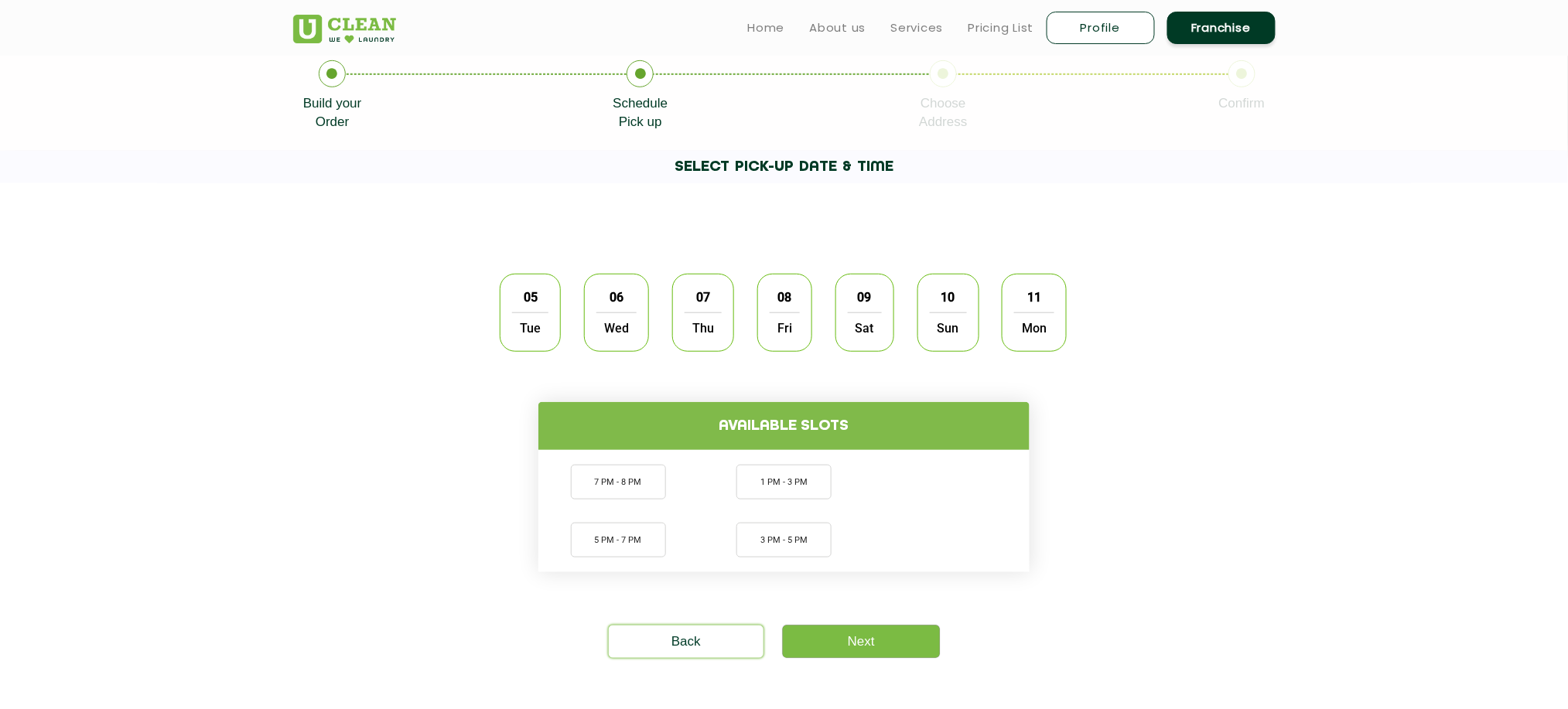 click on "07  Thu" 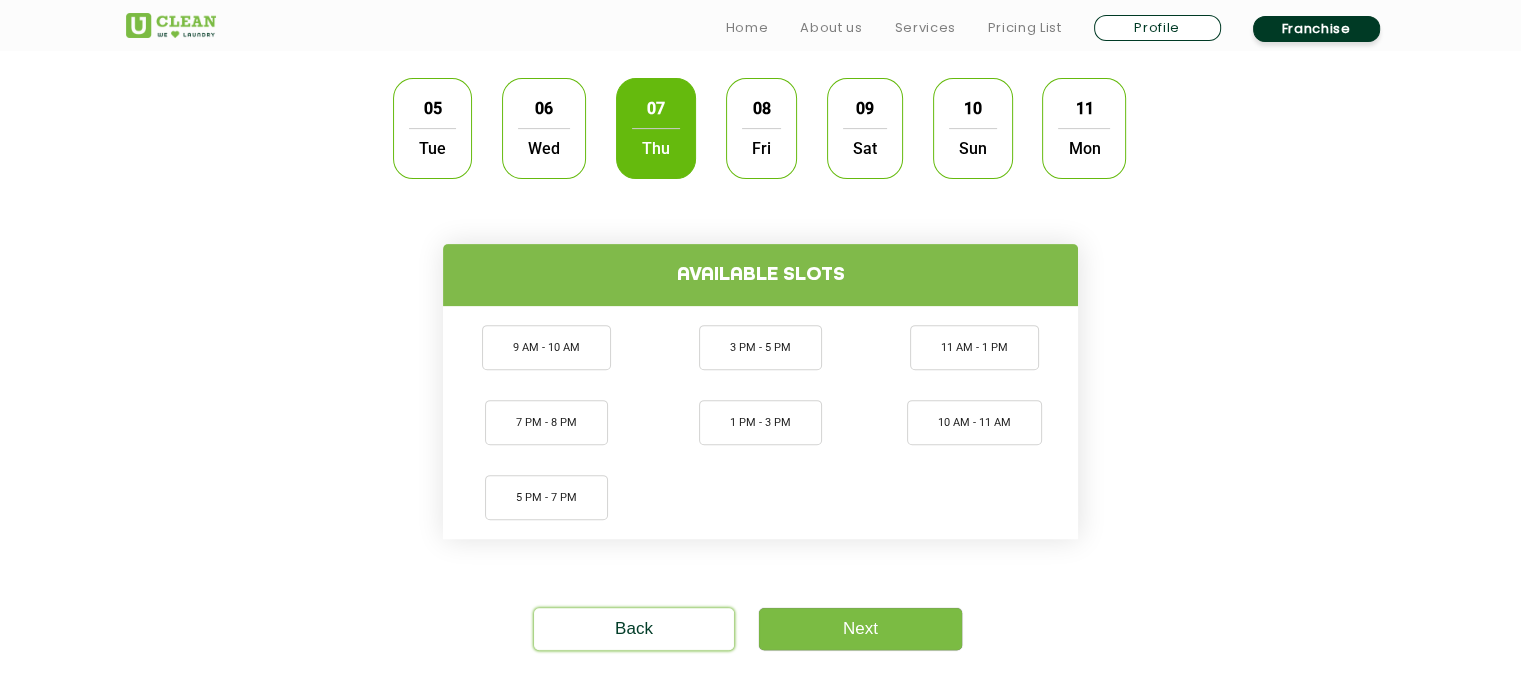 scroll, scrollTop: 676, scrollLeft: 0, axis: vertical 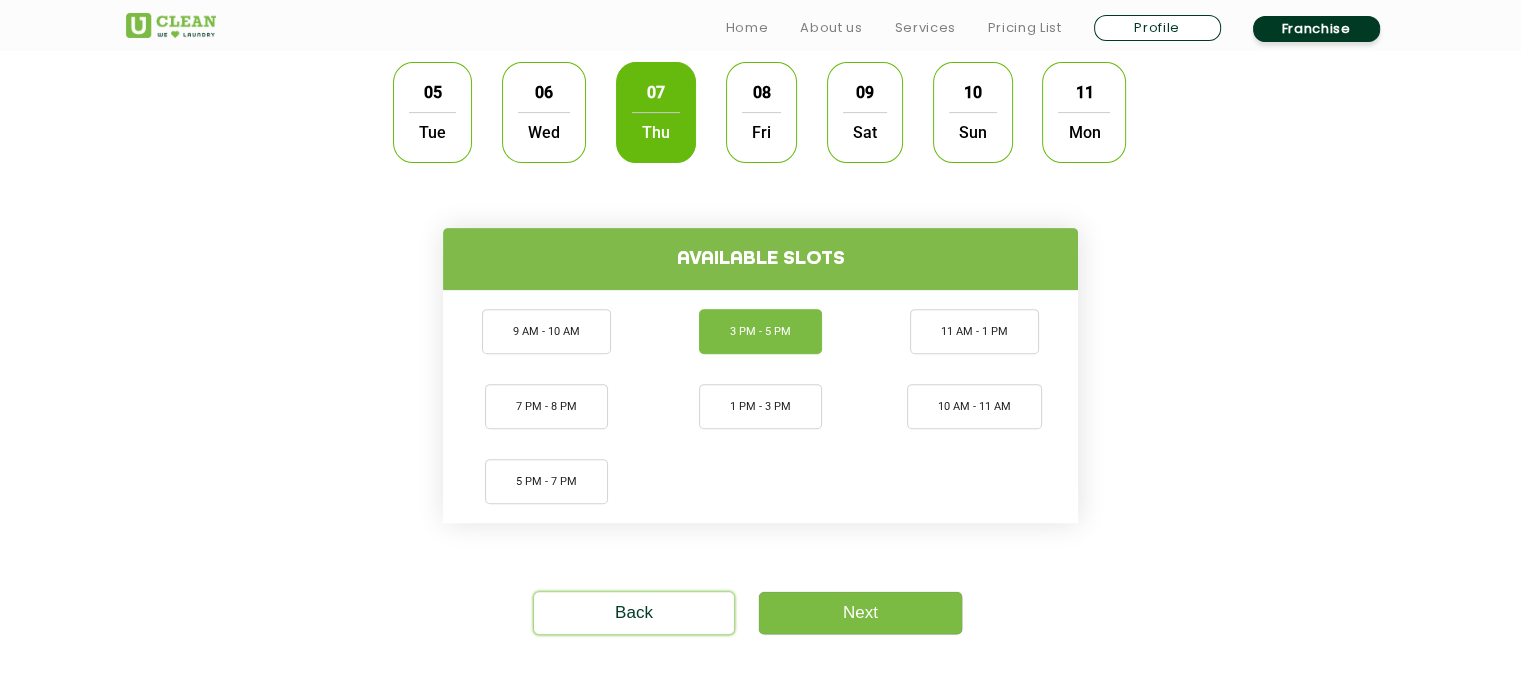 click on "3 PM - 5 PM" 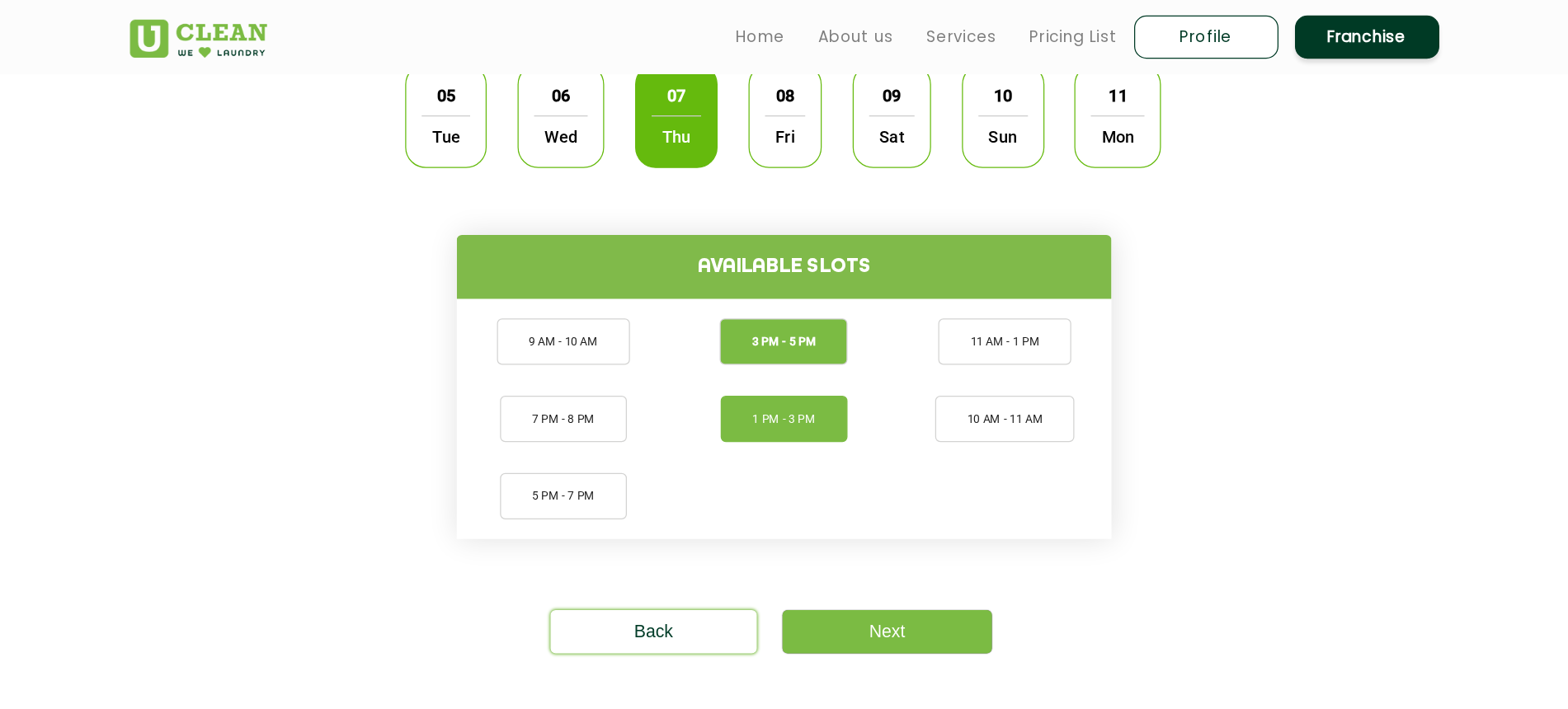 scroll, scrollTop: 557, scrollLeft: 0, axis: vertical 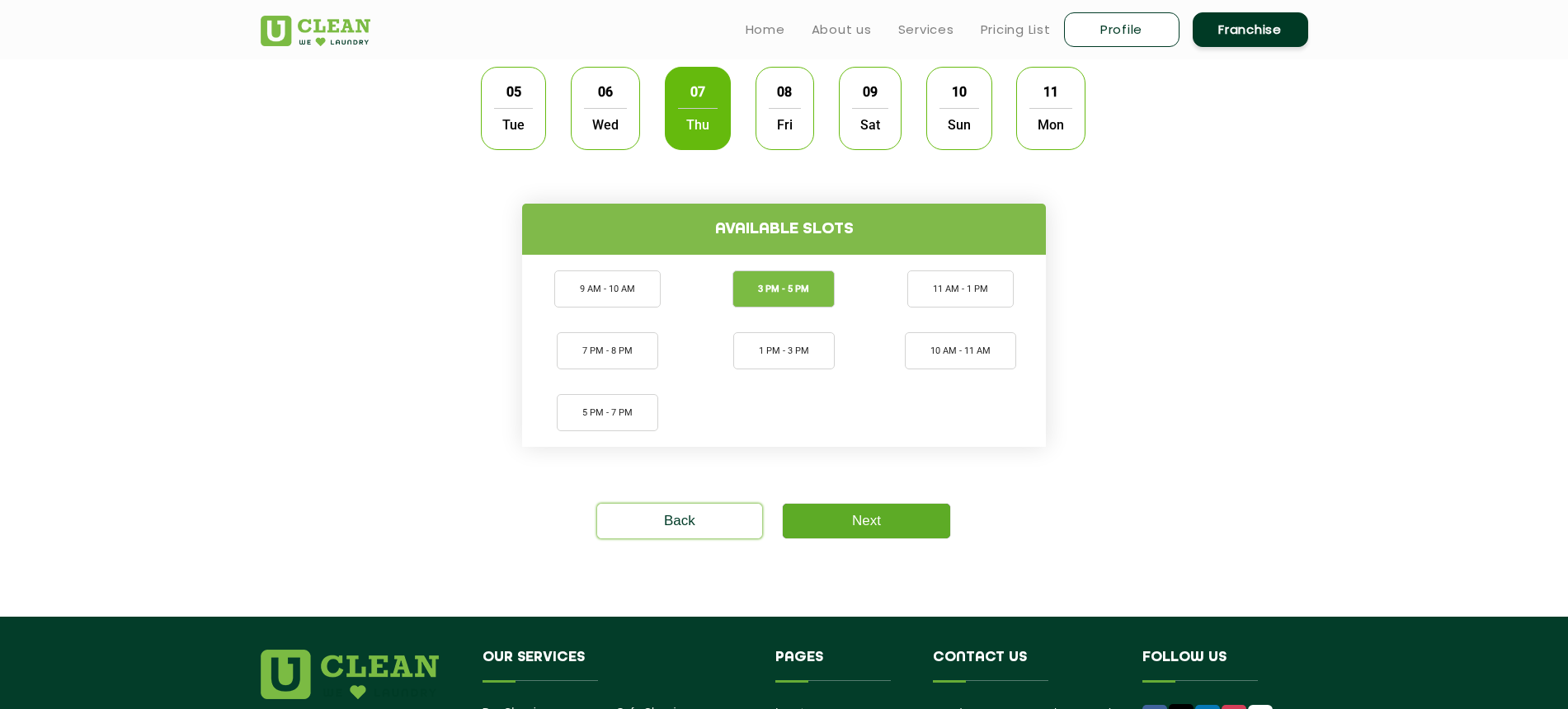 click on "Next" 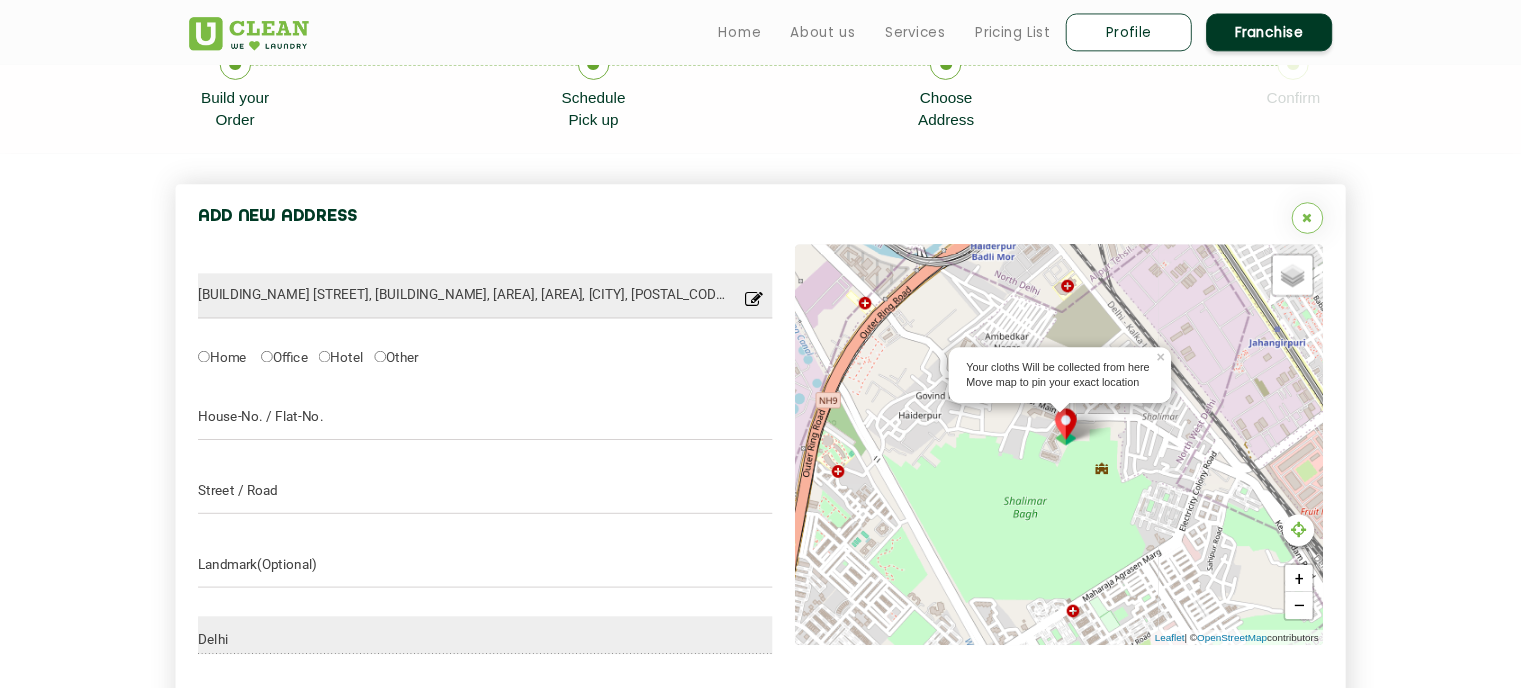scroll, scrollTop: 433, scrollLeft: 0, axis: vertical 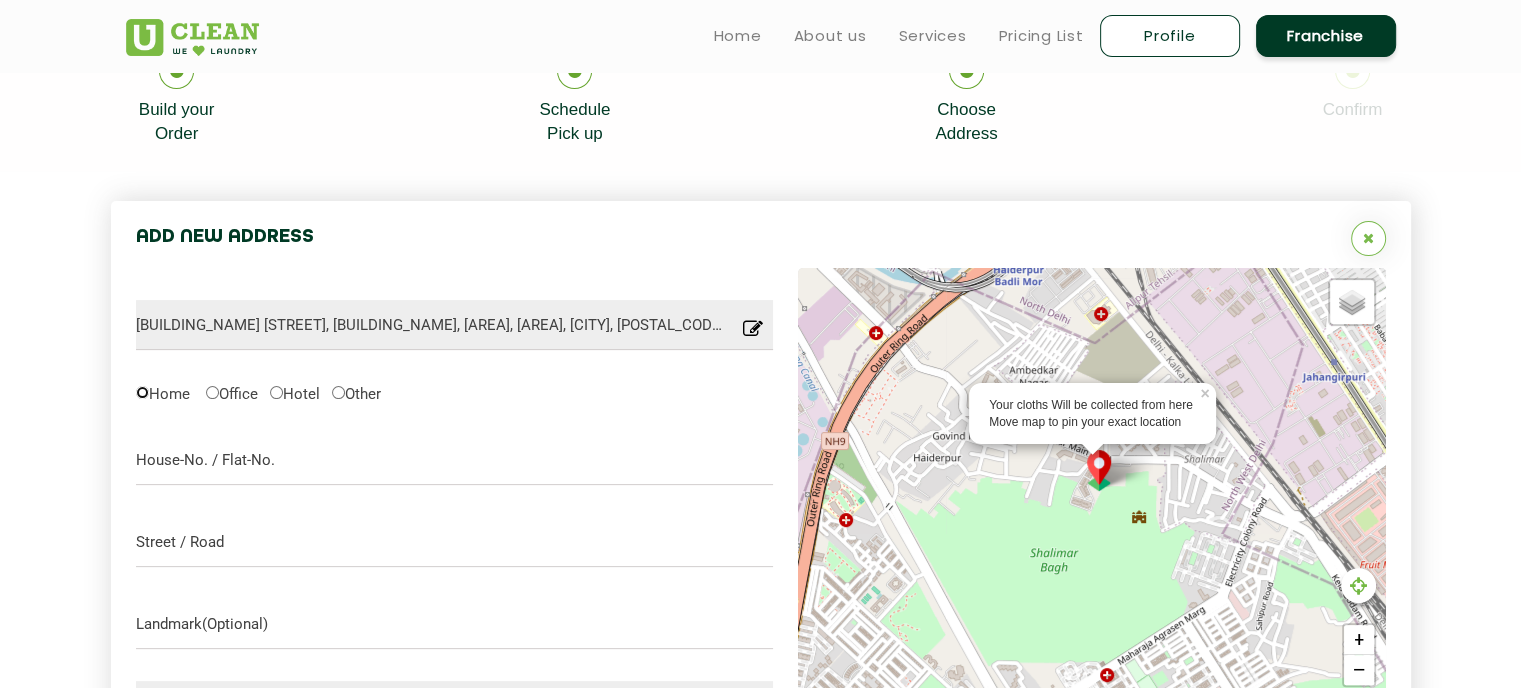 click on "Home" at bounding box center (142, 392) 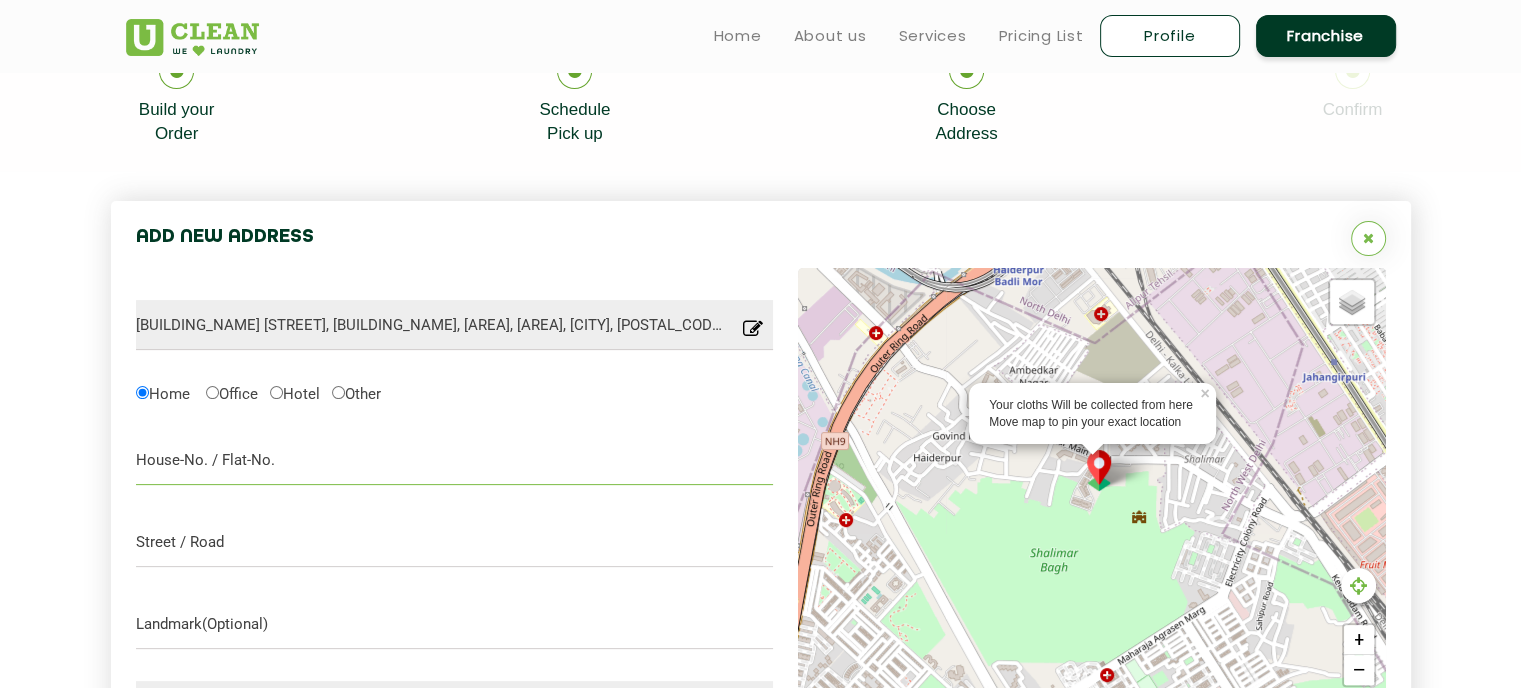 click at bounding box center [455, 460] 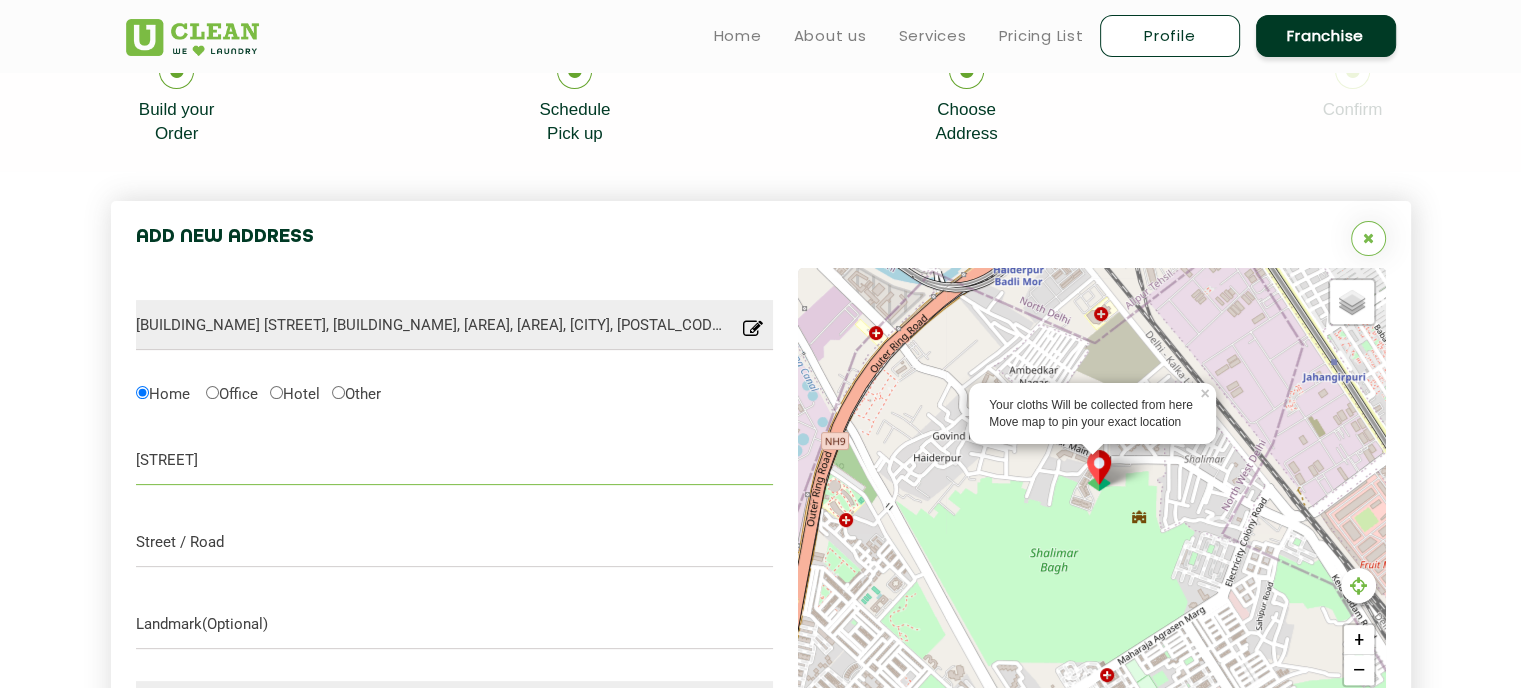 type on "F-29 karampura" 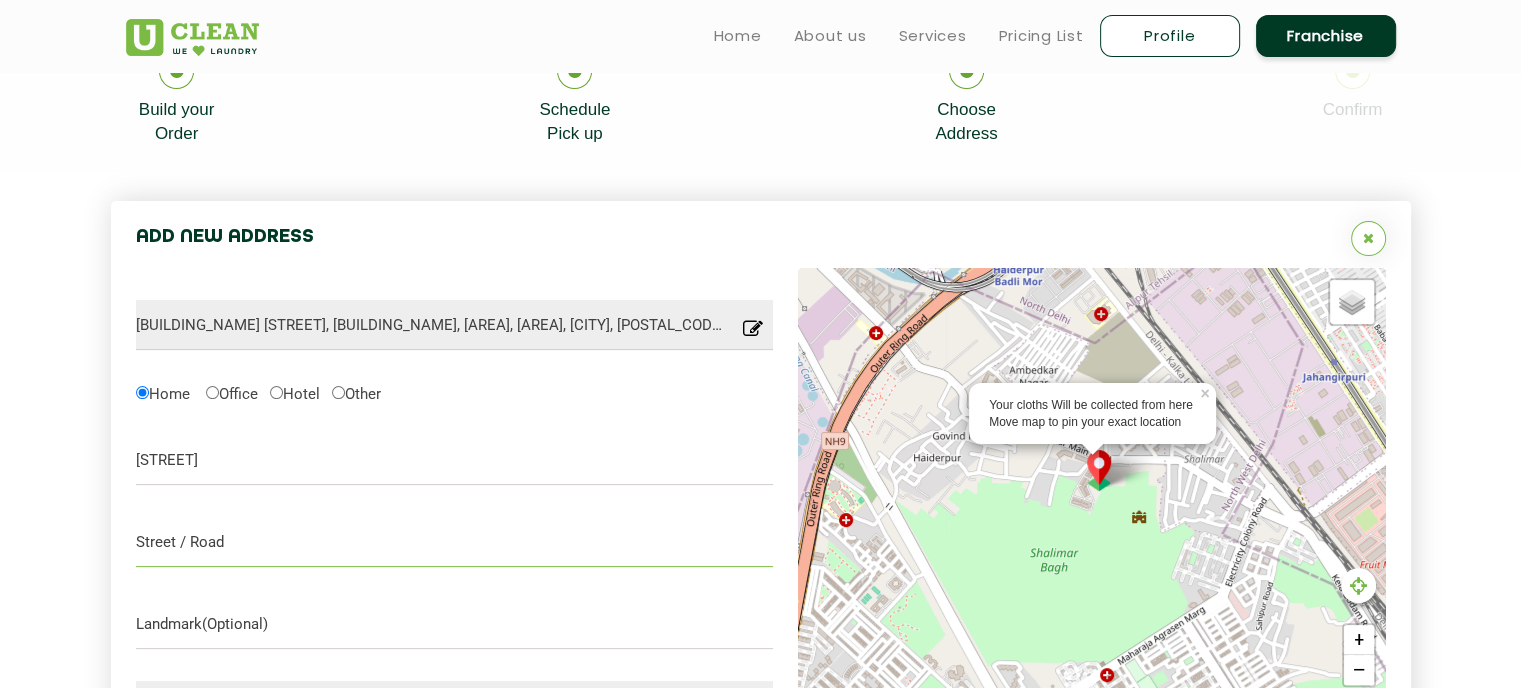 click at bounding box center (455, 542) 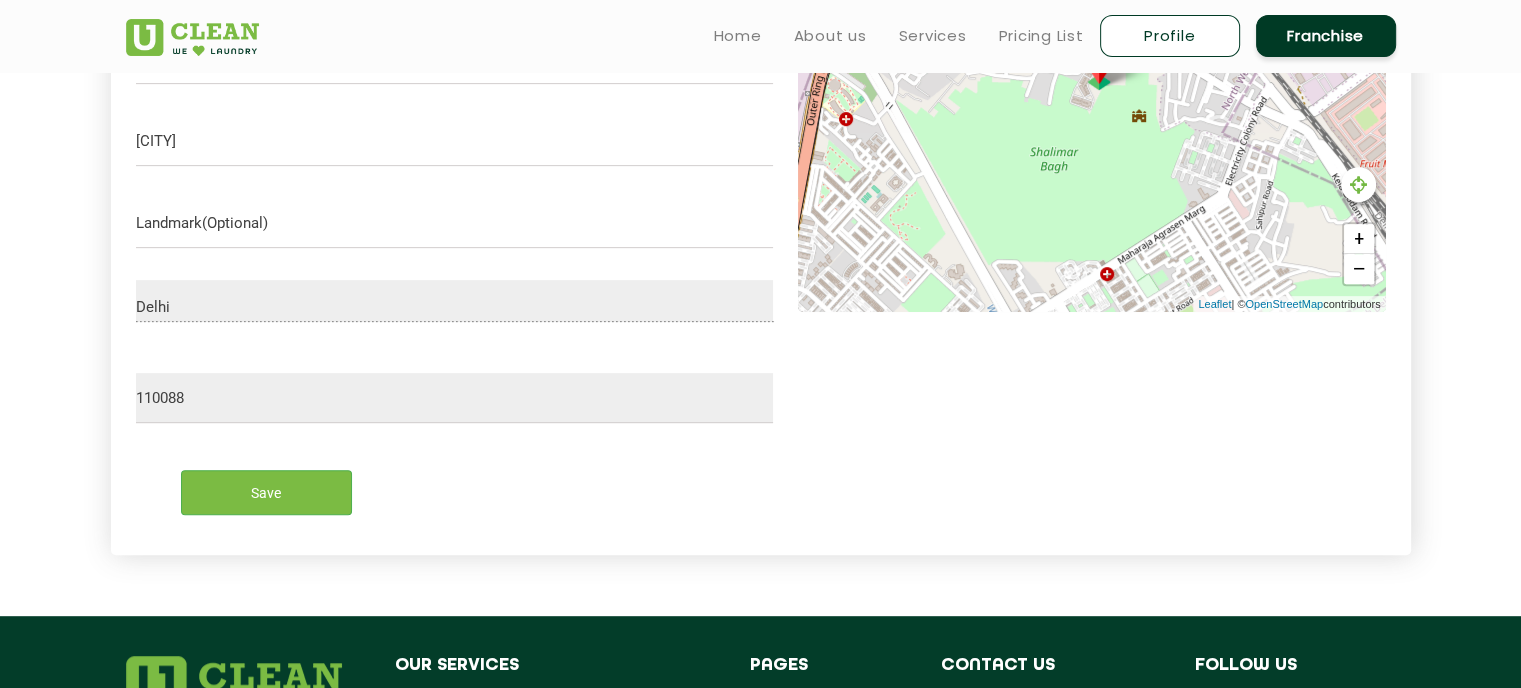 scroll, scrollTop: 833, scrollLeft: 0, axis: vertical 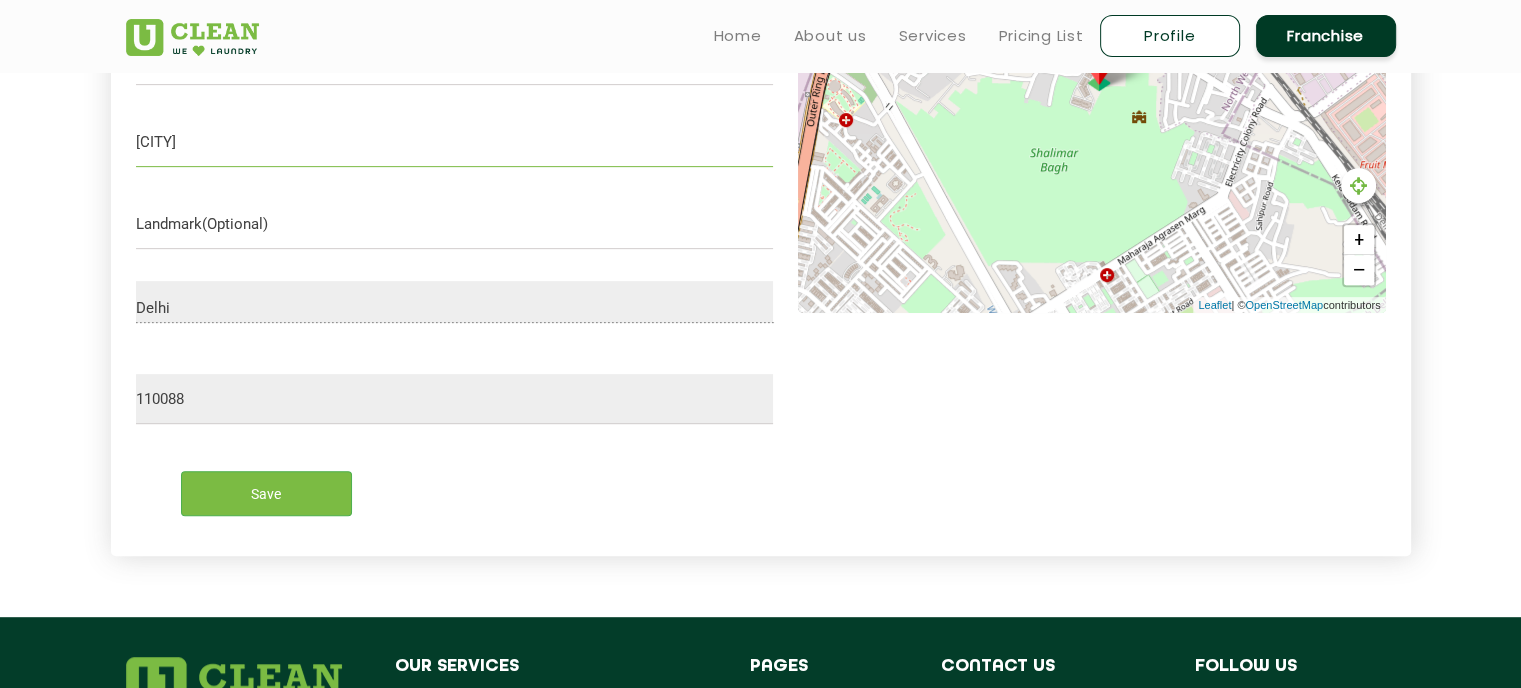 click on "new delhi" at bounding box center (455, 142) 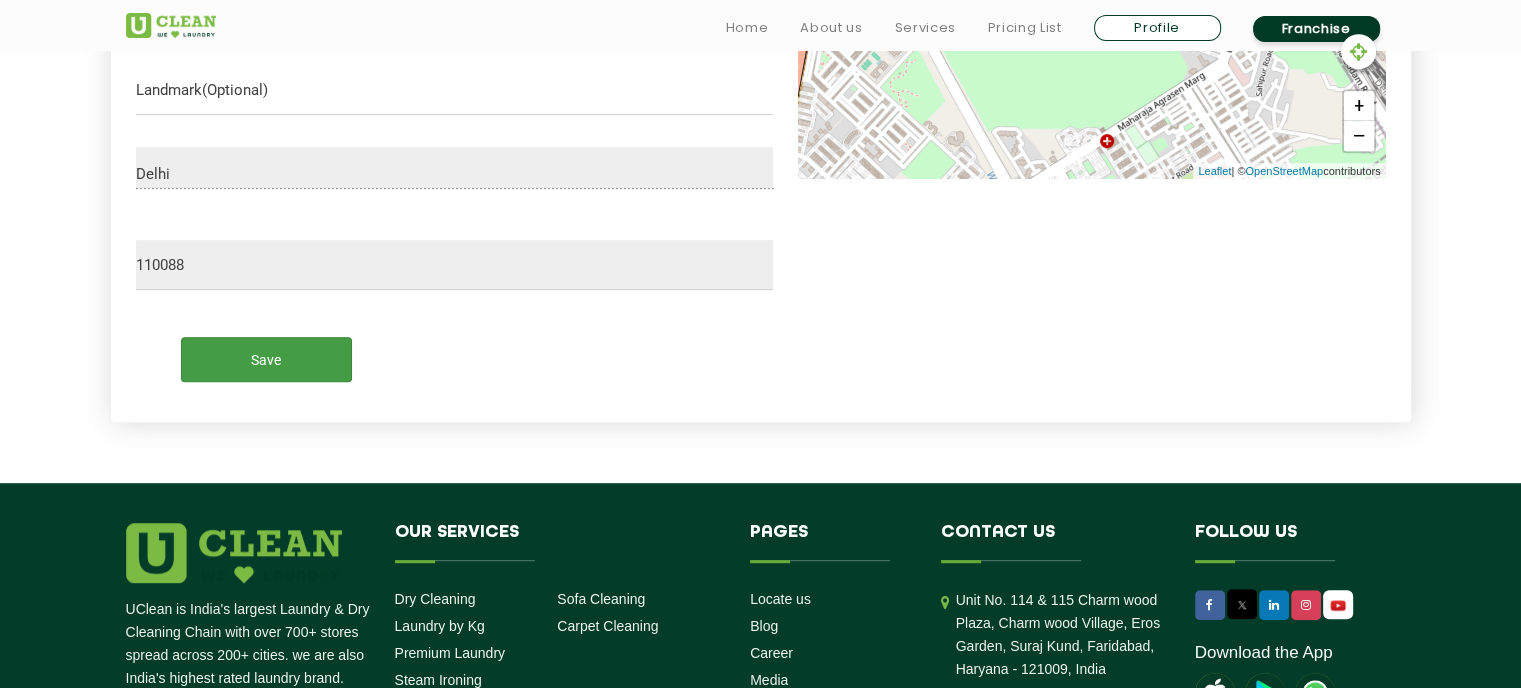 type on "new delhi 110015" 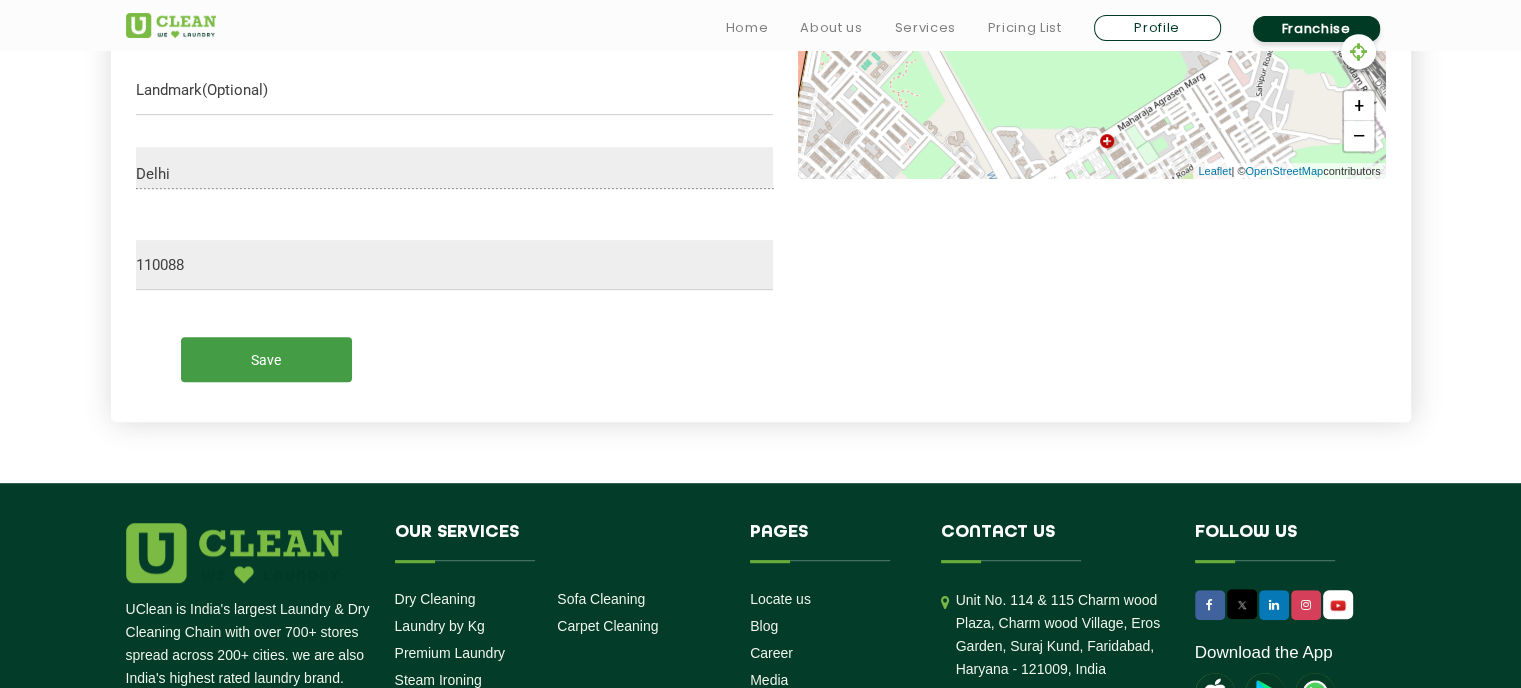 click on "Save" at bounding box center [266, 359] 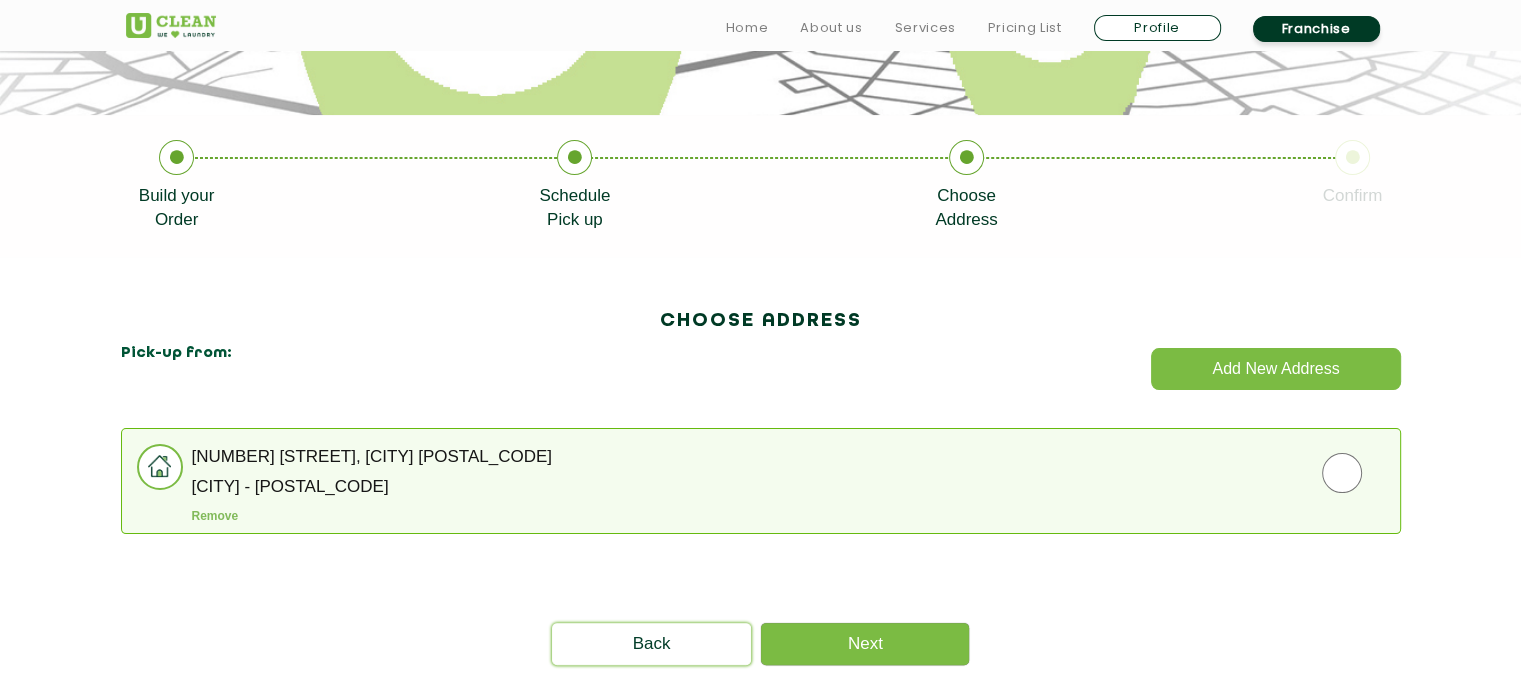 scroll, scrollTop: 400, scrollLeft: 0, axis: vertical 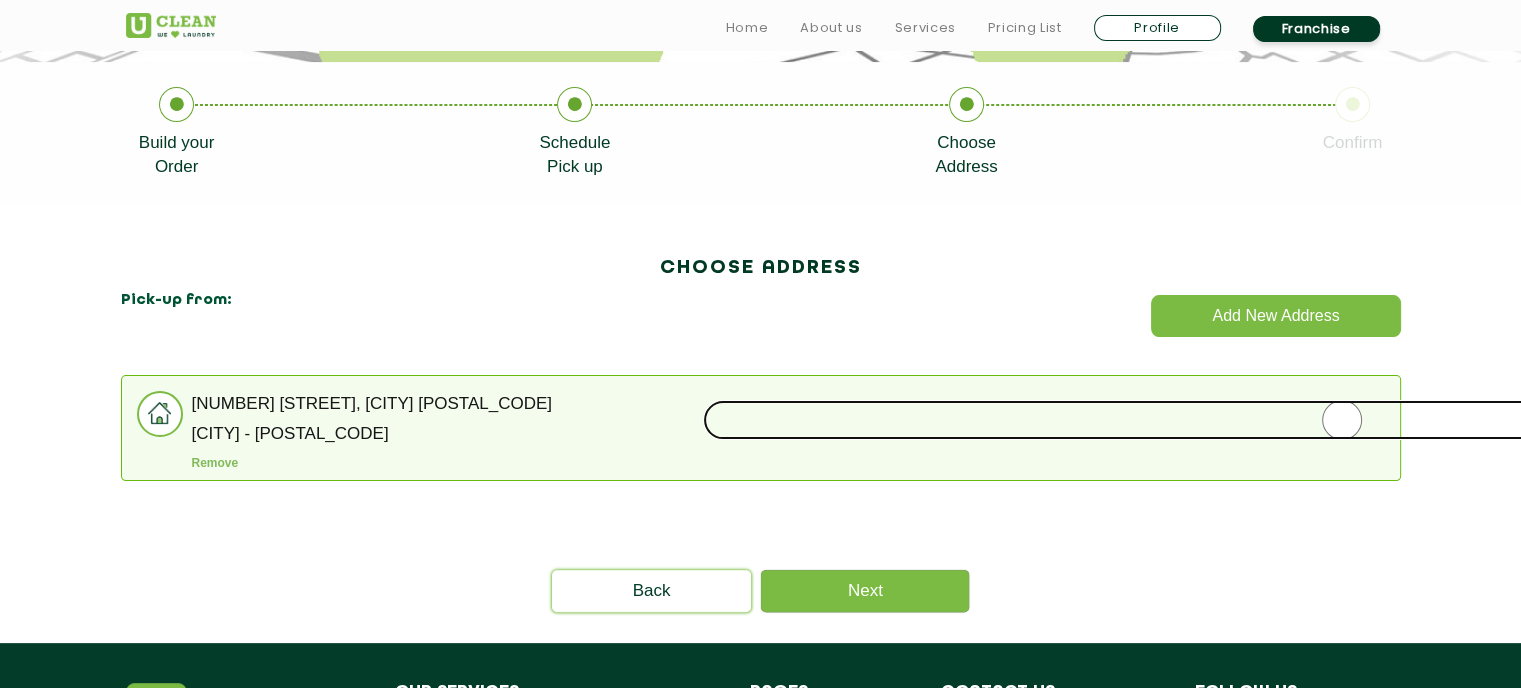 click 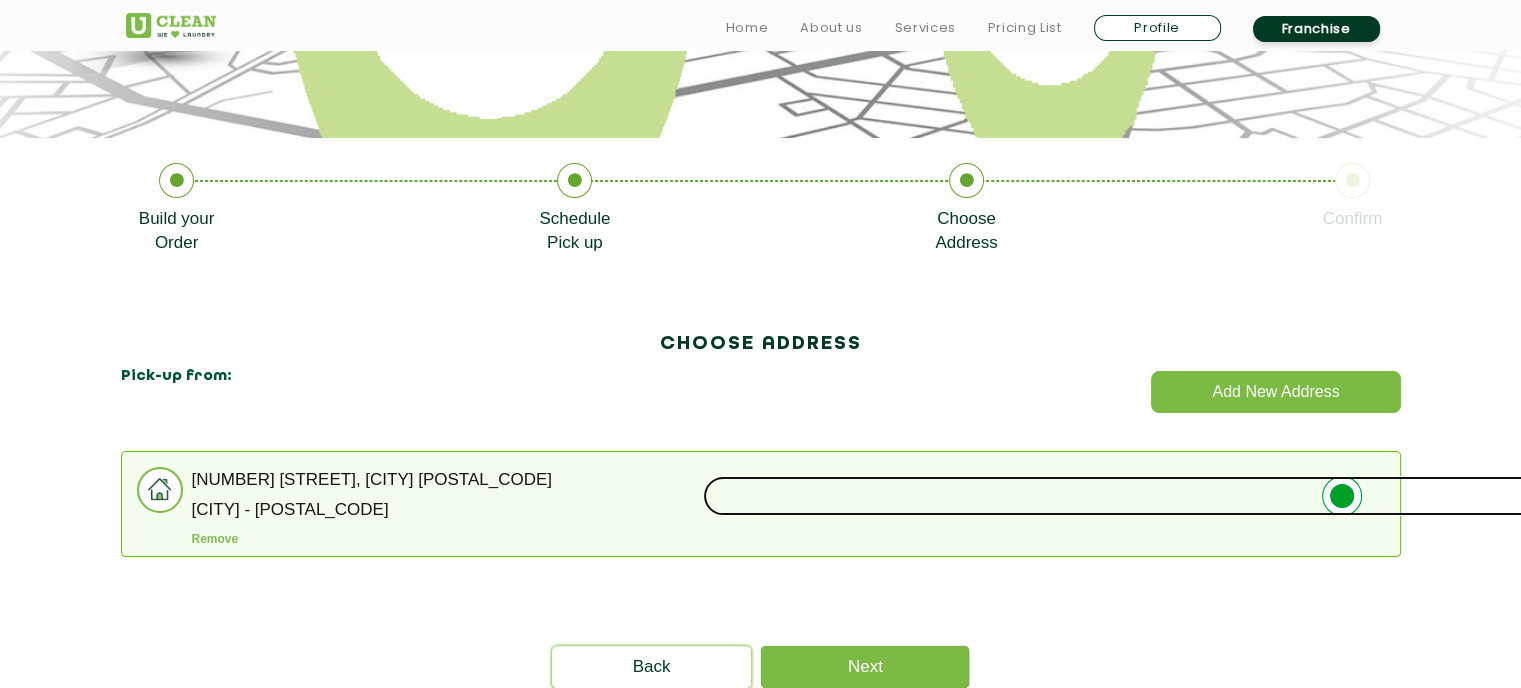 scroll, scrollTop: 400, scrollLeft: 0, axis: vertical 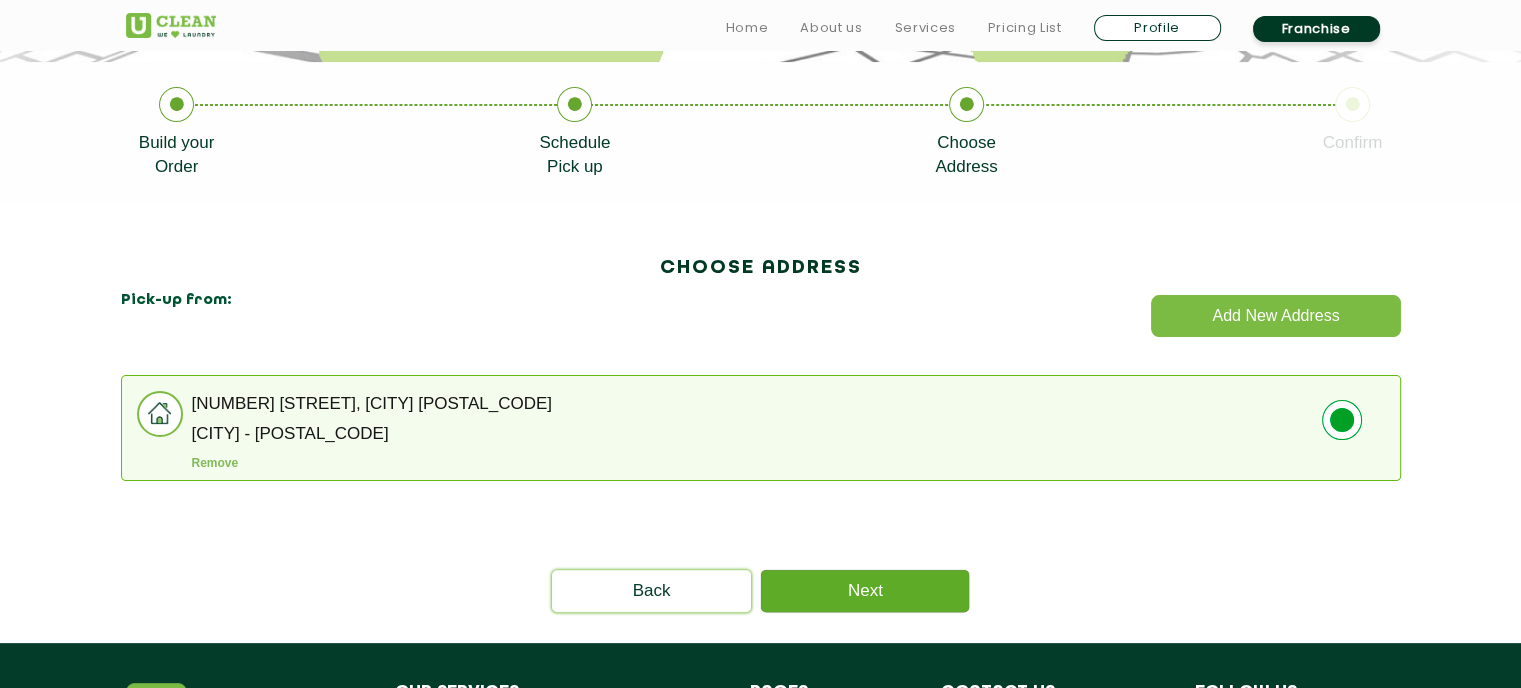 click on "Next" 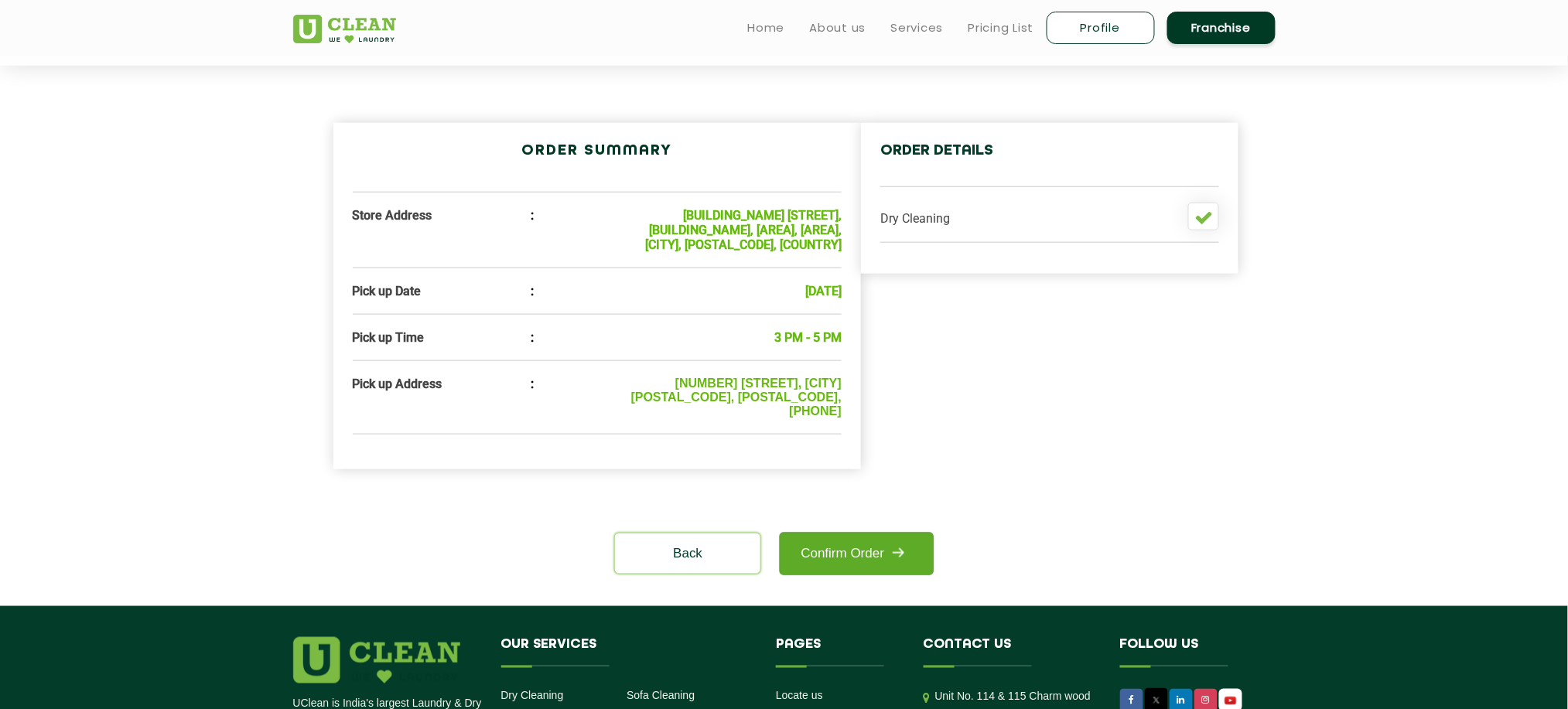 scroll, scrollTop: 412, scrollLeft: 0, axis: vertical 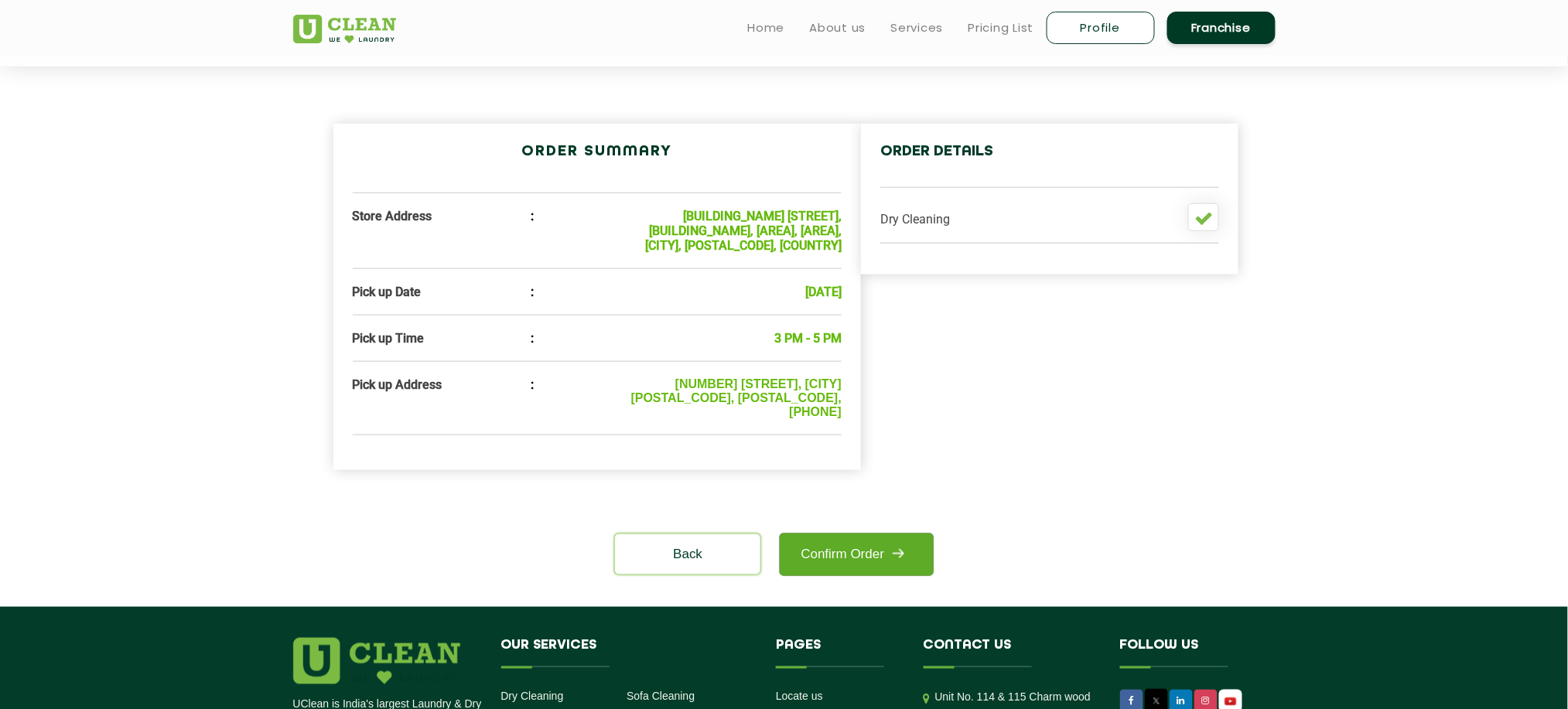 click on "Confirm Order" 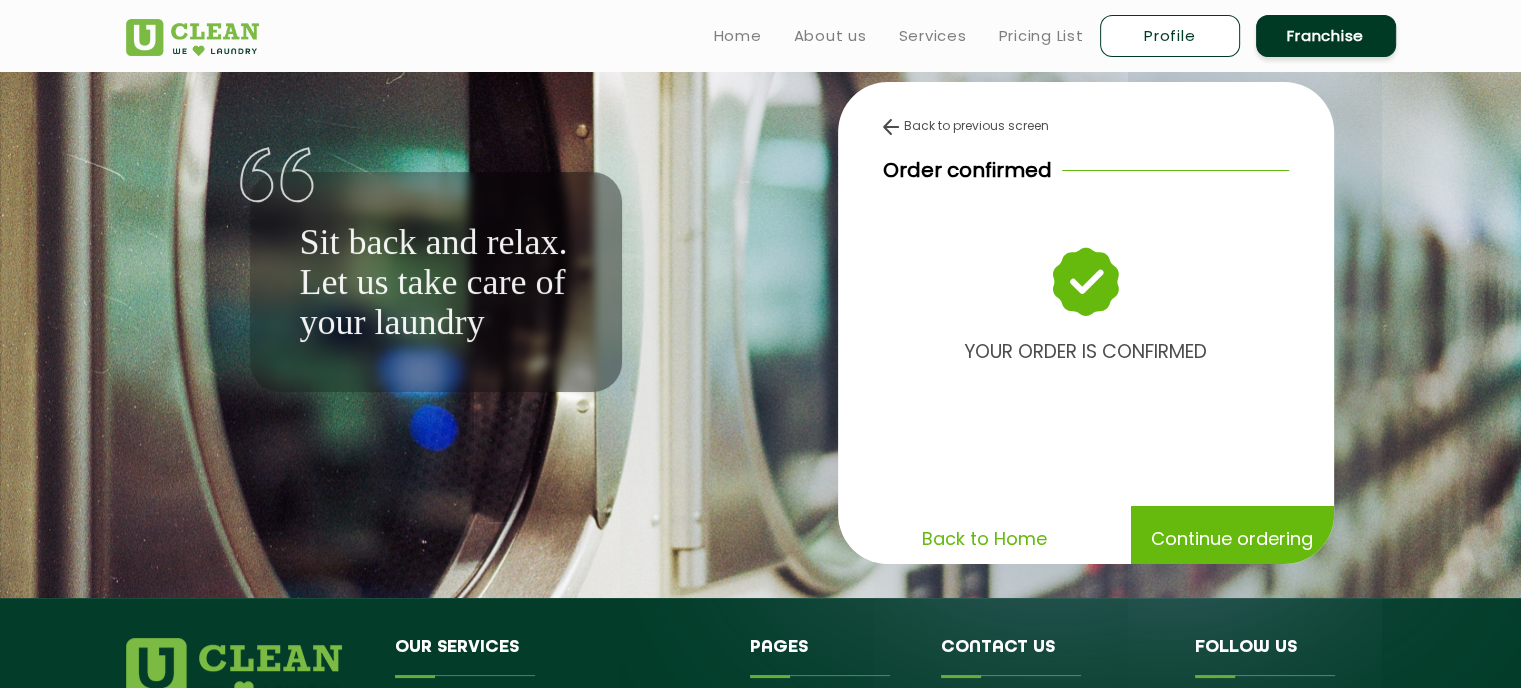 scroll, scrollTop: 0, scrollLeft: 0, axis: both 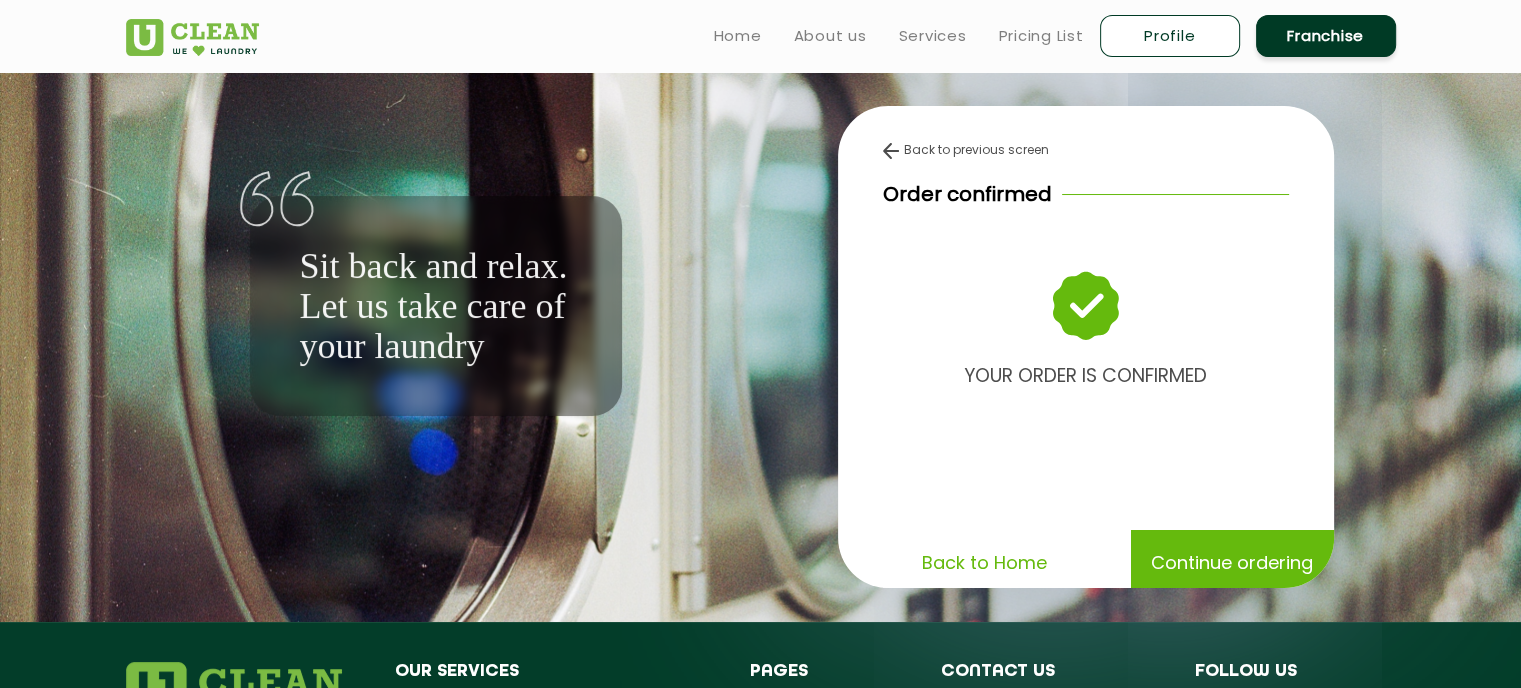 click on "Back to Home" 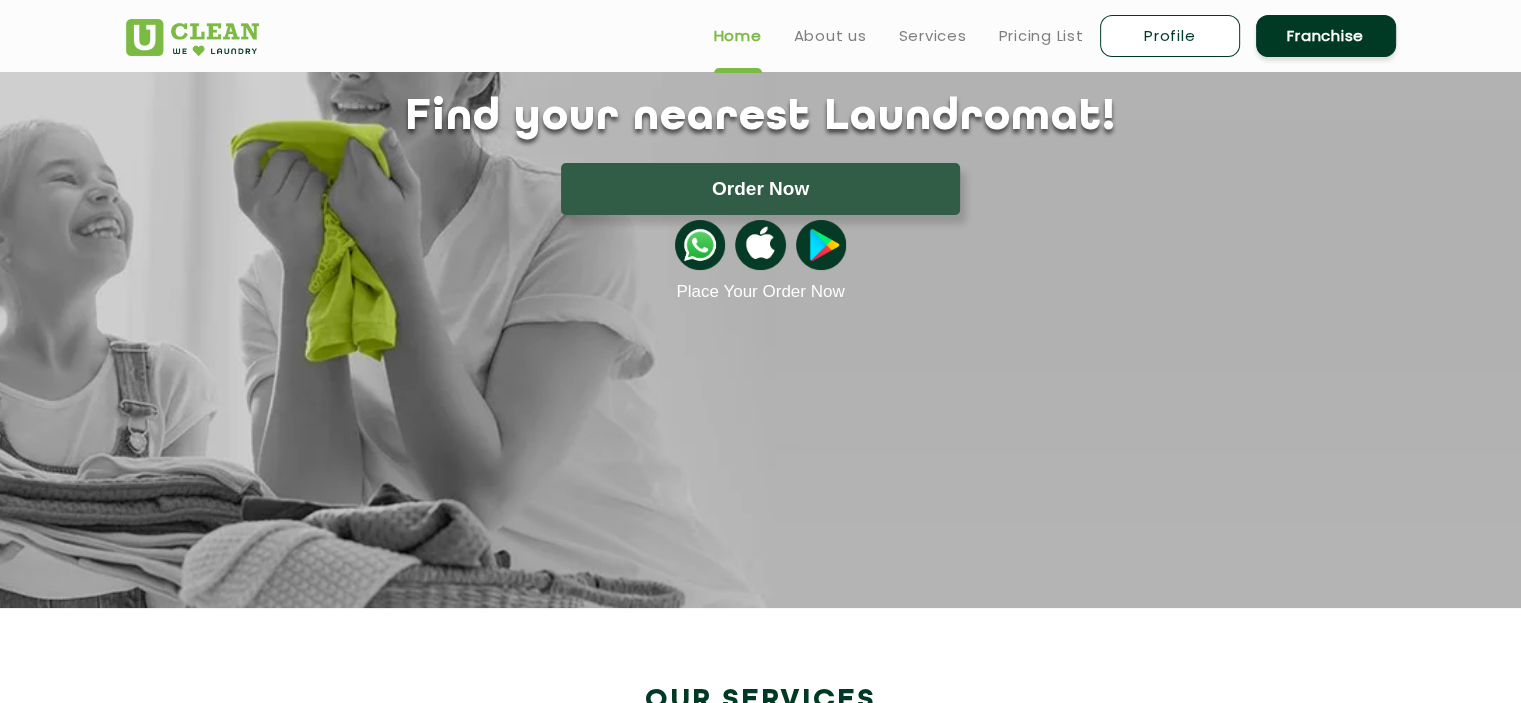 scroll, scrollTop: 0, scrollLeft: 0, axis: both 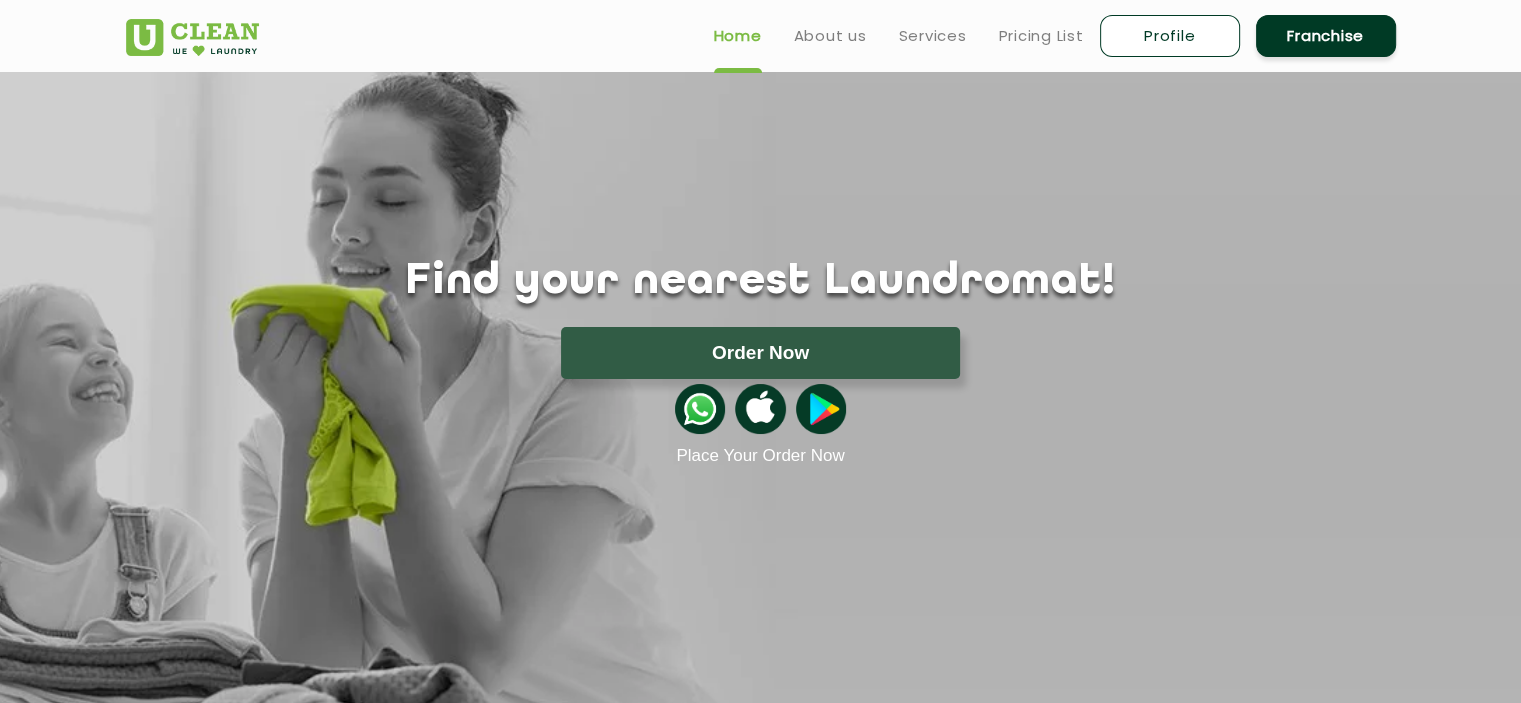click on "Home  About us Services  Pricing List Profile Franchise" at bounding box center [1047, 35] 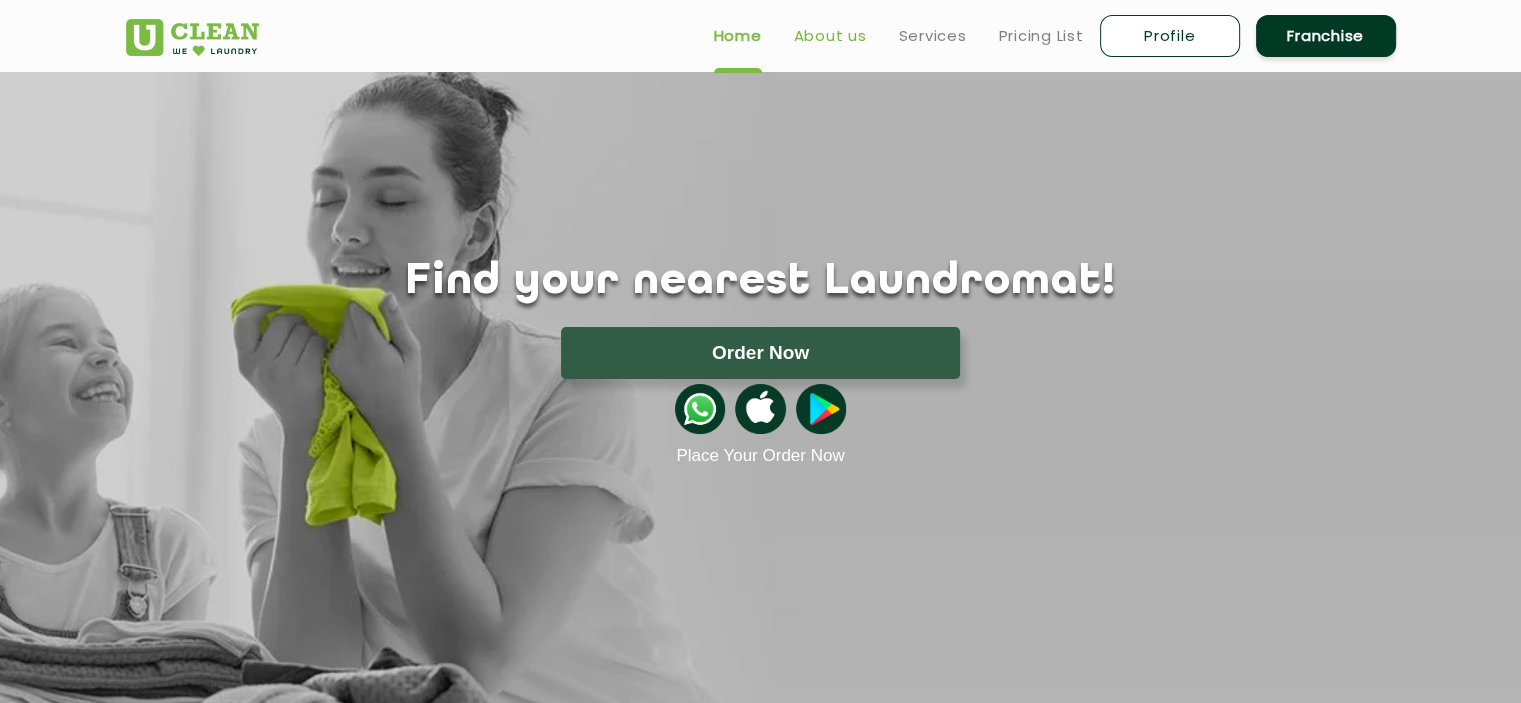 click on "About us" at bounding box center [830, 36] 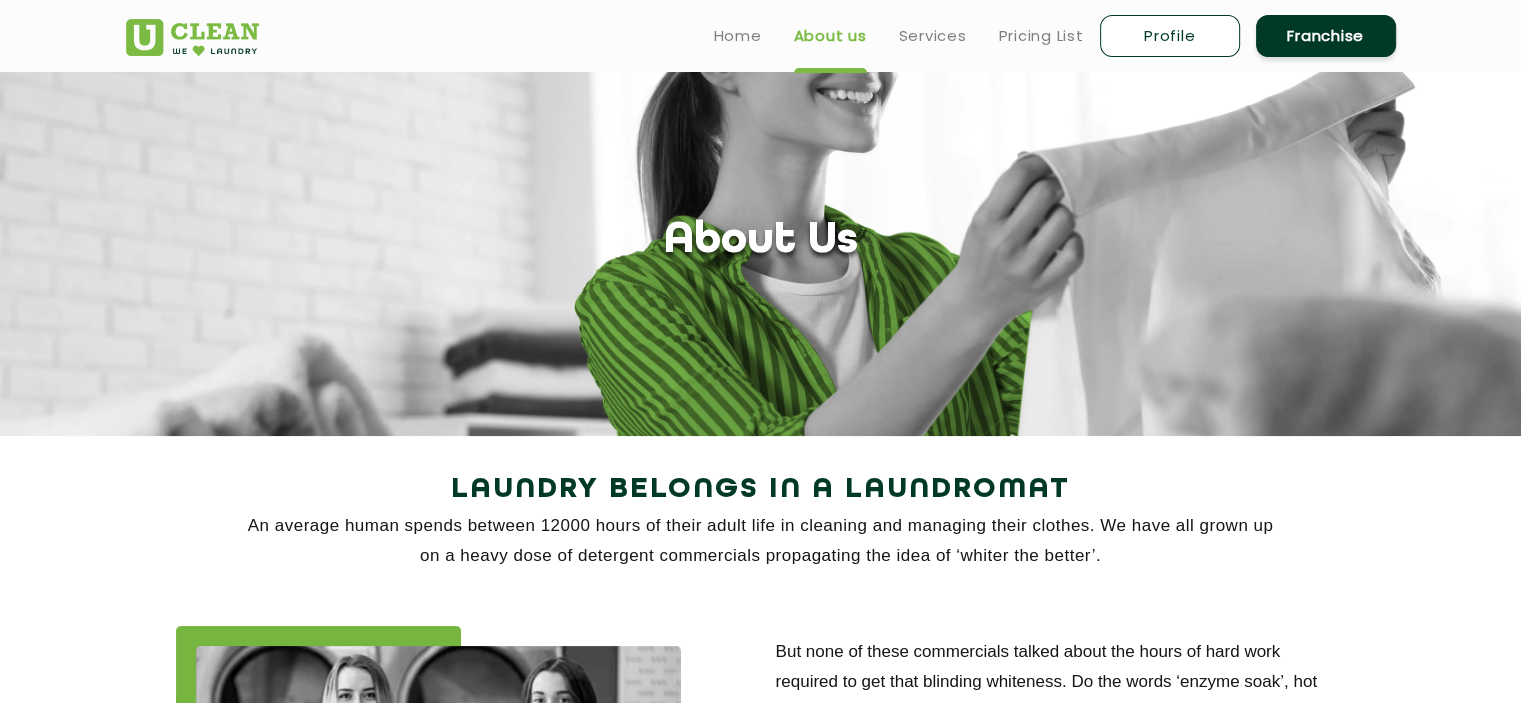 scroll, scrollTop: 0, scrollLeft: 0, axis: both 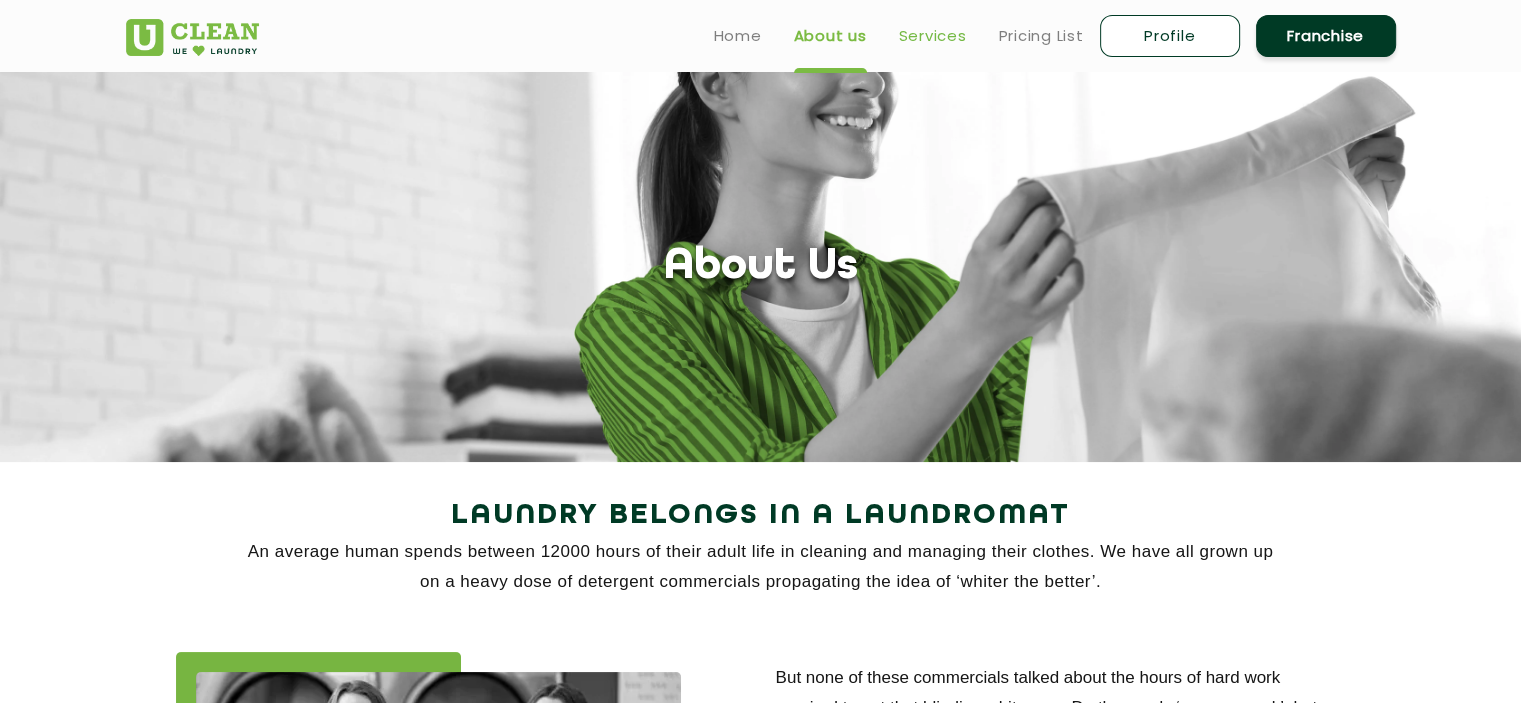 click on "Services" at bounding box center [933, 36] 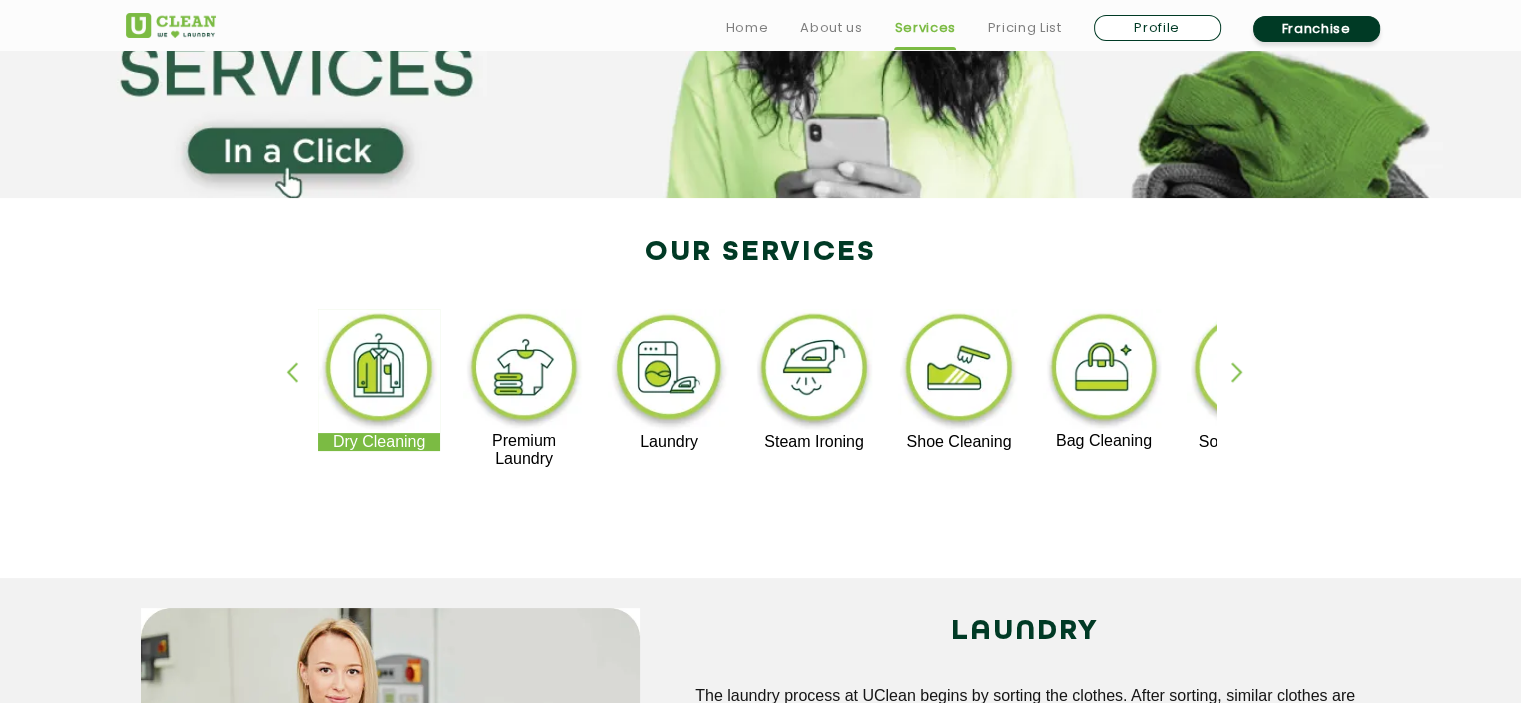 scroll, scrollTop: 266, scrollLeft: 0, axis: vertical 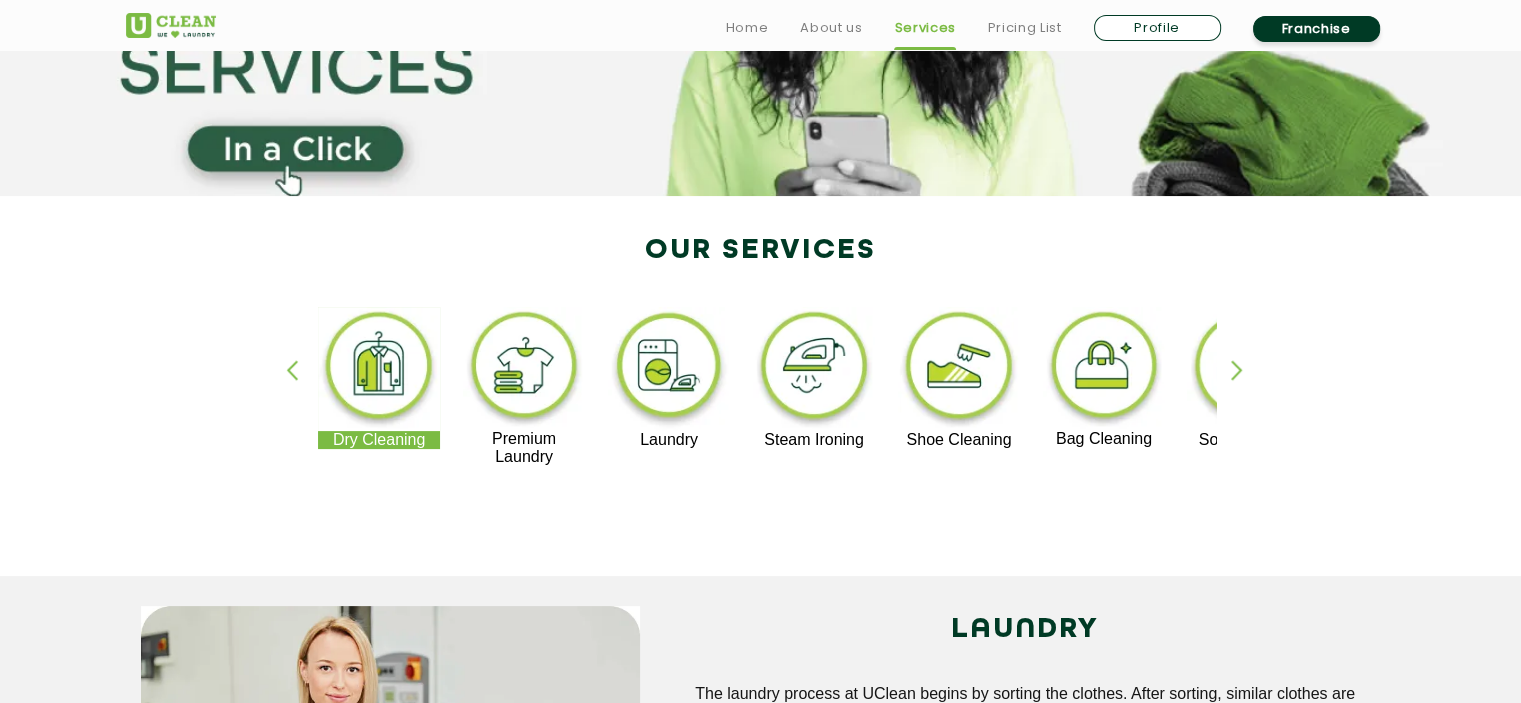 click at bounding box center [1246, 387] 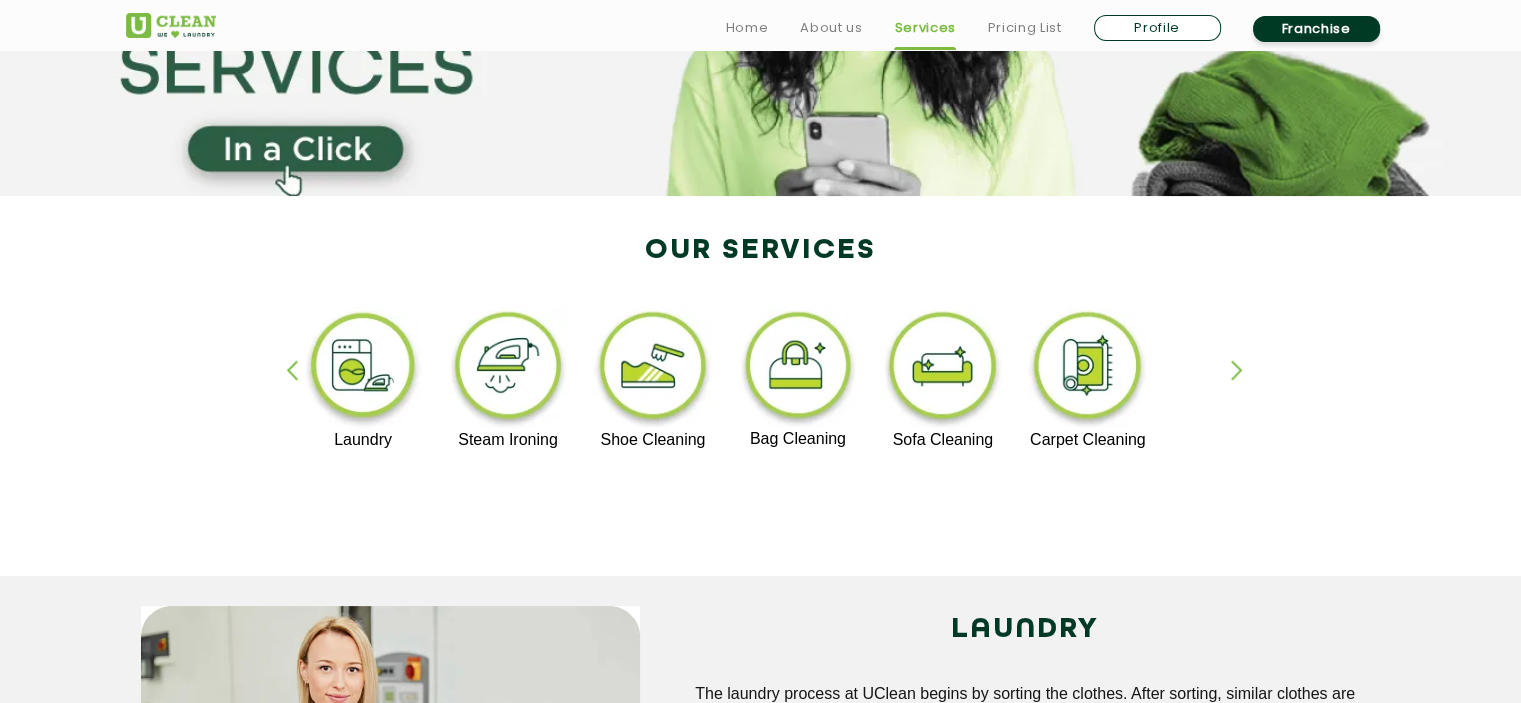 click at bounding box center (301, 387) 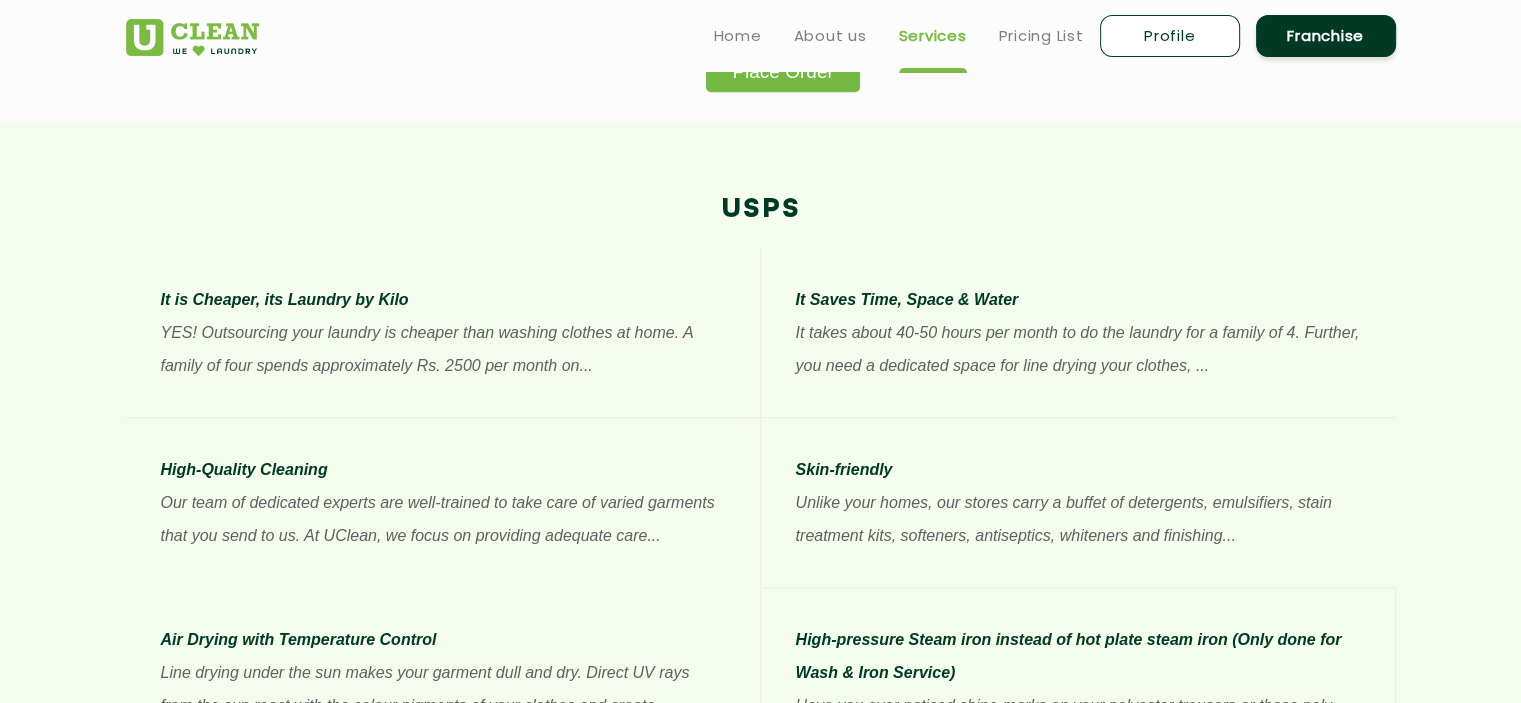 scroll, scrollTop: 1333, scrollLeft: 0, axis: vertical 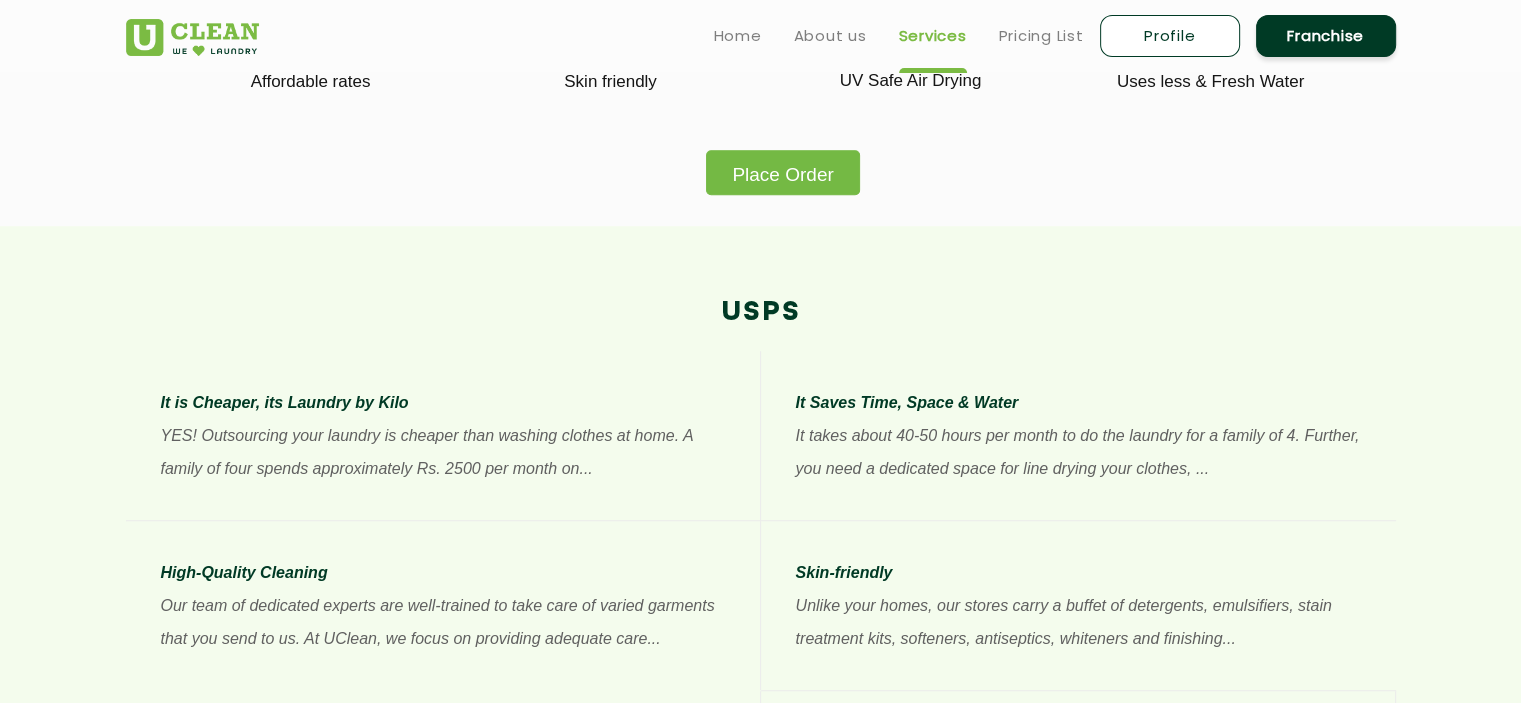 click on "Place Order" 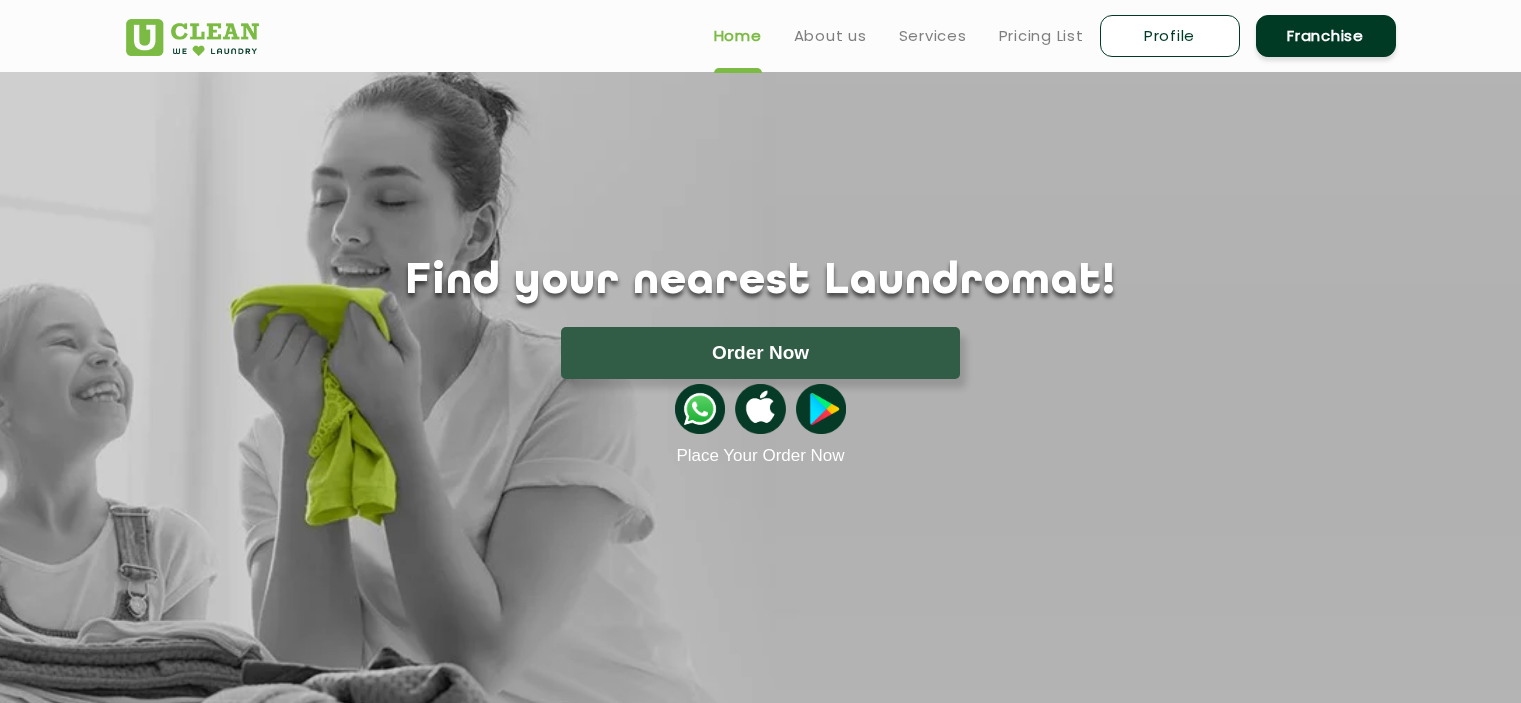 scroll, scrollTop: 0, scrollLeft: 0, axis: both 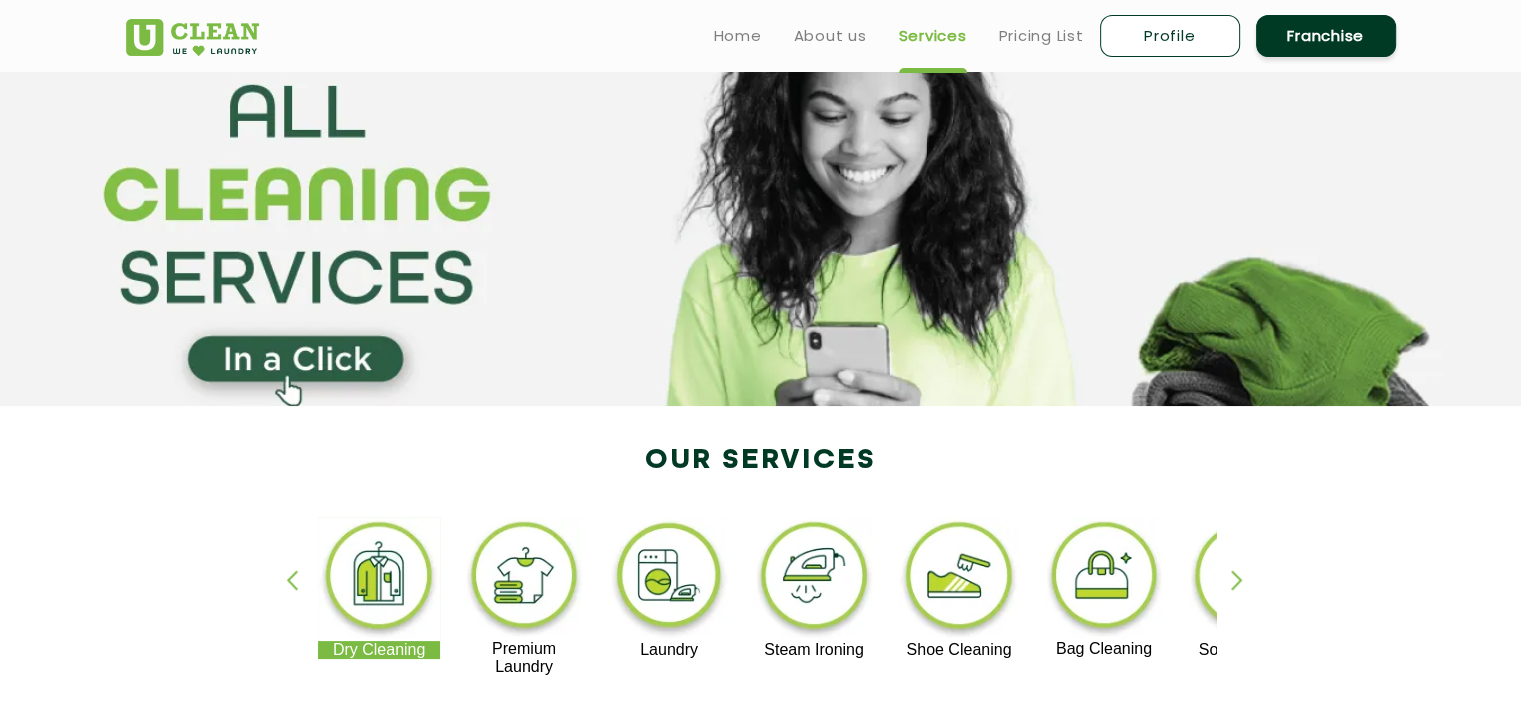 click on "Profile" at bounding box center (1170, 36) 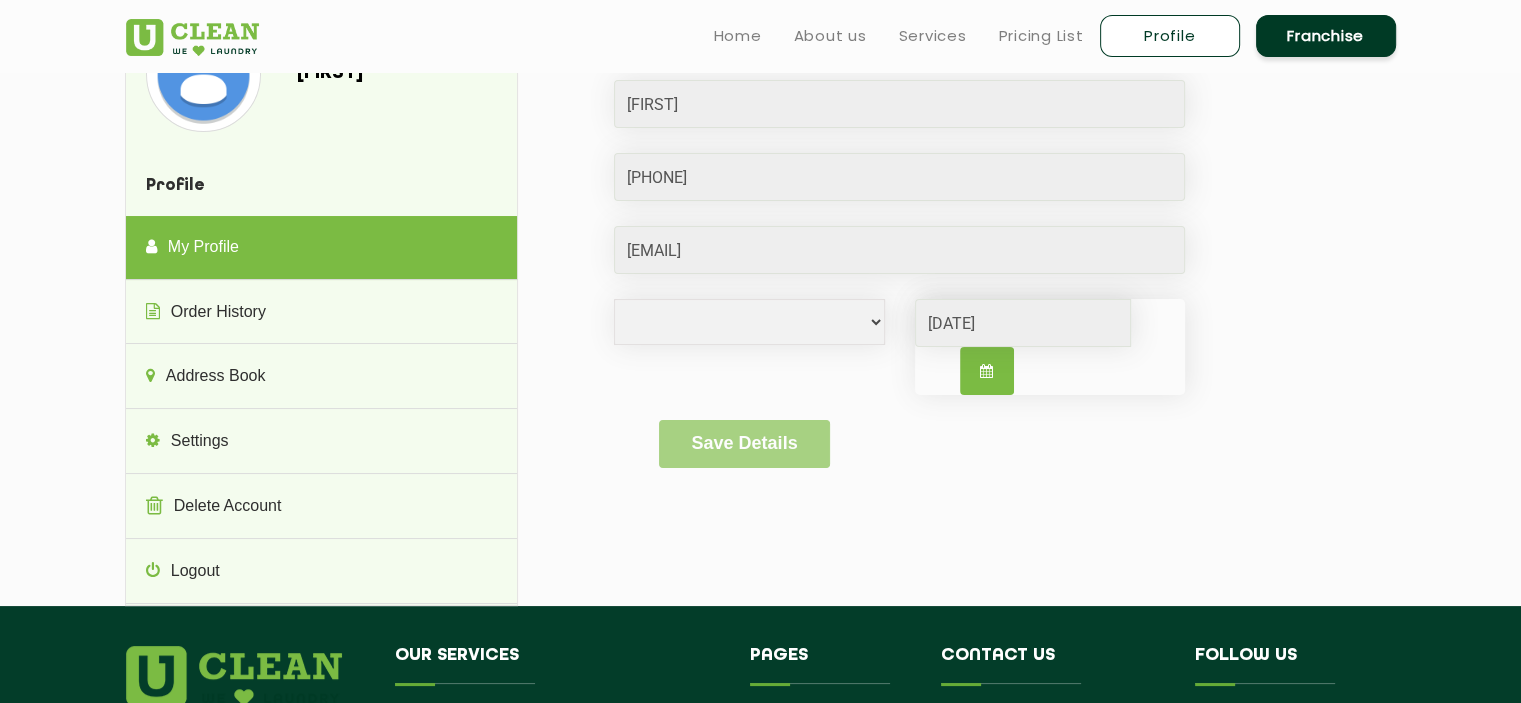 scroll, scrollTop: 0, scrollLeft: 0, axis: both 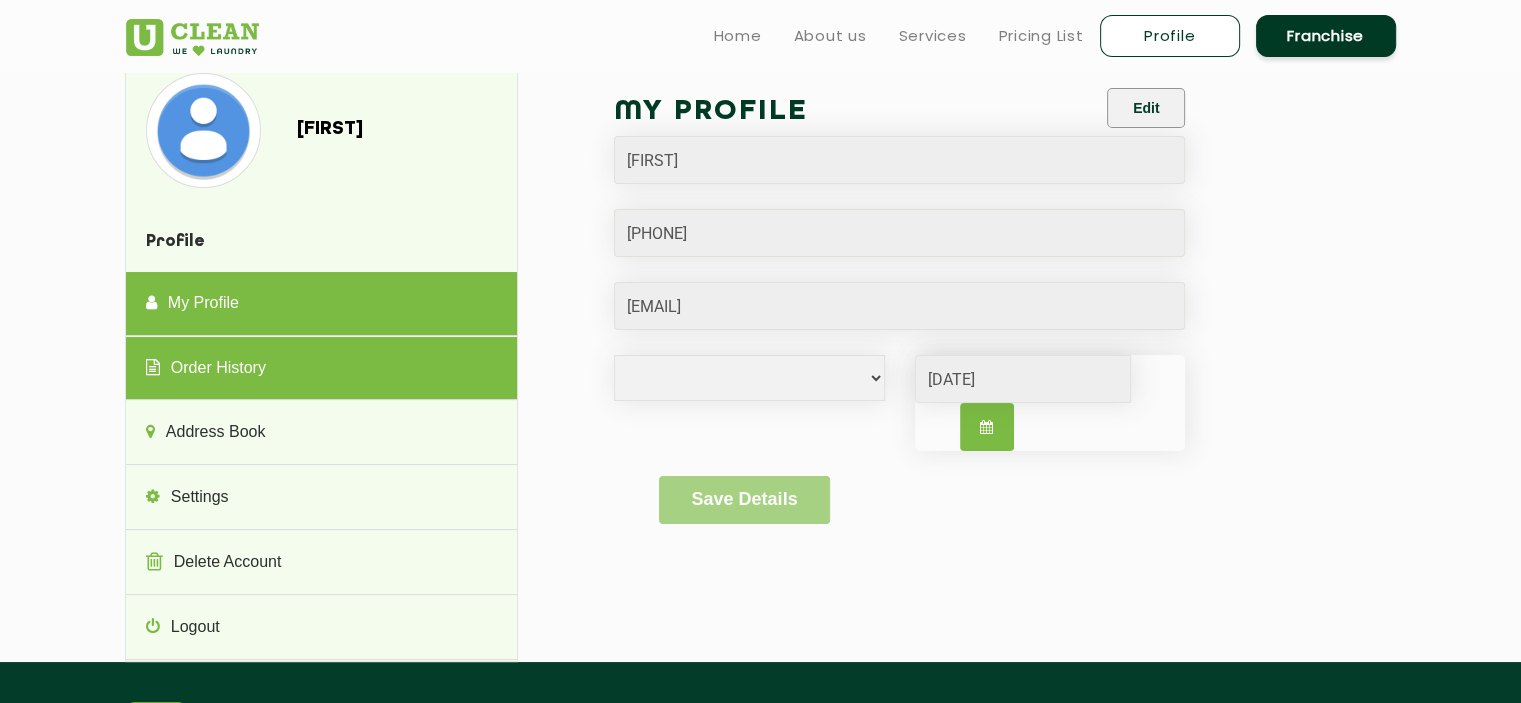 click on "Order History" at bounding box center [321, 369] 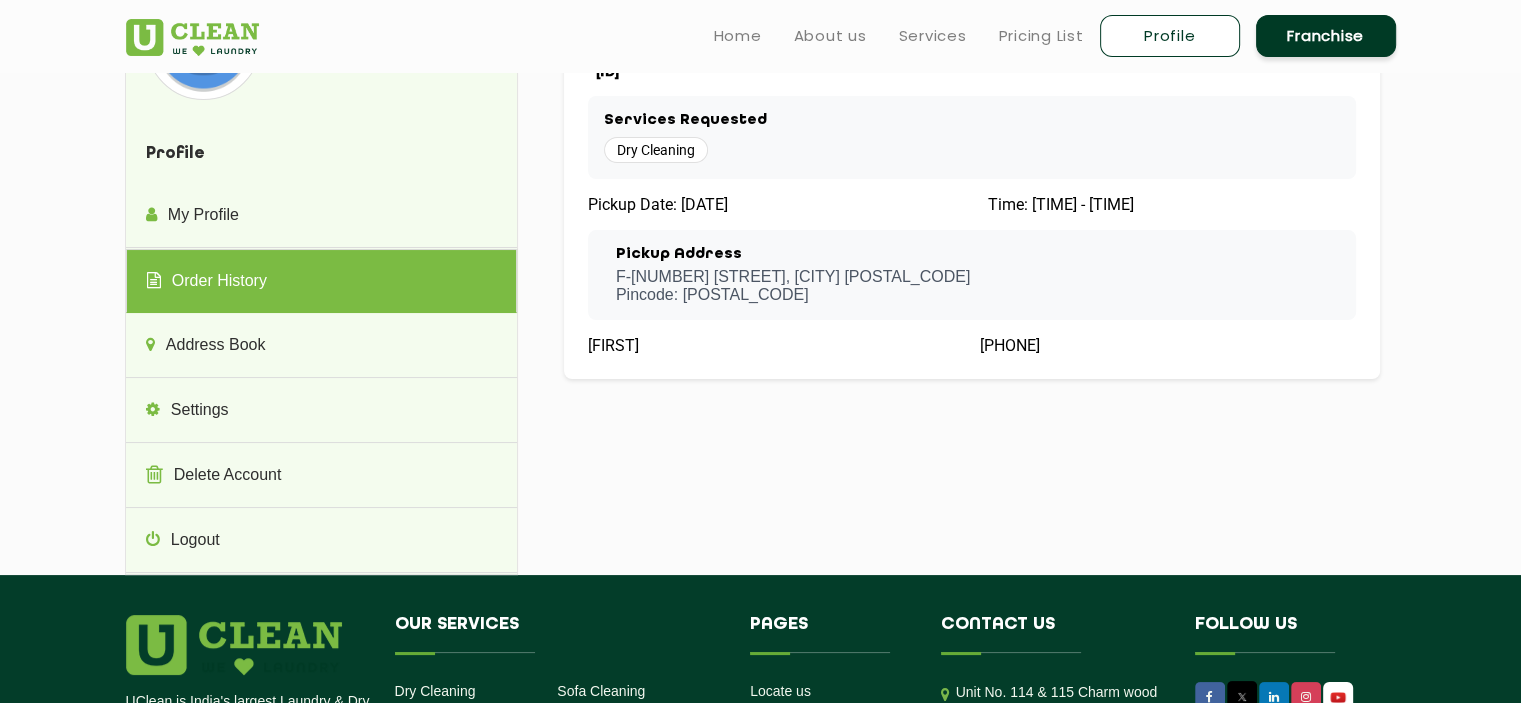 scroll, scrollTop: 0, scrollLeft: 0, axis: both 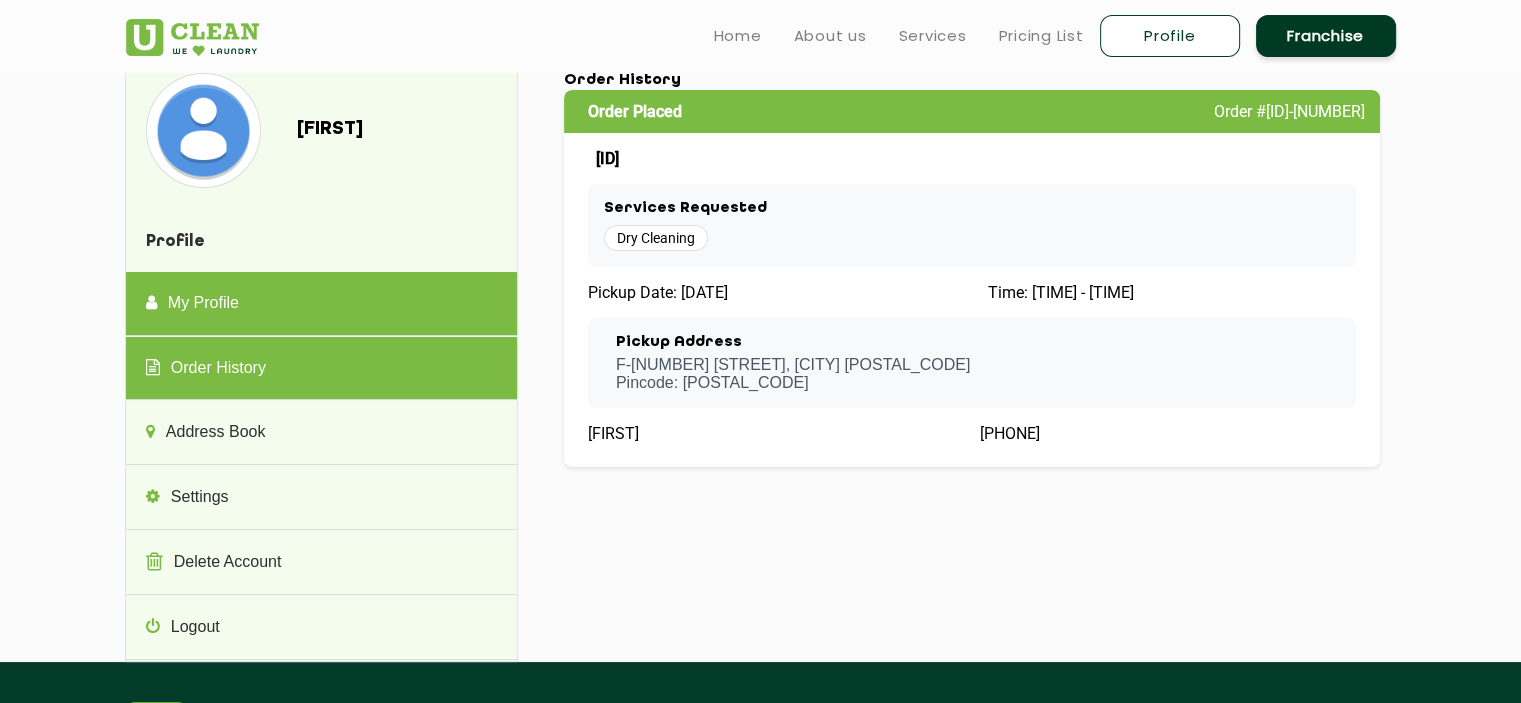click on "My Profile" at bounding box center [321, 304] 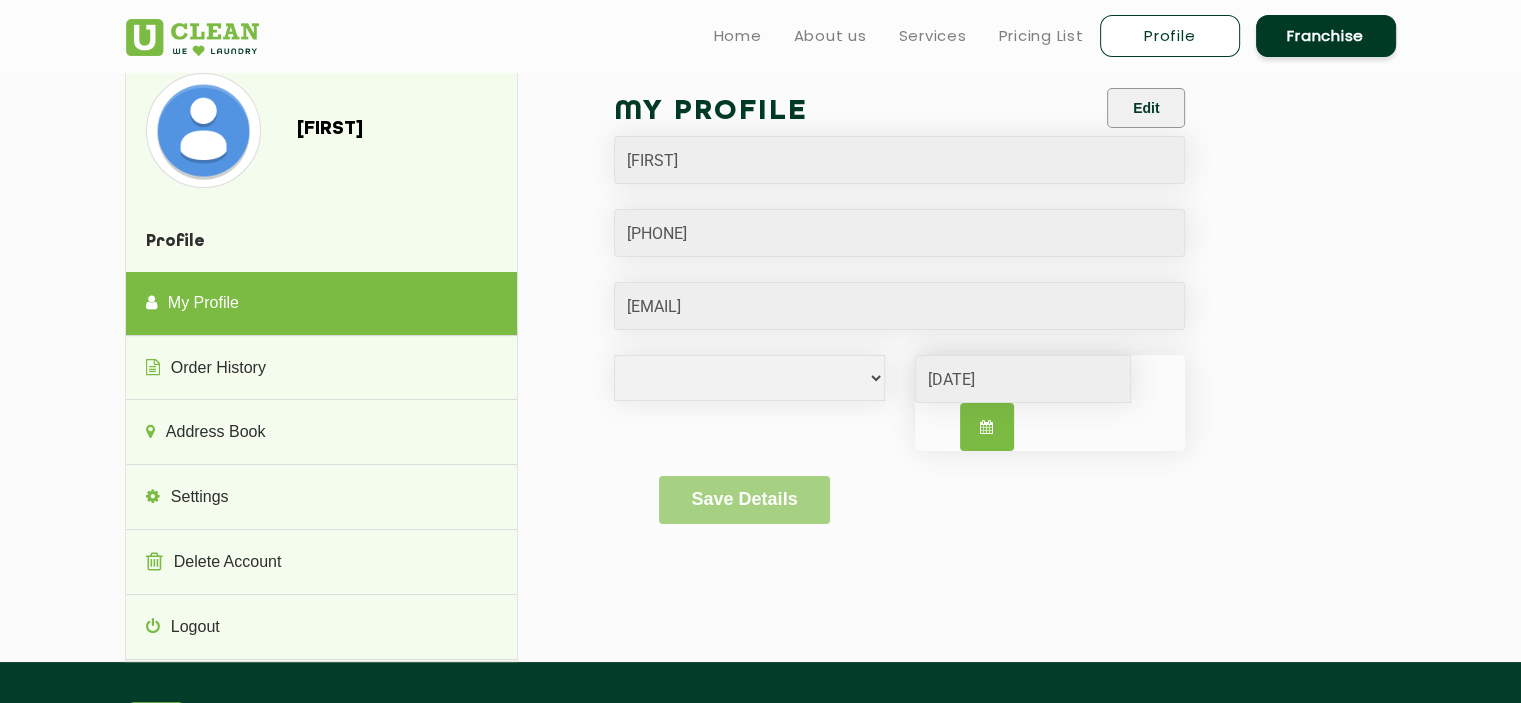 click at bounding box center (987, 427) 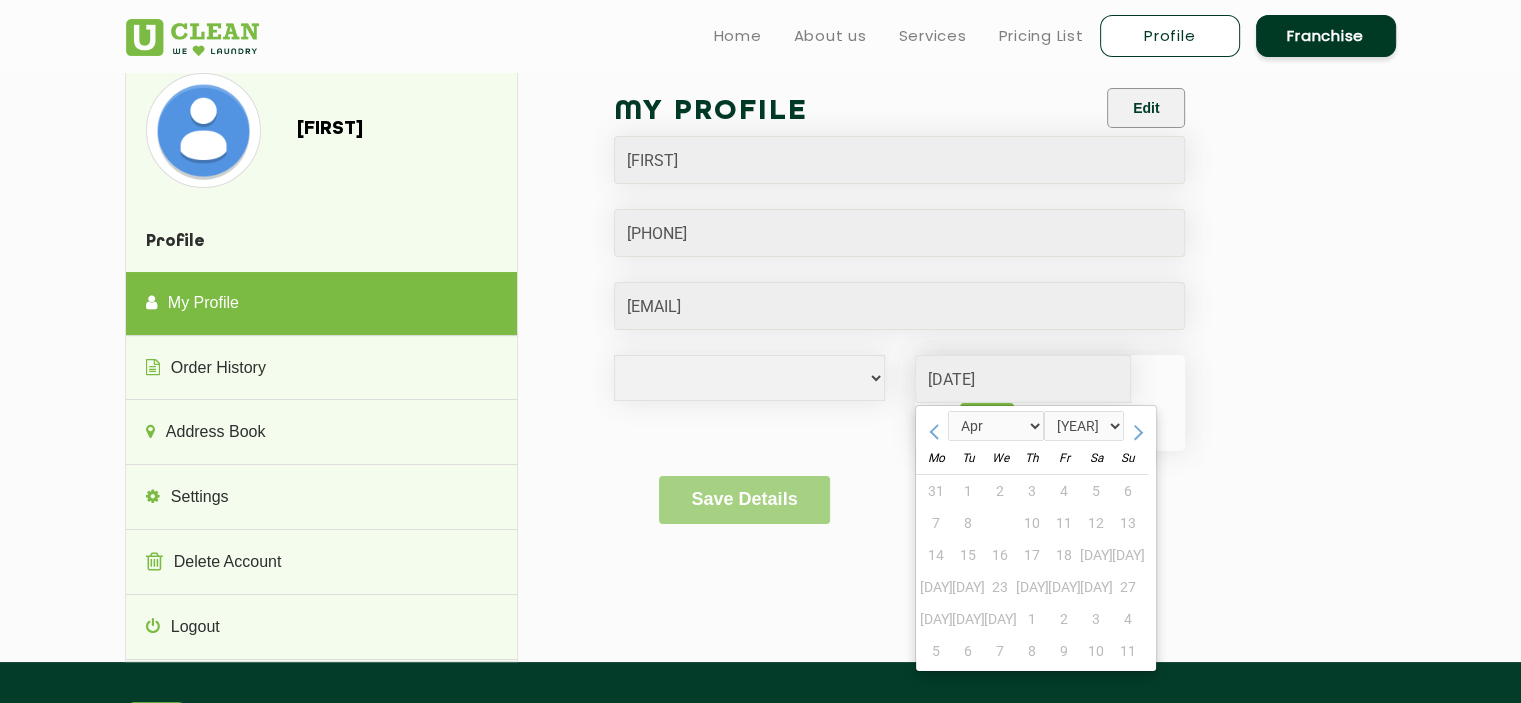 click on "My Profile Edit [FIRST] Male Female i'd rather not say [DATE] [MONTH] [MONTH] [MONTH] [MONTH] [MONTH] [MONTH] [MONTH] [MONTH] [MONTH] [MONTH] [MONTH] [MONTH] [YEAR] [YEAR] [YEAR] [YEAR] [YEAR] [YEAR] [YEAR] [YEAR] [YEAR] [YEAR] [YEAR] [YEAR] [YEAR] [YEAR] [YEAR] [YEAR] [YEAR] [YEAR] [YEAR] [YEAR] [YEAR] [YEAR] [YEAR] [YEAR] [YEAR] [YEAR] [YEAR] [YEAR] [YEAR] [YEAR] [YEAR] [YEAR] [YEAR] [YEAR] [YEAR] [YEAR] [YEAR] [YEAR] [YEAR] [YEAR] [YEAR] [YEAR] [YEAR] [YEAR] [YEAR] [YEAR] [YEAR] [YEAR] [YEAR] [YEAR] [YEAR] [YEAR] [YEAR] [YEAR] [YEAR] [YEAR] [YEAR] [YEAR] [YEAR] [YEAR] [YEAR] [YEAR] [YEAR] [YEAR] [YEAR] [YEAR] [YEAR] [YEAR] [YEAR] [YEAR] [YEAR] [YEAR] [YEAR] [YEAR] [YEAR] [YEAR] [YEAR] [YEAR] [YEAR] [YEAR] [YEAR] [YEAR] [YEAR] [YEAR] [YEAR] [YEAR] [YEAR] [YEAR] [YEAR] [YEAR] [YEAR] [YEAR] [YEAR] [YEAR] [YEAR] [YEAR] [YEAR] [YEAR] [YEAR] [YEAR] [YEAR] [YEAR] [YEAR] [YEAR] [YEAR] [YEAR] [YEAR] [YEAR] [YEAR] [YEAR] [YEAR] [YEAR] [YEAR] [YEAR] [YEAR] [YEAR] [YEAR] [YEAR] [YEAR] [YEAR] [YEAR] [YEAR] [YEAR] [YEAR] [YEAR] [YEAR] [YEAR] [YEAR] [YEAR] [YEAR] [YEAR] [YEAR] [YEAR] [YEAR] [YEAR] [YEAR] [YEAR] [YEAR] [YEAR] [YEAR] [YEAR] [YEAR] [YEAR] [YEAR] [YEAR] [YEAR] [YEAR] [YEAR] [YEAR] [YEAR] [YEAR] [YEAR] [YEAR] [YEAR] [YEAR] [YEAR] [YEAR] [YEAR] [YEAR] [YEAR] [YEAR] [YEAR] [YEAR] [YEAR] [YEAR] [YEAR] [YEAR] [YEAR] [YEAR] [YEAR] [YEAR] [YEAR] [YEAR] [YEAR] [YEAR] [YEAR] [YEAR] [YEAR] [YEAR] [YEAR] [YEAR] [YEAR] [YEAR] [YEAR] [YEAR] [YEAR] [YEAR] [YEAR] [YEAR] [YEAR] [YEAR] [YEAR] [YEAR] [YEAR] [YEAR] [YEAR] [YEAR] [YEAR] [YEAR] [YEAR] [YEAR] [YEAR] [YEAR] [YEAR] [YEAR] [YEAR] [YEAR] [YEAR] [YEAR] [YEAR] [YEAR] [YEAR] [YEAR] [YEAR] [YEAR] [YEAR] [YEAR] [YEAR] [YEAR] [YEAR] [YEAR] [YEAR] [YEAR] [YEAR] [YEAR] [YEAR] [YEAR] [YEAR] [YEAR] [YEAR] [YEAR] [YEAR] [YEAR] [YEAR] [YEAR] [YEAR] [YEAR] [YEAR] [YEAR] [YEAR] [YEAR] [YEAR] [YEAR] [YEAR] [YEAR] [YEAR] [YEAR] [YEAR] [YEAR] [YEAR] [YEAR] [YEAR] [YEAR] [YEAR] [YEAR] [YEAR] [YEAR] [YEAR] [YEAR] [YEAR] [YEAR] [YEAR] [YEAR] [YEAR] [YEAR] [YEAR] [YEAR] [YEAR] [YEAR] [YEAR] [YEAR] [YEAR] [YEAR] [YEAR] [YEAR] [YEAR] [YEAR] [YEAR] [YEAR] [YEAR] [YEAR] [YEAR] [YEAR] [YEAR] [YEAR] [YEAR] [YEAR] [YEAR] [YEAR] [YEAR] [YEAR] [YEAR] [YEAR] [YEAR] [YEAR] [YEAR] [YEAR] [YEAR] [YEAR] [YEAR] [YEAR] [YEAR] [YEAR] [YEAR] [YEAR] [YEAR] [YEAR] [YEAR] [YEAR] [YEAR] [YEAR] [YEAR] [YEAR] [YEAR] [YEAR] [YEAR] [YEAR] [YEAR] [YEAR] [YEAR] [YEAR] [YEAR] [YEAR] [YEAR] [YEAR] [YEAR] [YEAR] [YEAR] [YEAR] [YEAR] [YEAR] [YEAR] [YEAR] [YEAR] [YEAR] [YEAR] [YEAR] [YEAR] [YEAR] [YEAR] [YEAR] [YEAR] [YEAR] [YEAR] [YEAR] [YEAR] [YEAR] [YEAR] [YEAR] [YEAR] [YEAR] [YEAR] [YEAR] [YEAR] [YEAR] [YEAR] [YEAR] [YEAR] [YEAR] [YEAR] [YEAR] [YEAR] [YEAR] [YEAR] [YEAR] [YEAR] [YEAR] [YEAR] [YEAR] [YEAR] [YEAR] [YEAR] [YEAR] [YEAR] [YEAR] [YEAR] [YEAR] [YEAR] [YEAR] [YEAR] [YEAR] [YEAR] [YEAR] [YEAR] [YEAR] [YEAR] [YEAR] [YEAR] [YEAR] [YEAR] [YEAR] [YEAR] [YEAR] [YEAR] [YEAR] [YEAR] [YEAR] [YEAR] [YEAR] [YEAR] [YEAR] [YEAR] [YEAR] [YEAR] [YEAR] [YEAR] [YEAR] [YEAR] [YEAR] [YEAR] [YEAR] [YEAR] [YEAR] [YEAR] [YEAR] [YEAR] [YEAR] [YEAR] [YEAR] [YEAR] [YEAR] [YEAR] [YEAR] [YEAR] [YEAR] [YEAR] [YEAR] [YEAR] [YEAR] [YEAR] [YEAR] [YEAR] [YEAR] [YEAR] [YEAR] [YEAR] [YEAR] [YEAR] [YEAR] [YEAR] [YEAR] [YEAR] [YEAR] [YEAR] [YEAR] [YEAR] [YEAR] [YEAR] [YEAR] [YEAR] [YEAR] [YEAR] [YEAR] [YEAR] [YEAR] [YEAR] [YEAR] [YEAR] [YEAR] [YEAR] [YEAR] [YEAR] [YEAR] [YEAR] [YEAR] [YEAR] [YEAR] [YEAR] [YEAR] [YEAR] [YEAR] [YEAR] [YEAR] [YEAR] [YEAR] [YEAR] [YEAR] [YEAR] [YEAR] [YEAR] [YEAR] [YEAR] [YEAR] [YEAR] [YEAR] [YEAR] [YEAR] [YEAR] [YEAR] [YEAR] [YEAR] [YEAR] [YEAR] [YEAR] [YEAR] [YEAR] [YEAR] [YEAR] [YEAR] [YEAR] [YEAR] [YEAR] [YEAR] [YEAR] [YEAR] [YEAR] [YEAR] [YEAR] [YEAR] [YEAR] [YEAR] [YEAR] [YEAR] [YEAR] [YEAR] [YEAR] [YEAR] [YEAR] [YEAR] [YEAR] [YEAR] [YEAR] [YEAR] [YEAR] [YEAR] [YEAR] [YEAR] [YEAR] [YEAR] [YEAR] [YEAR] [YEAR] [YEAR] [YEAR] [YEAR] [YEAR] [YEAR] [YEAR] [YEAR] [YEAR] [YEAR] [YEAR] [YEAR] [YEAR] [YEAR] [YEAR] [YEAR] [YEAR] [YEAR] [YEAR] [YEAR] [YEAR] [YEAR] [YEAR] [YEAR] [YEAR] [YEAR] [YEAR] [YEAR] [YEAR] [YEAR] [YEAR] [YEAR] [YEAR] [YEAR] [YEAR] [YEAR] [YEAR] [YEAR] [YEAR] [YEAR] [YEAR] [YEAR] [YEAR] [YEAR] [YEAR] [YEAR] [YEAR] [YEAR] [YEAR] [YEAR] [YEAR] [YEAR] [YEAR] [YEAR] [YEAR] [YEAR] [YEAR] [YEAR] [YEAR] [YEAR] [YEAR] [YEAR] [YEAR] [YEAR] [YEAR] [YEAR] [YEAR] [YEAR] [YEAR] [YEAR] [YEAR] [YEAR] [YEAR] [YEAR] [YEAR] [YEAR] [YEAR] [YEAR] [YEAR] [YEAR] [YEAR] [YEAR] [YEAR] [YEAR] [YEAR] [YEAR] [YEAR] [YEAR] [YEAR] [YEAR] [YEAR] [YEAR] [YEAR] [YEAR] [YEAR] [YEAR] [YEAR] [YEAR] [YEAR] [YEAR] [YEAR] [YEAR] [YEAR] [YEAR] [YEAR] [YEAR] [YEAR] [YEAR] [YEAR] [YEAR] [YEAR] [YEAR] [YEAR] [YEAR] [YEAR] [YEAR] [YEAR] [YEAR] [YEAR] [YEAR] [YEAR] [YEAR] [YEAR] [YEAR] [YEAR] [YEAR] [YEAR] [YEAR] [YEAR] [YEAR] [YEAR] [YEAR] [YEAR] [YEAR] [YEAR] [YEAR] [YEAR] [YEAR] [YEAR] [YEAR] [YEAR] [YEAR] [YEAR] [YEAR] [YEAR] [YEAR] [YEAR] [YEAR] [YEAR] [YEAR] [YEAR] [YEAR] [YEAR] [YEAR] [YEAR] [YEAR] [YEAR] [YEAR] [YEAR] [YEAR] [YEAR] [YEAR] [YEAR] [YEAR] [YEAR] [YEAR] [YEAR] [YEAR] [YEAR] [YEAR] [YEAR] [YEAR] [YEAR] [YEAR] [YEAR] [YEAR] [YEAR] [YEAR] [YEAR] [YEAR] [YEAR] [YEAR] [YEAR] [YEAR] [YEAR] [YEAR] [YEAR] [YEAR] [YEAR] [YEAR] [YEAR] [YEAR] [YEAR] [YEAR] [YEAR] [YEAR] [YEAR] [YEAR] [YEAR] [YEAR] [YEAR] [YEAR] [YEAR] [YEAR] [YEAR] [YEAR] [YEAR] [YEAR] [YEAR] [YEAR] [YEAR] [YEAR] [YEAR] [YEAR] [YEAR] [YEAR] [YEAR] [YEAR] [YEAR] [YEAR] [YEAR] [YEAR] [YEAR] [YEAR] [YEAR] [YEAR] [YEAR] [YEAR] [YEAR] [YEAR] [YEAR] [YEAR] [YEAR] [YEAR] [YEAR] [YEAR] [YEAR] [YEAR] [YEAR] [YEAR] [YEAR] [YEAR] [YEAR] [YEAR] [YEAR] [YEAR] [YEAR] [YEAR] [YEAR] [YEAR] [YEAR] [YEAR] [YEAR] [YEAR] [YEAR] [YEAR] [YEAR] [YEAR] [YEAR] [YEAR] [YEAR] [YEAR] [YEAR] [YEAR] [YEAR] [YEAR] [YEAR] [YEAR] [YEAR] [YEAR] [YEAR] [YEAR] [YEAR] [YEAR] [YEAR] [YEAR] [YEAR] [YEAR] [YEAR] [YEAR] [YEAR] [YEAR] [YEAR] [YEAR] [YEAR] [YEAR] [YEAR] [YEAR] [YEAR] [YEAR] [YEAR] [YEAR] [YEAR] [YEAR] [YEAR] [YEAR] [YEAR] [YEAR] [YEAR] [YEAR] [YEAR] [YEAR] [YEAR] [YEAR] [YEAR] [YEAR] [YEAR] [YEAR] [YEAR] [YEAR] [YEAR] [YEAR] [YEAR] [YEAR] [YEAR] [YEAR] [YEAR] [YEAR] [YEAR] [YEAR] [YEAR] [YEAR] [YEAR] [YEAR] [YEAR] [YEAR] [YEAR] [YEAR] [YEAR] [YEAR] [YEAR] [YEAR] [YEAR] [YEAR] [YEAR] [YEAR] [YEAR] [YEAR] [YEAR] [YEAR] [YEAR] [YEAR] [YEAR] [YEAR] [YEAR] [YEAR] [YEAR] [YEAR] [YEAR] [YEAR] [YEAR] [YEAR] [YEAR] [YEAR] [YEAR] [YEAR] [YEAR] [YEAR] [YEAR] [YEAR] [YEAR] [YEAR] [YEAR] [YEAR] [YEAR] [YEAR] [YEAR] [YEAR] [YEAR] [YEAR] [YEAR] [YEAR] [YEAR] [YEAR] [YEAR] [YEAR] [YEAR] [YEAR] [YEAR] [YEAR] [YEAR] [YEAR] [YEAR] [YEAR] [YEAR] [YEAR] [YEAR] [YEAR] [YEAR] [YEAR] [YEAR] [YEAR] [YEAR] [YEAR] [YEAR] [YEAR] [YEAR] [YEAR] [YEAR] [YEAR] [YEAR] [YEAR] [YEAR] [YEAR] [YEAR] [YEAR] [YEAR] [YEAR] [YEAR] [YEAR] [YEAR] [YEAR] [YEAR] [YEAR] [YEAR] [YEAR] [YEAR] [YEAR] [YEAR] [YEAR] [YEAR] [YEAR] [YEAR] [YEAR] [YEAR] [YEAR] [YEAR] [YEAR] [YEAR] [YEAR] [YEAR] [YEAR] [YEAR] [YEAR] [YEAR] [YEAR] [YEAR] [YEAR] [YEAR] [YEAR] [YEAR] [YEAR] [YEAR] [YEAR] [YEAR] [YEAR] [YEAR] [YEAR] [YEAR] [YEAR] [YEAR] [YEAR] [YEAR] [YEAR] [YEAR] [YEAR] [YEAR] [YEAR] [YEAR] [YEAR] [YEAR] [YEAR] [YEAR] [YEAR] [YEAR] [YEAR] [YEAR] [YEAR] [YEAR] [YEAR] [YEAR] [YEAR] [YEAR] [YEAR] [YEAR] [YEAR] [YEAR] [YEAR] [YEAR] [YEAR] [YEAR] [YEAR] [YEAR] [YEAR] [YEAR] [YEAR] [YEAR] [YEAR] [YEAR] [YEAR] [YEAR] [YEAR] [YEAR] [YEAR] [YEAR] [YEAR] [YEAR] [YEAR] [YEAR] [YEAR] [YEAR] [YEAR] [YEAR] [YEAR] [YEAR] [YEAR] [YEAR] [YEAR] [YEAR] [YEAR] [YEAR] [YEAR] [YEAR] [YEAR] [YEAR] [YEAR] [YEAR] [YEAR] [YEAR] [YEAR] [YEAR] [YEAR] [YEAR] [YEAR] [YEAR] [YEAR] [YEAR] [YEAR] [YEAR] [YEAR] [YEAR] [YEAR] [YEAR] [YEAR] [YEAR] [YEAR] [YEAR] [YEAR] [YEAR] [YEAR] [YEAR] [YEAR] [YEAR] [YEAR] [YEAR] [YEAR] [YEAR] [YEAR] [YEAR] [YEAR] [YEAR] [YEAR] [YEAR] [YEAR] [YEAR] [YEAR] [YEAR] [YEAR] [YEAR] [YEAR] [YEAR] [YEAR] [YEAR] [YEAR] [YEAR] [YEAR] [YEAR] [YEAR] [YEAR] [YEAR] [YEAR] [YEAR] [YEAR] [YEAR] [YEAR] [YEAR] [YEAR] [YEAR] [YEAR] [YEAR] [YEAR] [YEAR] [YEAR] [YEAR] [YEAR] [YEAR] [YEAR] [YEAR] [YEAR] [YEAR] [YEAR] [YEAR] [YEAR] [YEAR] [YEAR] [YEAR] [YEAR] [YEAR] [YEAR] [YEAR] [YEAR] [YEAR] [YEAR] [YEAR] [YEAR] [YEAR] [YEAR] [YEAR] [YEAR] [YEAR] [YEAR] [YEAR] [YEAR] [YEAR] [YEAR] [YEAR] [YEAR] [YEAR] [YEAR] [YEAR] [YEAR] [YEAR] [YEAR] [YEAR] [YEAR] [YEAR] [YEAR] [YEAR] [YEAR] [YEAR] [YEAR] [YEAR] [YEAR] [YEAR] [YEAR] [YEAR] [YEAR] [YEAR] [YEAR] [YEAR] [YEAR] [YEAR] [YEAR] [YEAR] [YEAR] [YEAR] [YEAR] [YEAR] [YEAR] [YEAR] [YEAR] [YEAR] [YEAR] [YEAR] [YEAR] [YEAR] [YEAR] [YEAR] [YEAR] [YEAR] [YEAR] [YEAR] [YEAR] [YEAR] [YEAR] [YEAR] [YEAR] [YEAR] [YEAR] [YEAR] [YEAR] [YEAR] [YEAR] [YEAR] [YEAR] [YEAR] [YEAR] [YEAR] [YEAR] [YEAR] [YEAR] [YEAR] [YEAR] [YEAR] [YEAR] [YEAR] [YEAR] [YEAR] [YEAR] [YEAR] [YEAR] [YEAR] [YEAR] [YEAR] [YEAR] [YEAR] [YEAR] [YEAR] [YEAR] [YEAR] [YEAR] [YEAR] [YEAR] [YEAR] [YEAR] [YEAR] [YEAR] [YEAR] [YEAR] [YEAR] [YEAR] [YEAR] [YEAR] [YEAR] [YEAR] [YEAR] [YEAR] [YEAR] [YEAR] [YEAR] [YEAR] [YEAR] [YEAR] [YEAR] [YEAR] [YEAR] [YEAR] [YEAR] [YEAR] [YEAR] [YEAR] [YEAR] [YEAR] [YEAR] [YEAR] [YEAR] [YEAR] [YEAR] [YEAR] [YEAR] [YEAR] [YEAR] [YEAR] [YEAR] [YEAR] [YEAR] [YEAR] [YEAR] [YEAR] [YEAR] [YEAR] [YEAR] [YEAR] [YEAR] [YEAR] [YEAR] [YEAR] [YEAR] [YEAR] [YEAR] [YEAR] [YEAR] [YEAR] [YEAR] [YEAR] [YEAR] [YEAR] [YEAR] [YEAR] [YEAR] [YEAR] [YEAR] [YEAR] [YEAR] [YEAR] [YEAR] [YEAR] [YEAR] [YEAR] [YEAR] [YEAR] [YEAR] [YEAR] [YEAR] [YEAR] [YEAR] [YEAR] [YEAR] [YEAR] [YEAR] [YEAR] [YEAR] [YEAR] [YEAR] [YEAR] [YEAR] [YEAR] [YEAR] [YEAR] [YEAR] [YEAR] [YEAR] [YEAR] [YEAR] [YEAR] [YEAR] [YEAR] [YEAR] [YEAR] [YEAR] [YEAR] [YEAR] [YEAR] [YEAR] [YEAR] [YEAR] [YEAR] [YEAR] [YEAR] [YEAR] [YEAR] [YEAR] [YEAR] [YEAR] [YEAR] [YEAR] [YEAR] [YEAR] [YEAR] [YEAR] [YEAR] [YEAR] [YEAR] [YEAR] [YEAR] [YEAR] [YEAR] [YEAR] [YEAR] [YEAR] [YEAR] [YEAR] [YEAR] [YEAR] [YEAR] [YEAR] [YEAR] [YEAR] [YEAR] [YEAR] [YEAR] [YEAR] [YEAR] [YEAR] [YEAR] [YEAR] [YEAR] [YEAR] [YEAR] [YEAR] [YEAR] [YEAR] [YEAR] [YEAR] [YEAR] [YEAR] [YEAR] [YEAR] [YEAR] [YEAR] [YEAR] [YEAR] [YEAR] [YEAR] [YEAR] [YEAR] [YEAR] [YEAR] [YEAR] [YEAR] [YEAR] [YEAR] [YEAR] [YEAR] [YEAR] [YEAR] [YEAR] [YEAR] [YEAR] [YEAR] [YEAR] [YEAR] [YEAR] [YEAR] [YEAR] [YEAR] [YEAR] [YEAR] [YEAR] [YEAR] [YEAR] [YEAR] [YEAR] [YEAR] [YEAR] [YEAR] [YEAR] [YEAR] [YEAR] [YEAR] [YEAR] [YEAR] [YEAR] [YEAR] [YEAR] [YEAR] [YEAR] [YEAR] [YEAR] [YEAR] [YEAR] [YEAR] [YEAR] [YEAR] [YEAR] [YEAR] [YEAR] [YEAR] [YEAR] [YEAR] [YEAR] [YEAR] [Pincode: 110088" at bounding box center [972, 319] 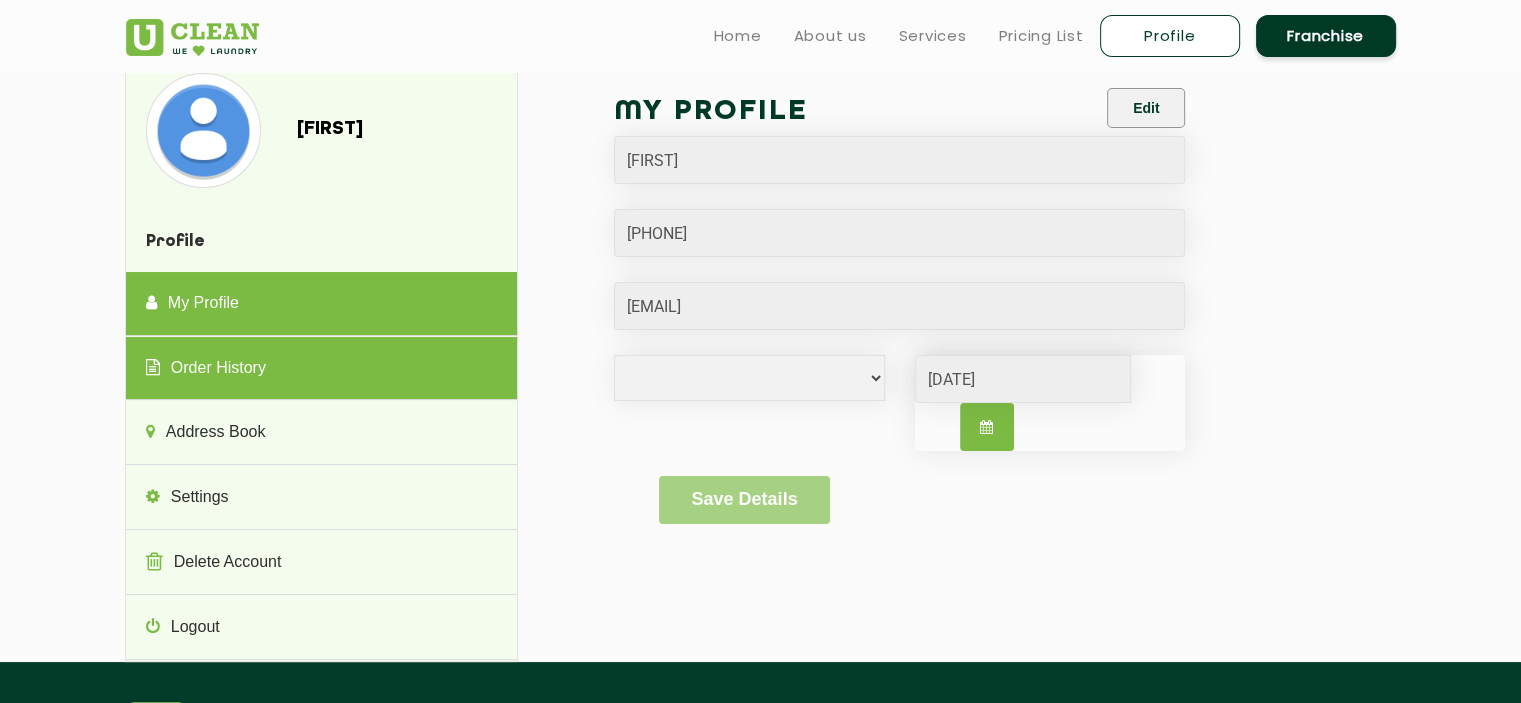 click on "Order History" at bounding box center (321, 369) 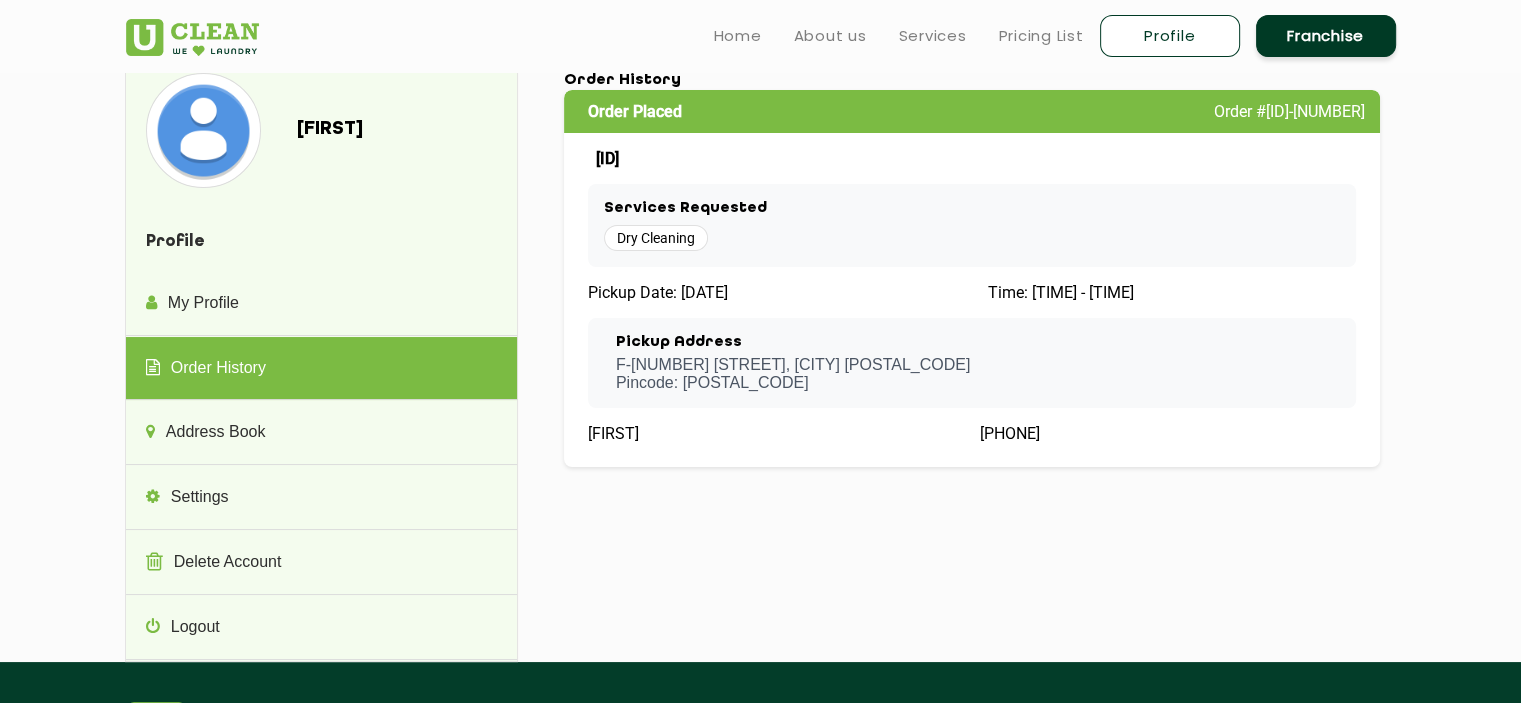 click on "[FIRST]" at bounding box center [776, 433] 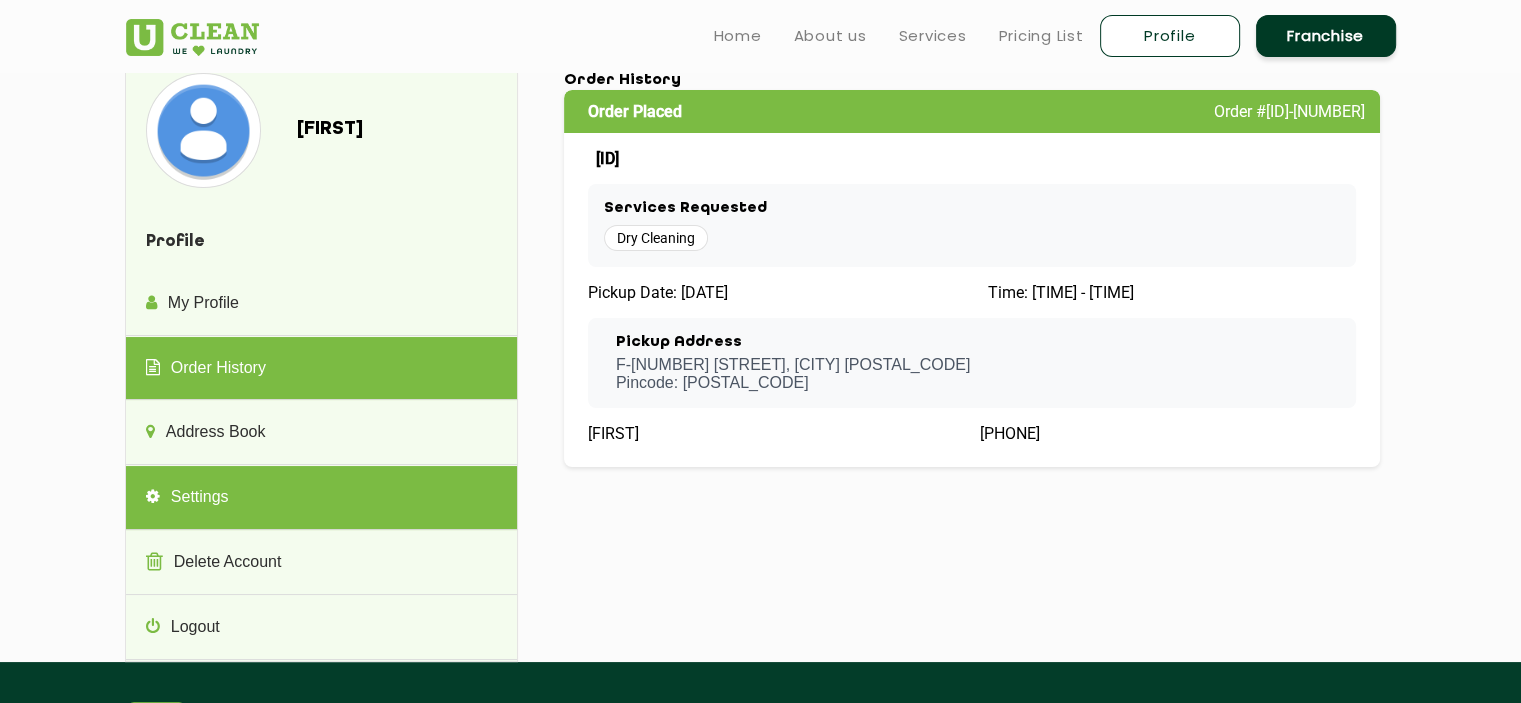 click on "Settings" at bounding box center (321, 498) 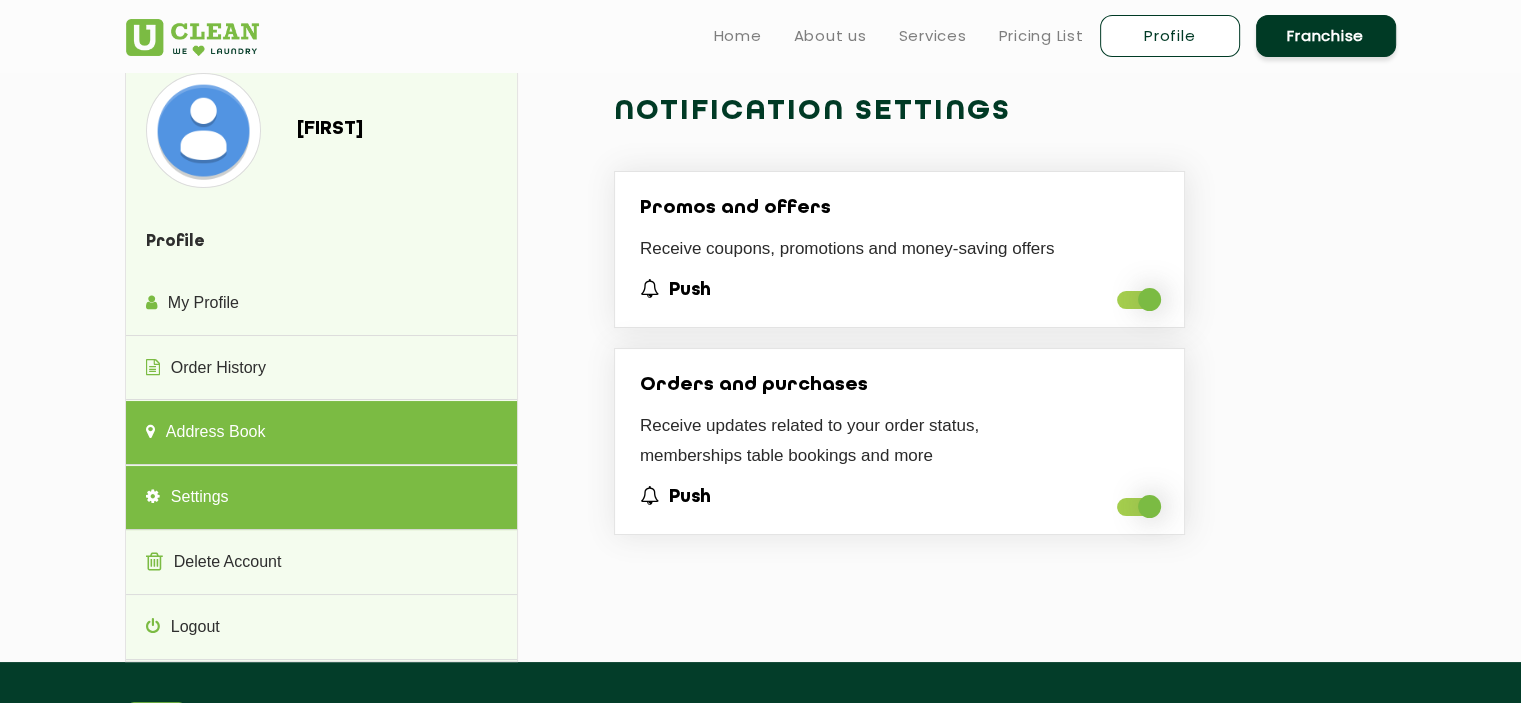 click on "Address Book" at bounding box center [321, 433] 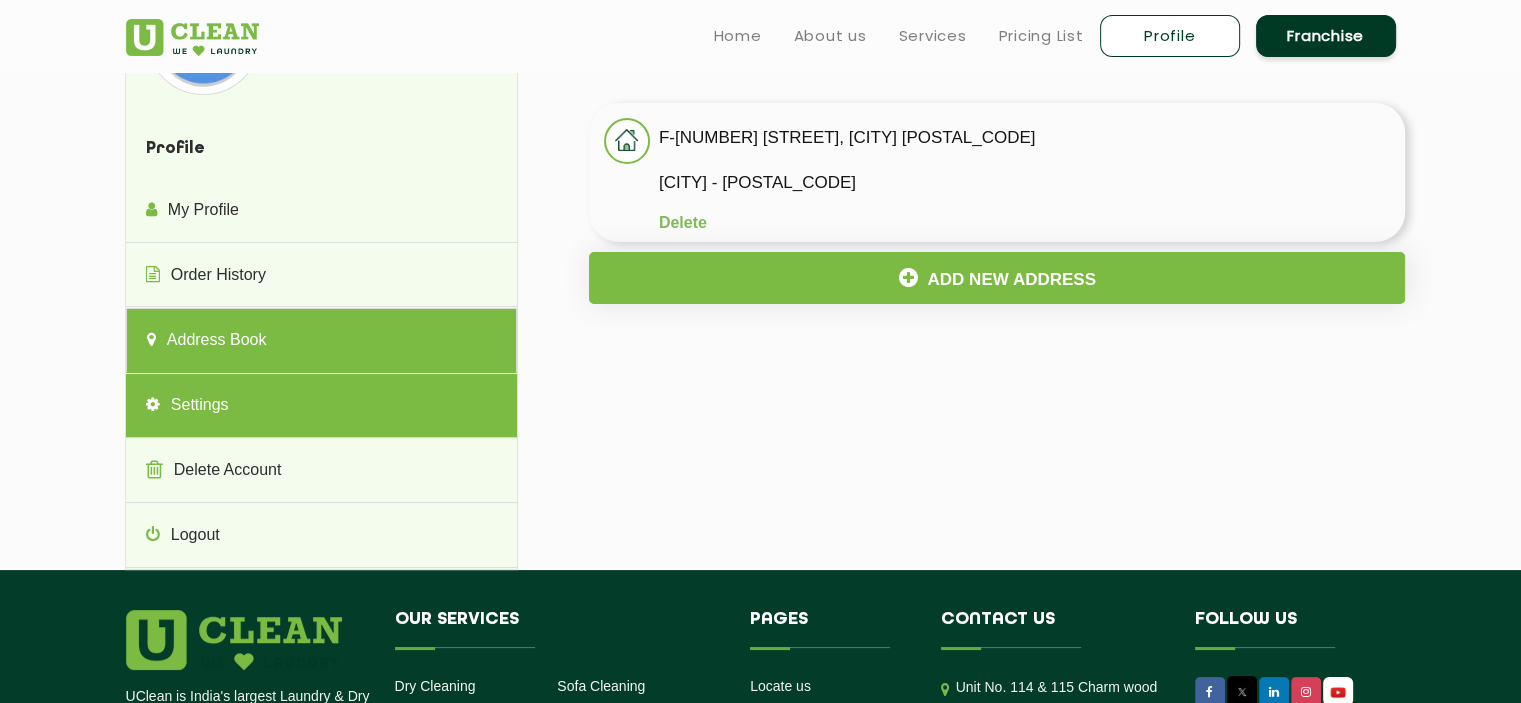 scroll, scrollTop: 0, scrollLeft: 0, axis: both 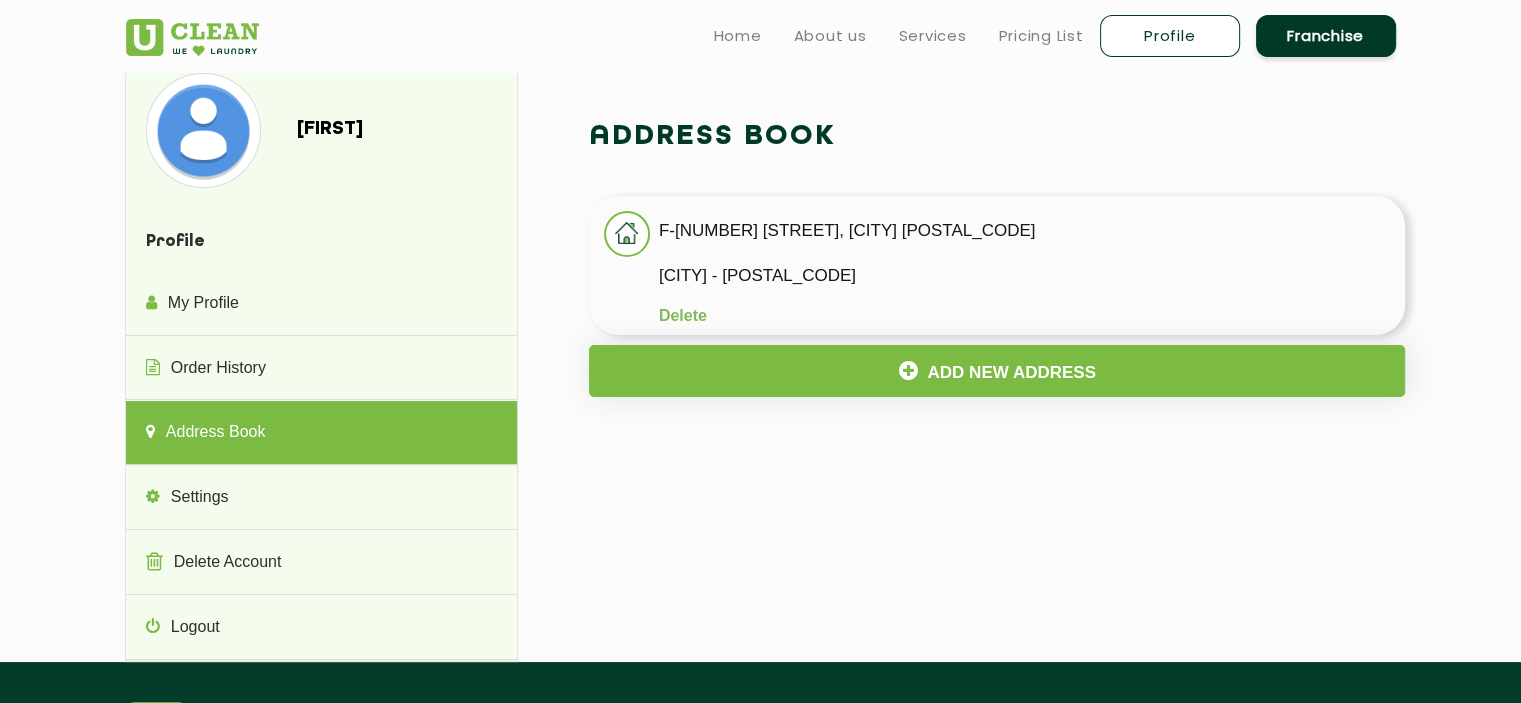 click on "Franchise" at bounding box center (1326, 36) 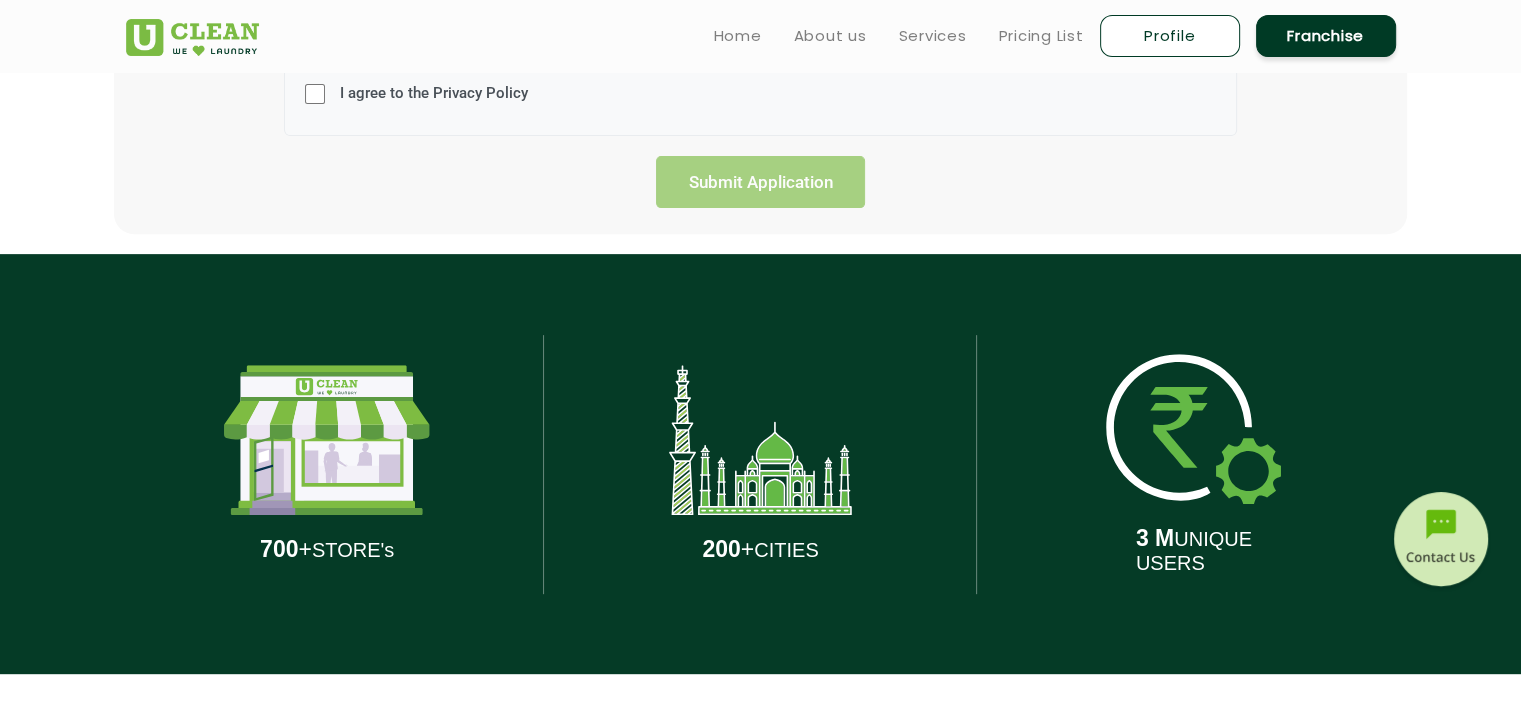 scroll, scrollTop: 400, scrollLeft: 0, axis: vertical 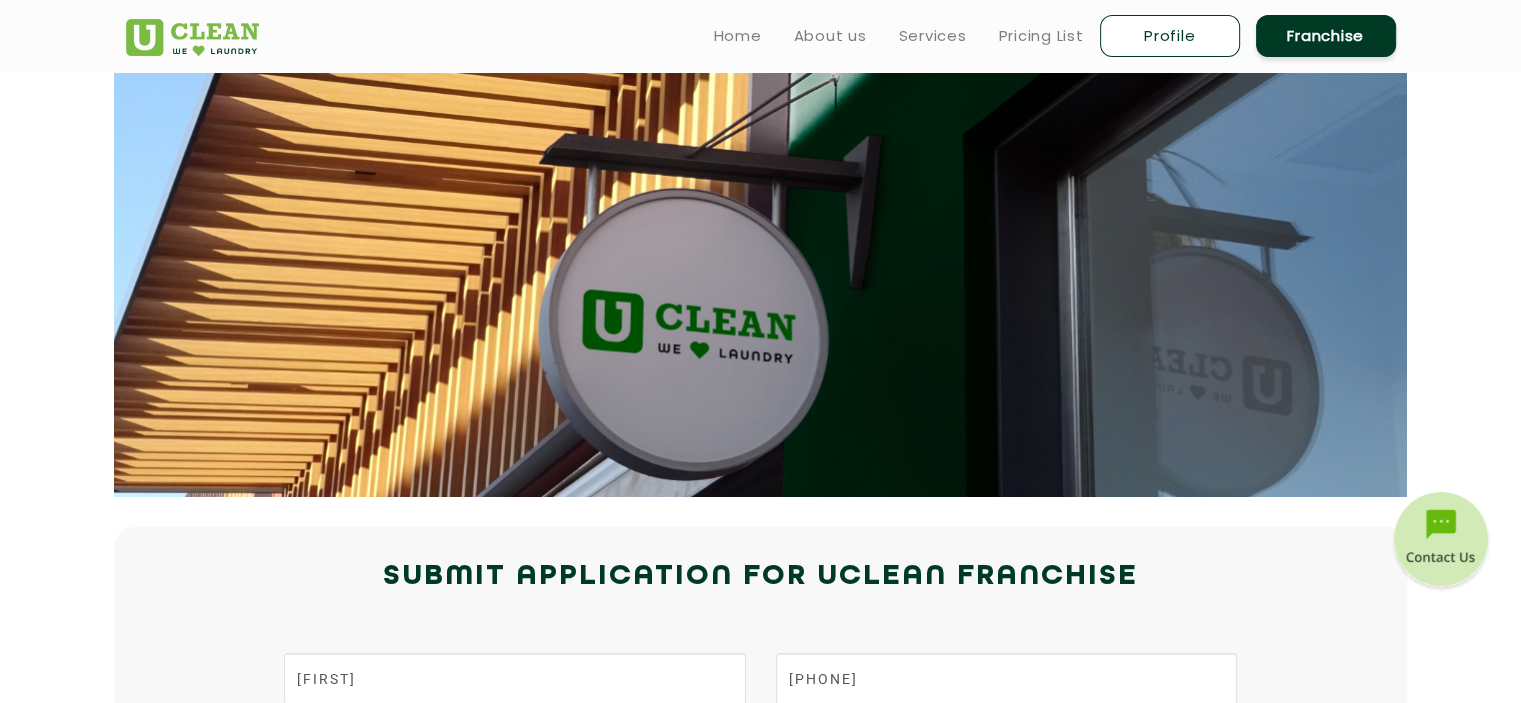 select 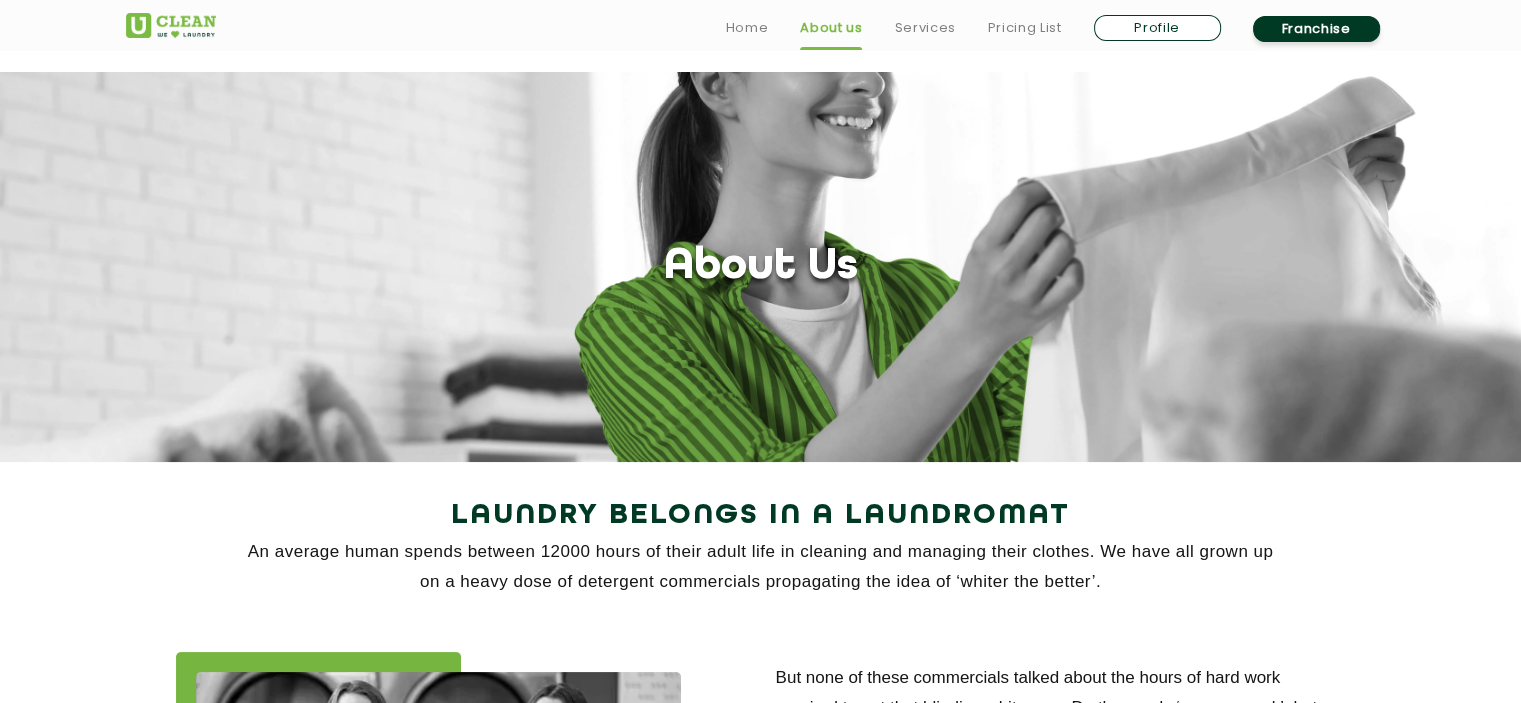 scroll, scrollTop: 56, scrollLeft: 0, axis: vertical 